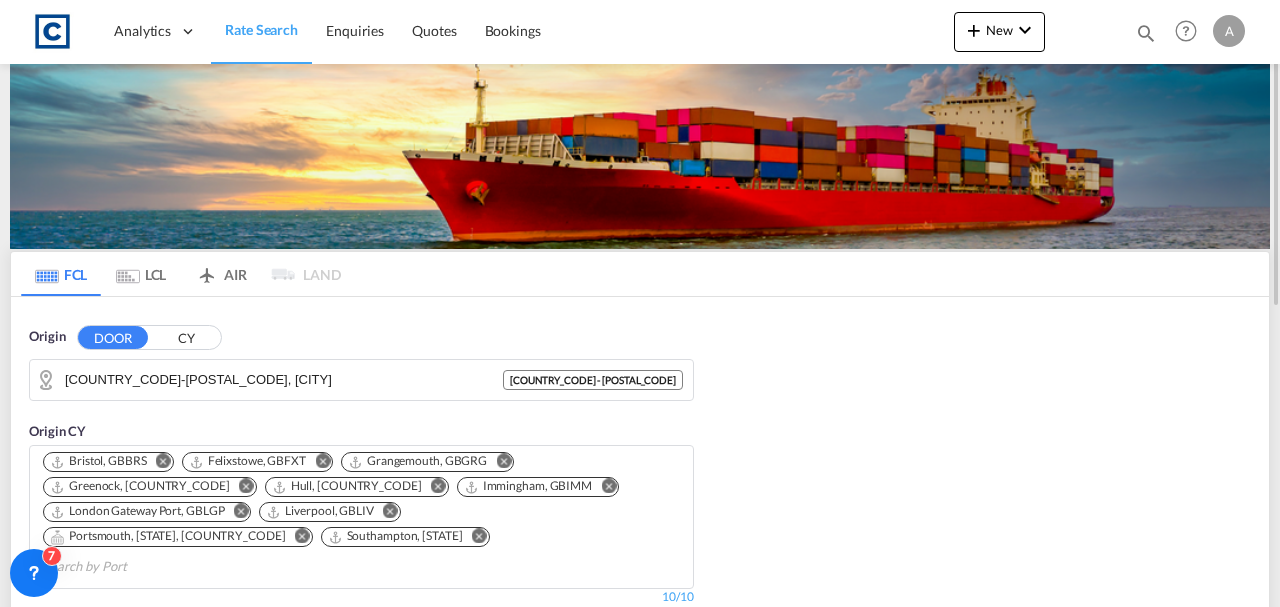 scroll, scrollTop: 0, scrollLeft: 0, axis: both 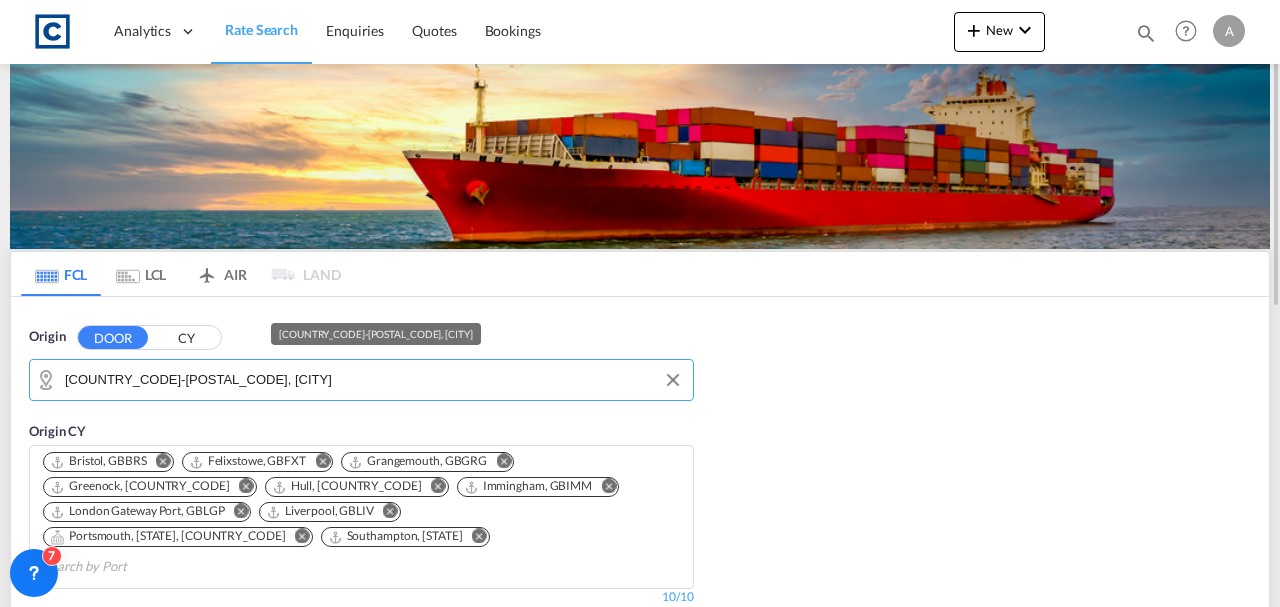 click on "[COUNTRY_CODE]-[POSTAL_CODE], [CITY]" at bounding box center [374, 380] 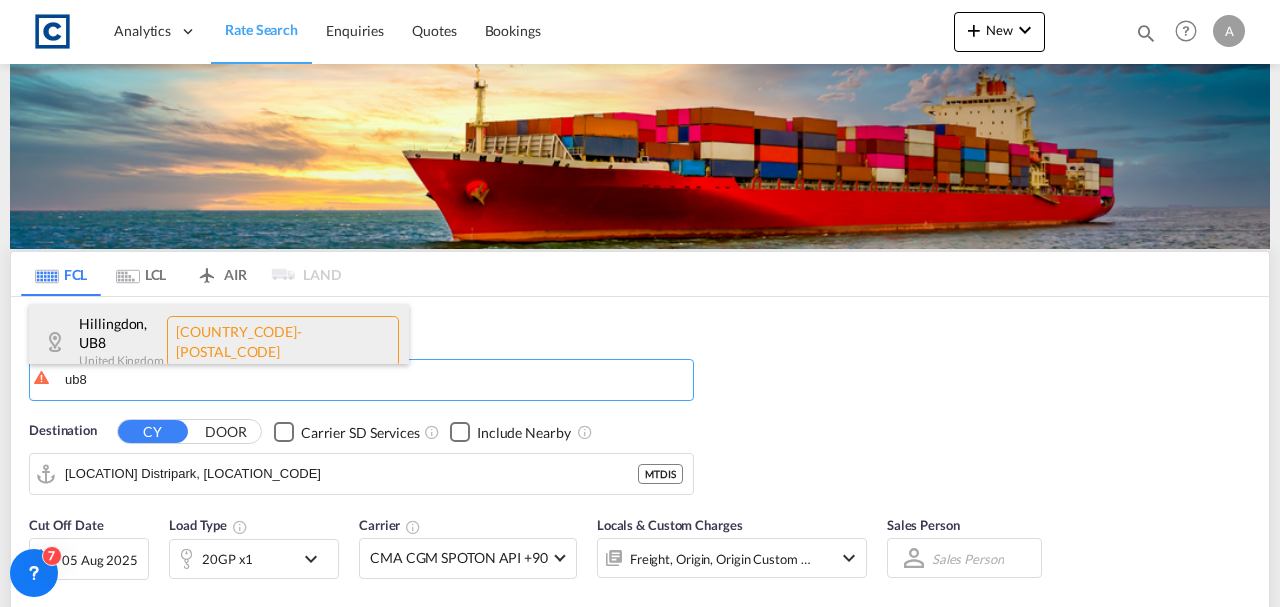 click on "[CITY] ,
[POSTAL_CODE]
[COUNTRY]
[COUNTRY_CODE]-[POSTAL_CODE]" at bounding box center [219, 342] 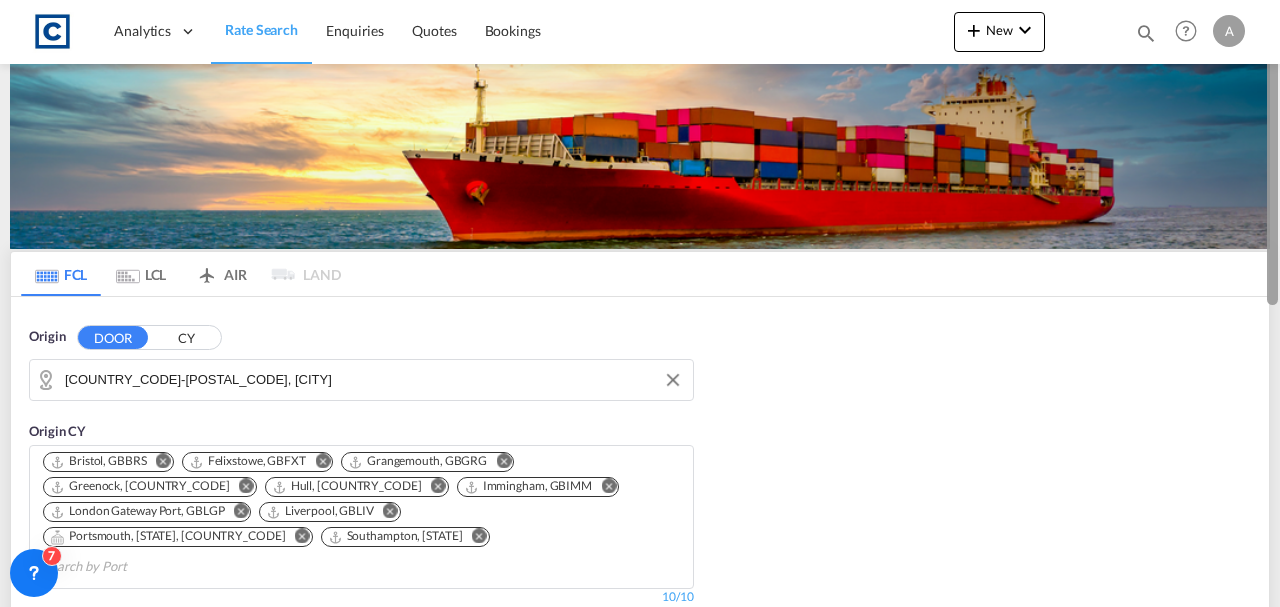 drag, startPoint x: 1278, startPoint y: 161, endPoint x: 1277, endPoint y: 202, distance: 41.01219 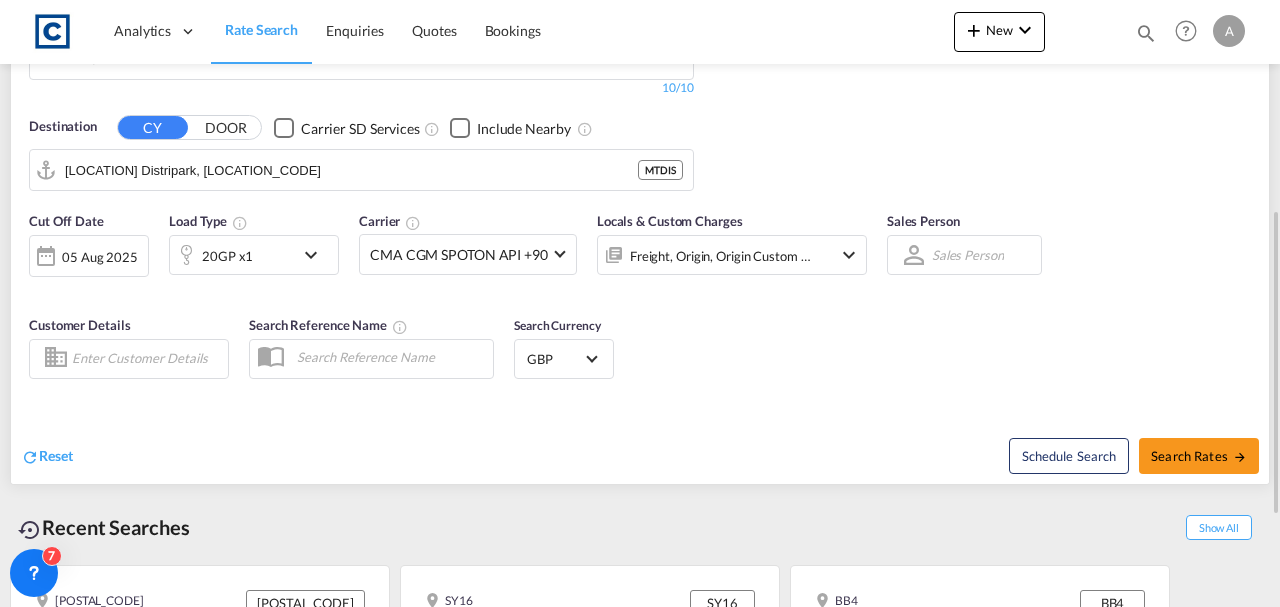 scroll, scrollTop: 479, scrollLeft: 0, axis: vertical 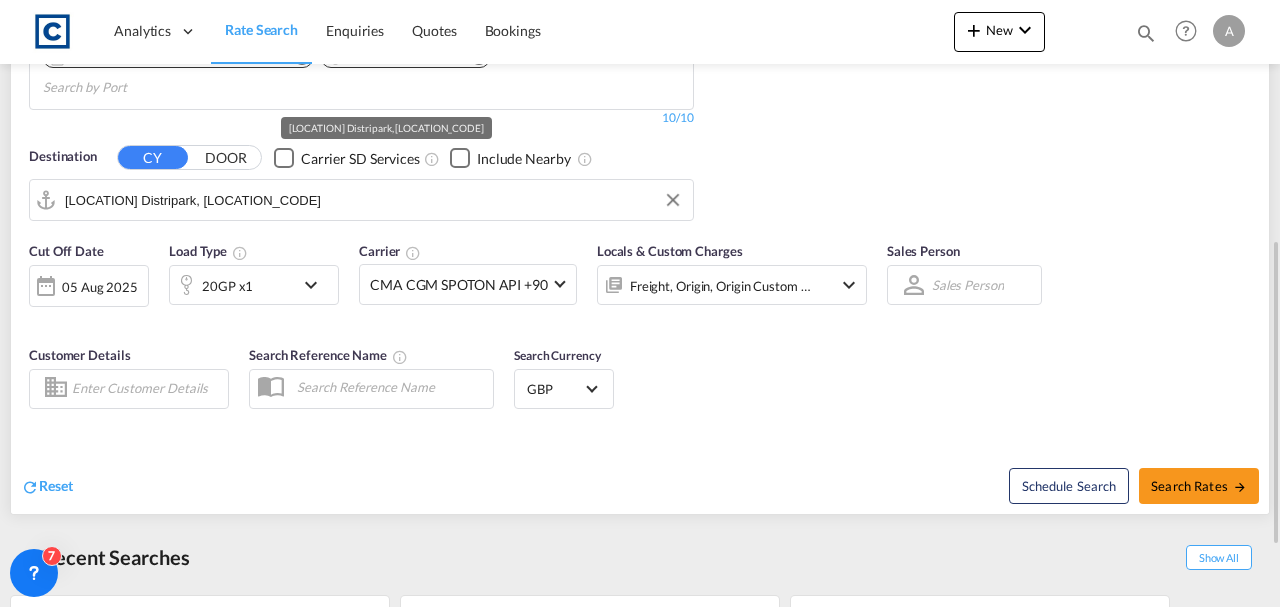click on "[LOCATION] Distripark, [LOCATION_CODE]" at bounding box center (374, 200) 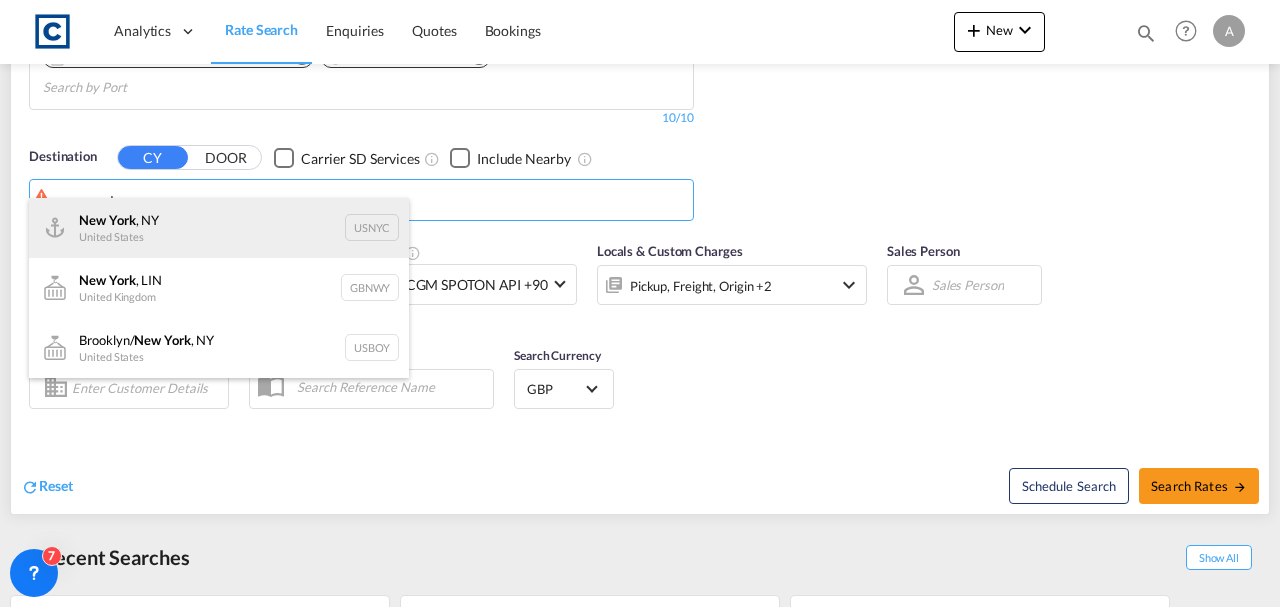 click on "[CITY] , [STATE]
[COUNTRY]
[COUNTRY_CODE]" at bounding box center (219, 228) 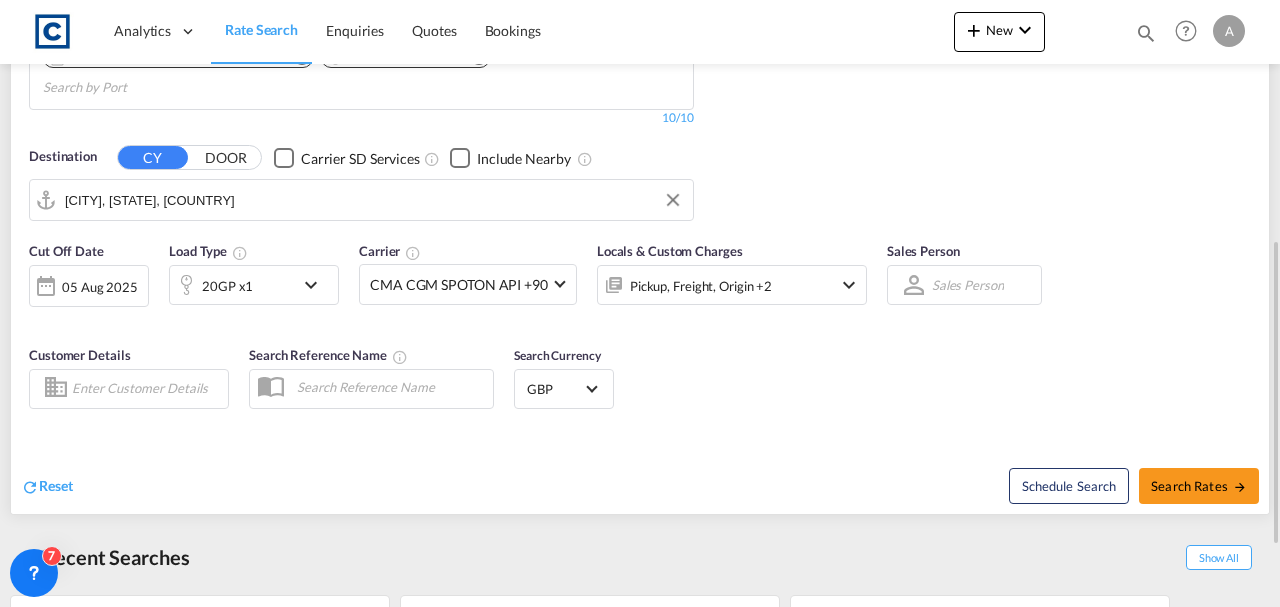 click on "20GP x1" at bounding box center (232, 285) 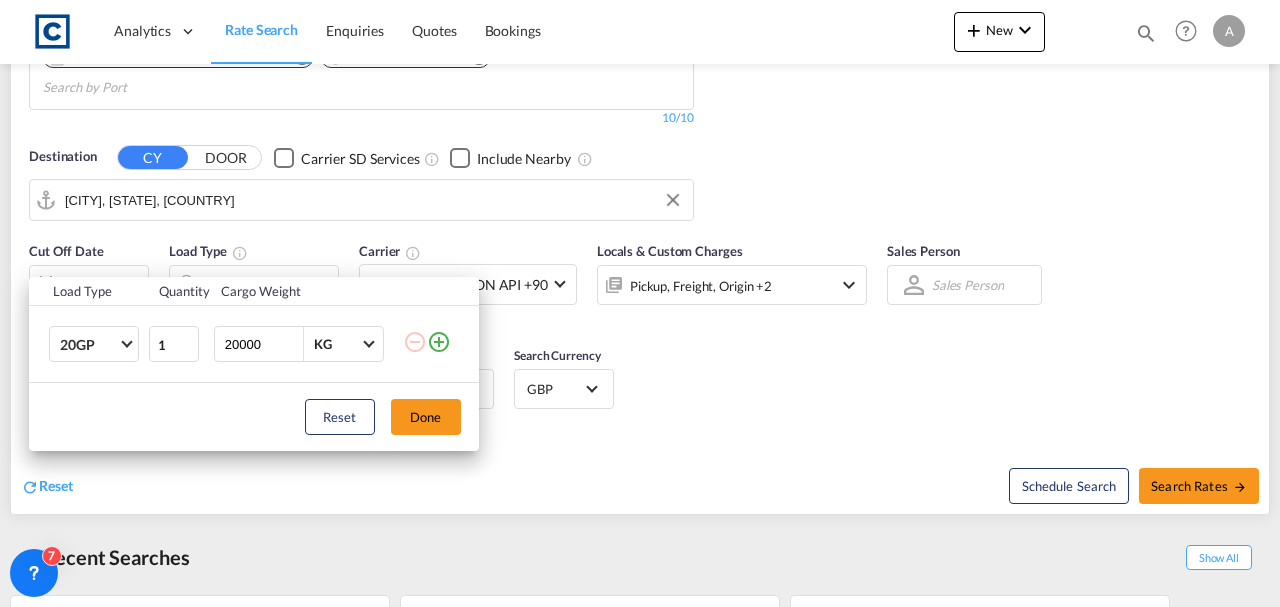 click at bounding box center [439, 342] 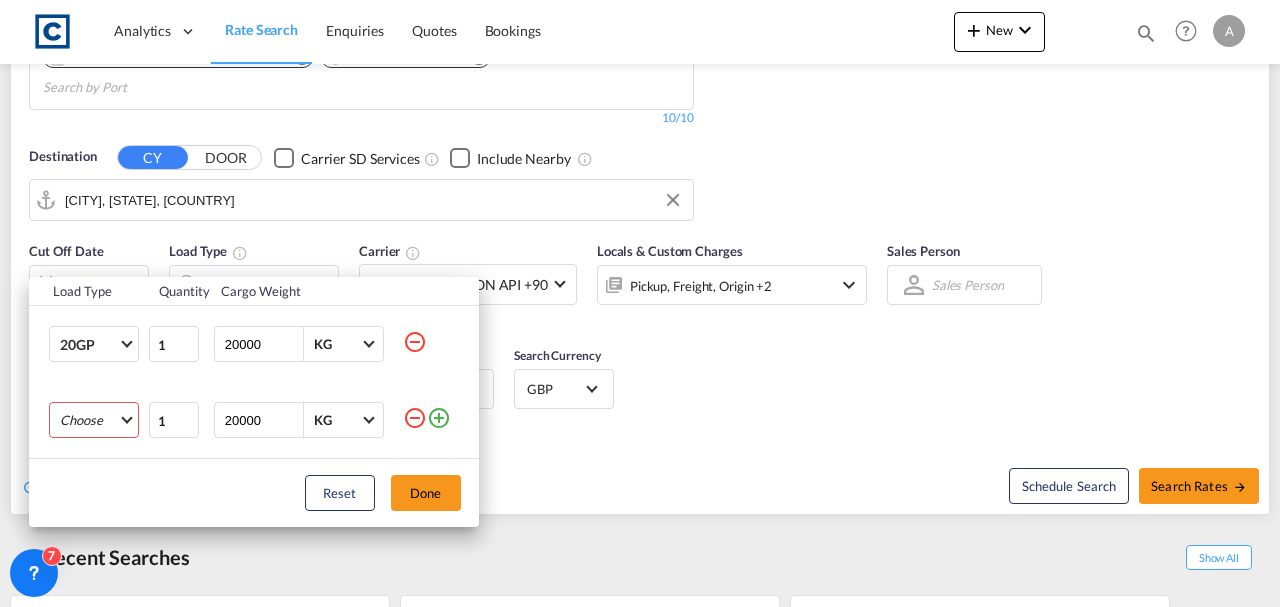 click on "Choose
20GP
40GP
40HC
45HC
20RE
40RE
40HR
20OT
40OT
20FR
40FR
40NR
20NR
45S
20TK
40TK
OTHR
53HC
20HC
20FX" at bounding box center [94, 420] 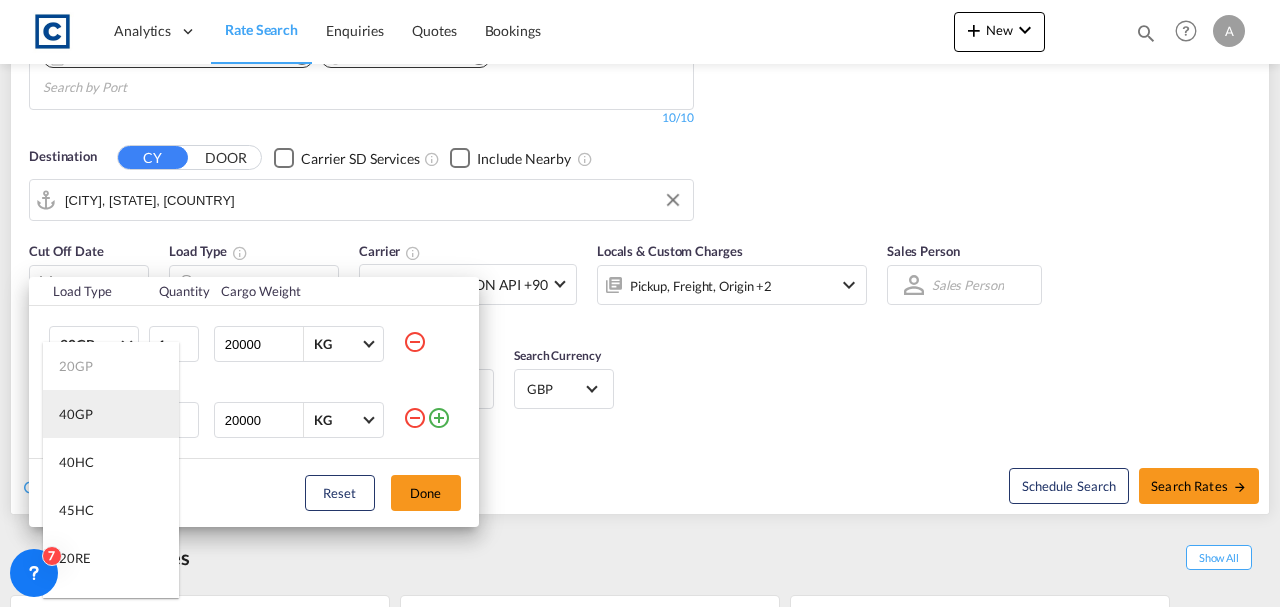 click on "40GP" at bounding box center [76, 414] 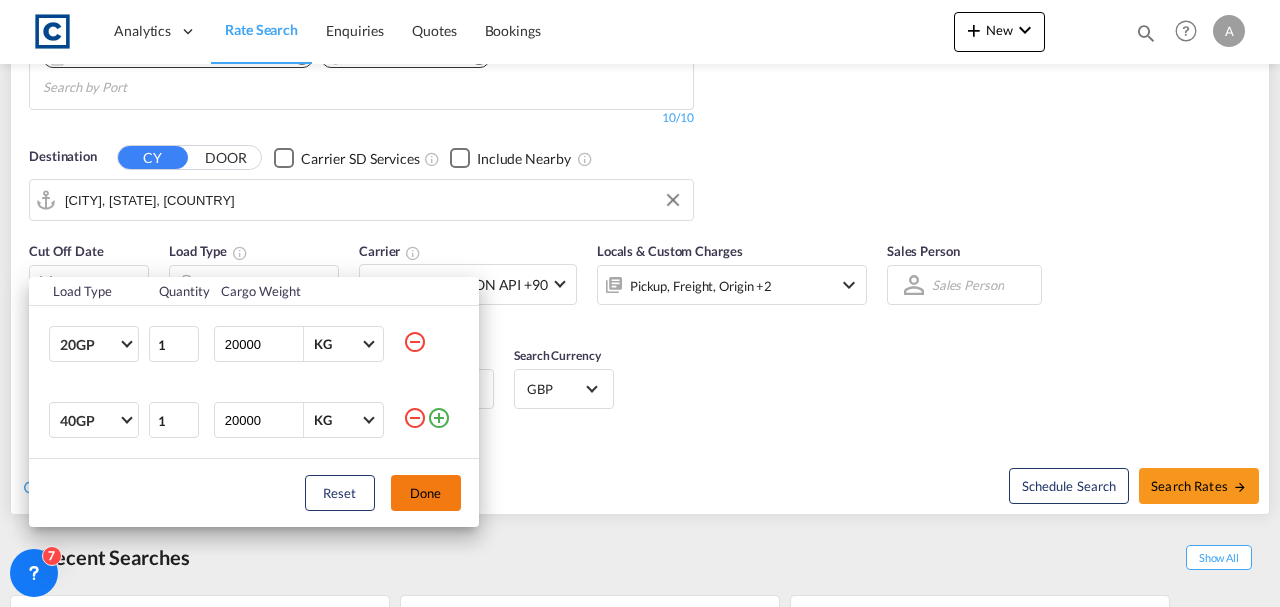 click on "Done" at bounding box center [426, 493] 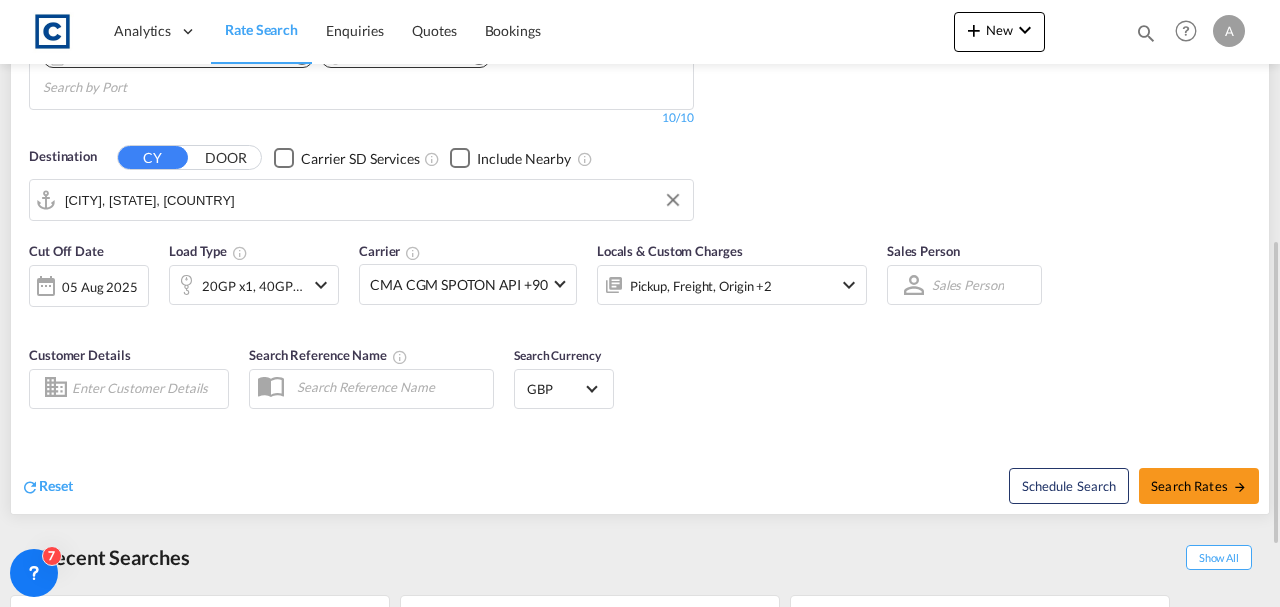 click on "Pickup,  Freight,  Origin +2" at bounding box center [705, 285] 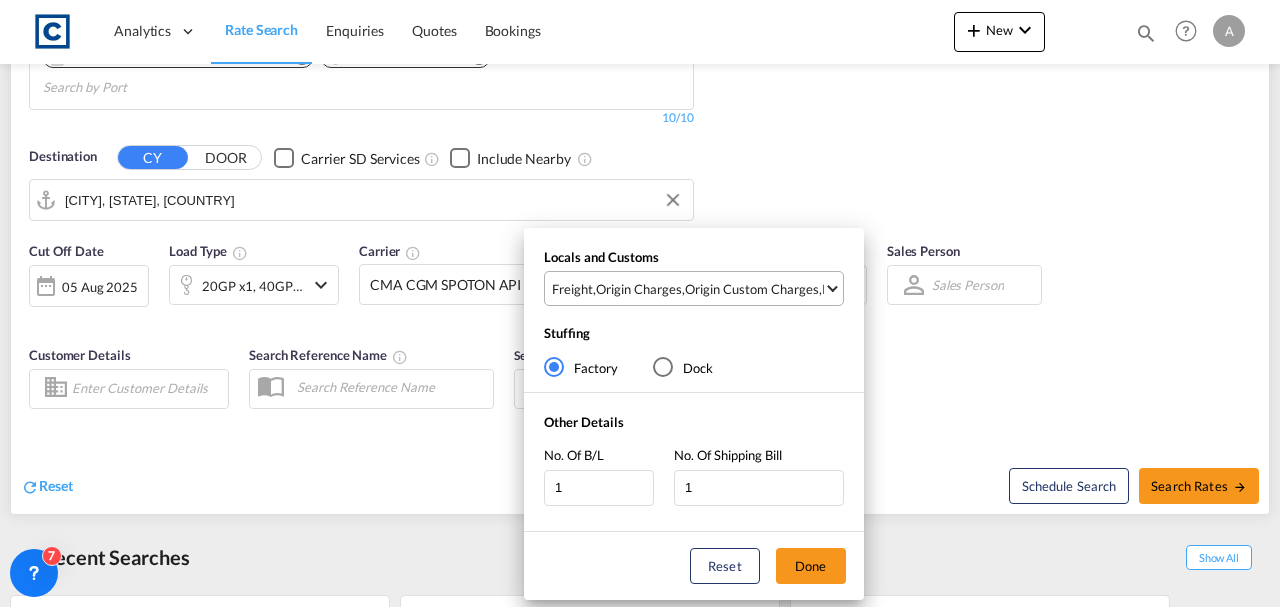 click on "Freight ,
Origin Charges ,
Origin Custom Charges ,
Pickup Charges" at bounding box center (696, 288) 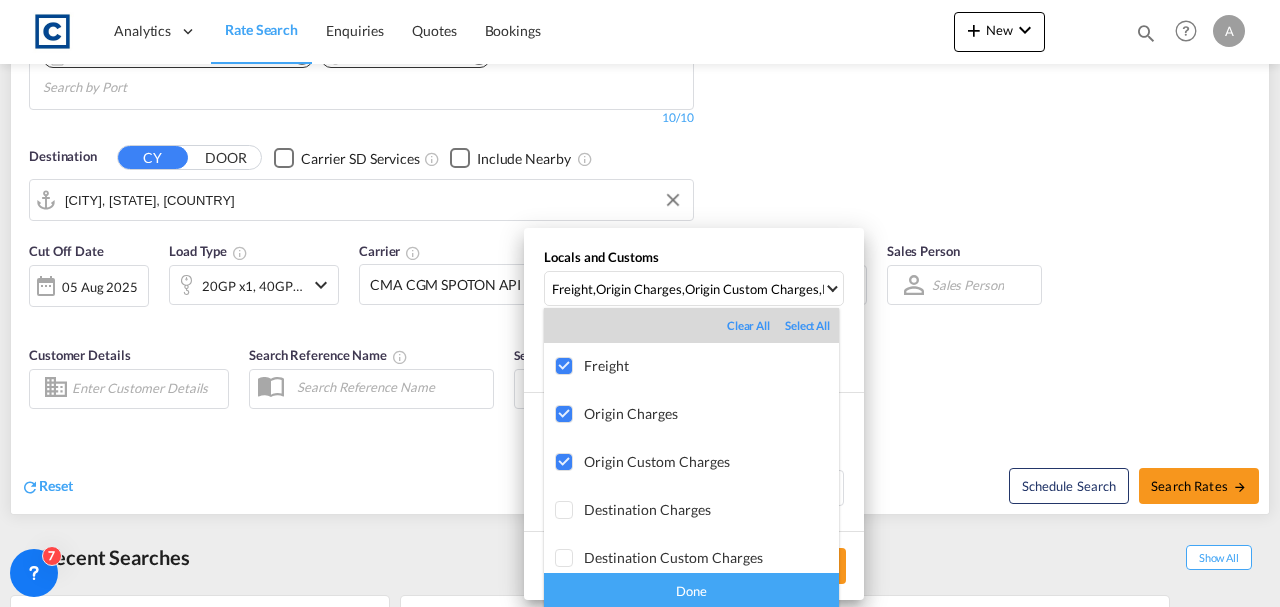 click on "Done" at bounding box center (691, 590) 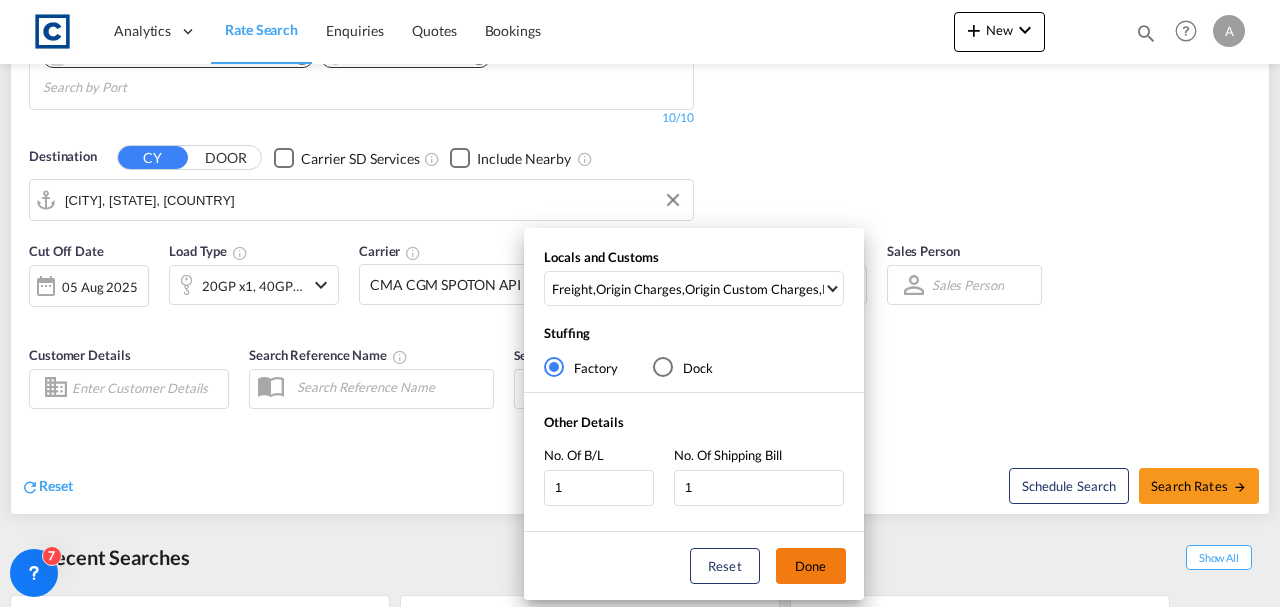 click on "Done" at bounding box center [811, 566] 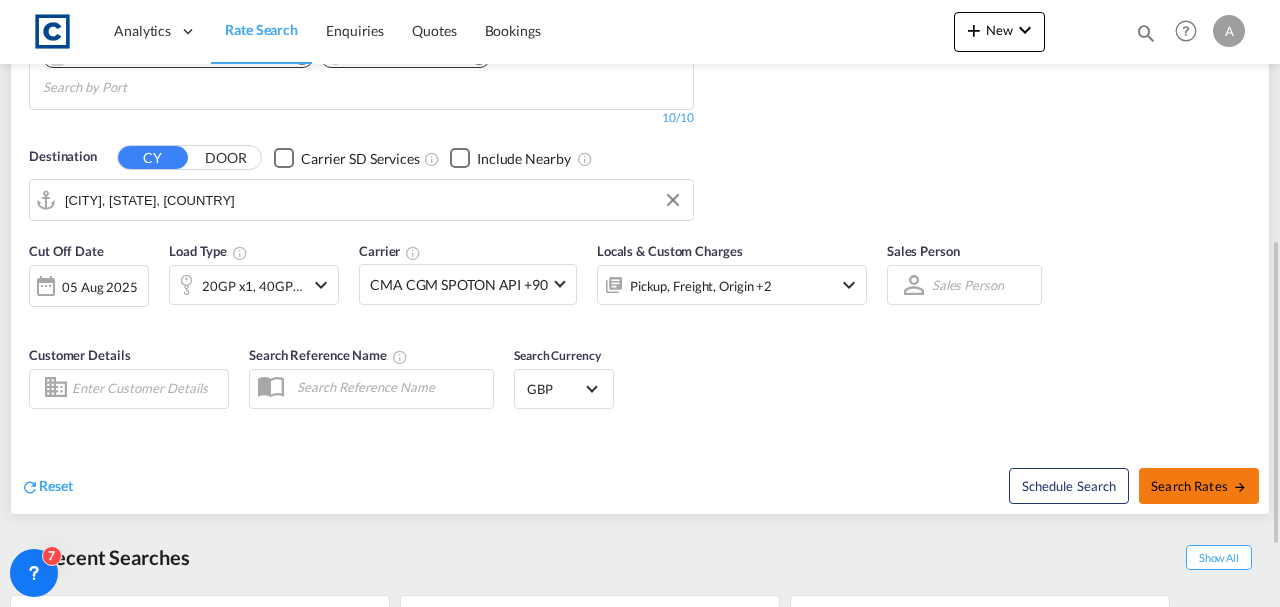 click at bounding box center [1240, 487] 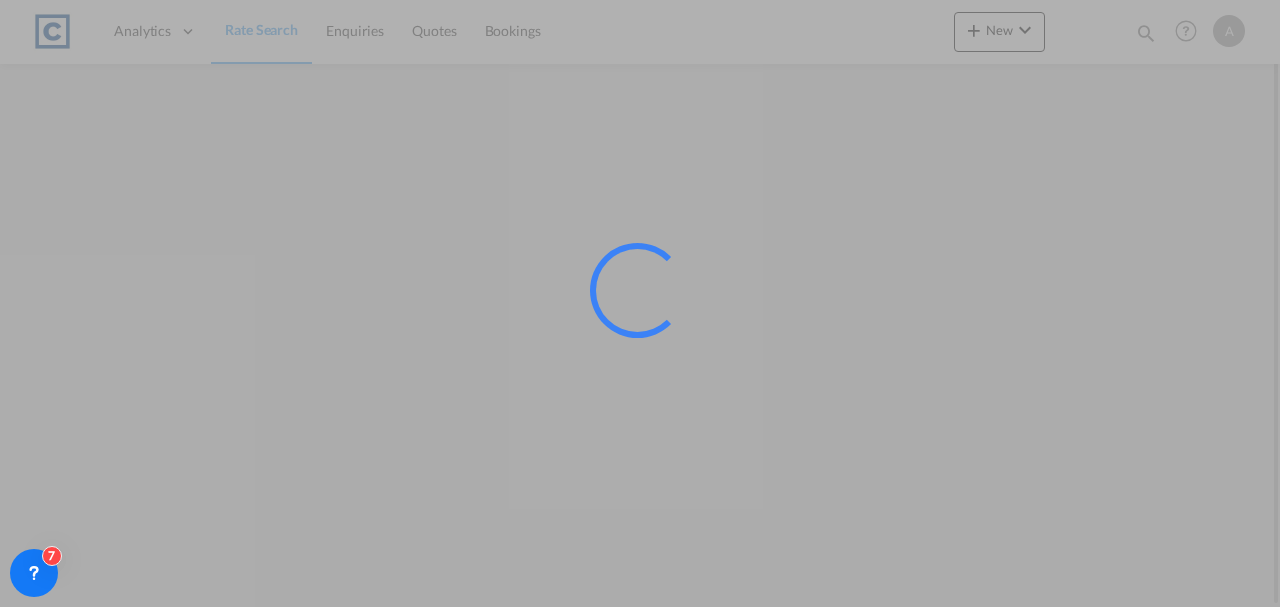 scroll, scrollTop: 0, scrollLeft: 0, axis: both 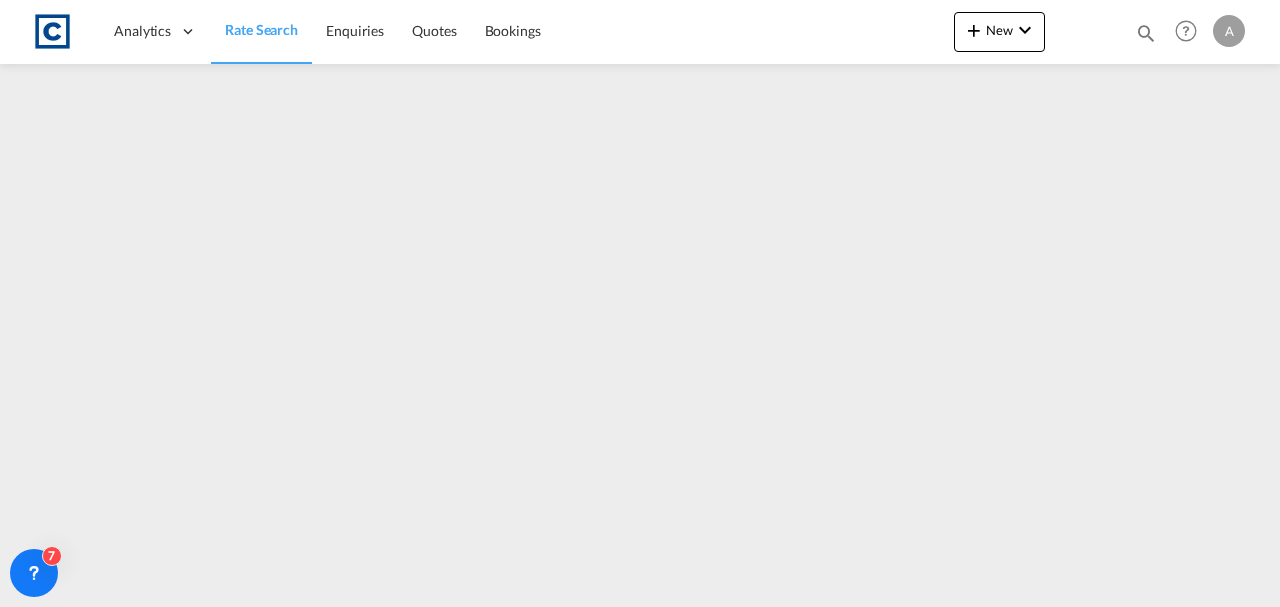 click on "Rate Search" at bounding box center (261, 29) 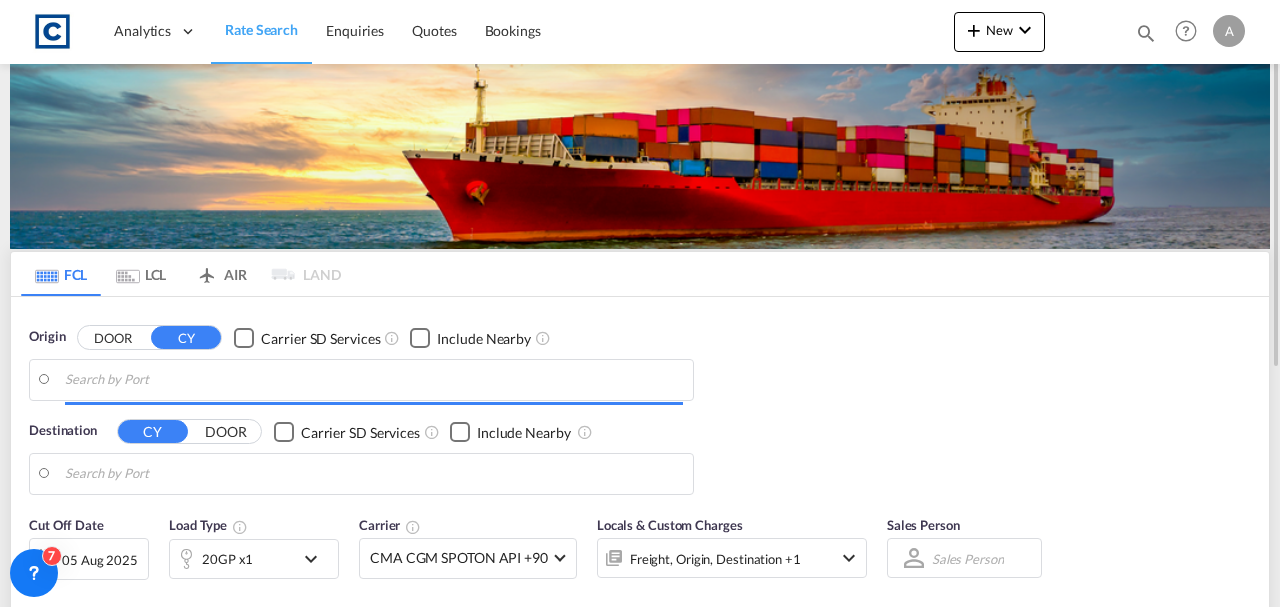 scroll, scrollTop: 0, scrollLeft: 0, axis: both 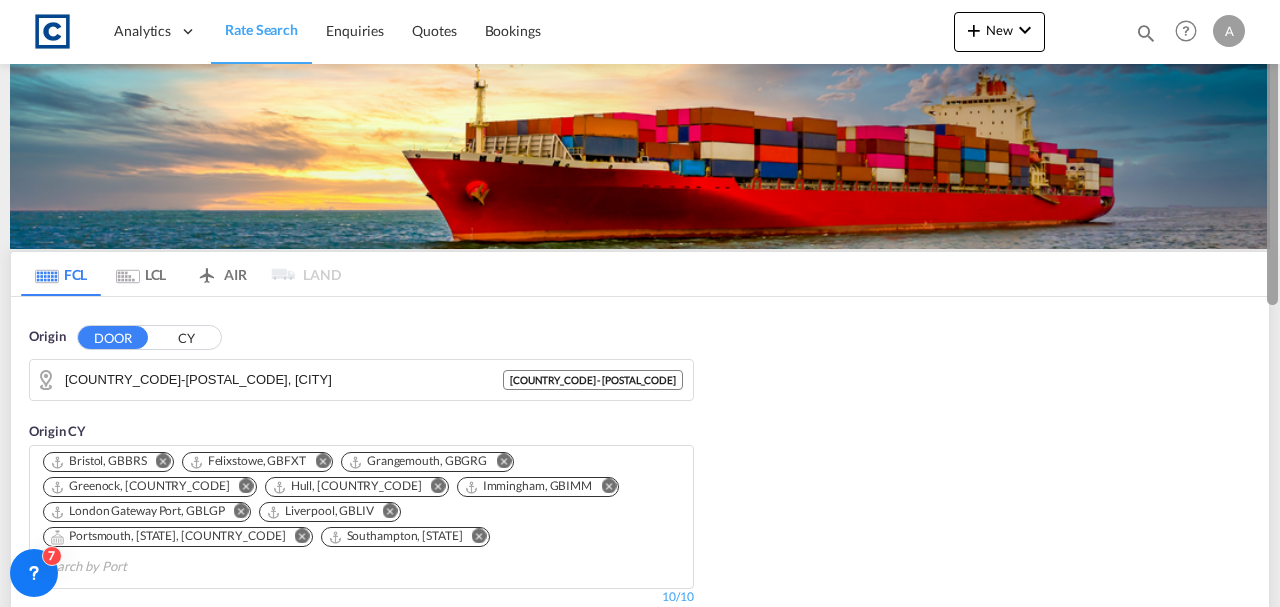 drag, startPoint x: 1279, startPoint y: 110, endPoint x: 1277, endPoint y: 166, distance: 56.0357 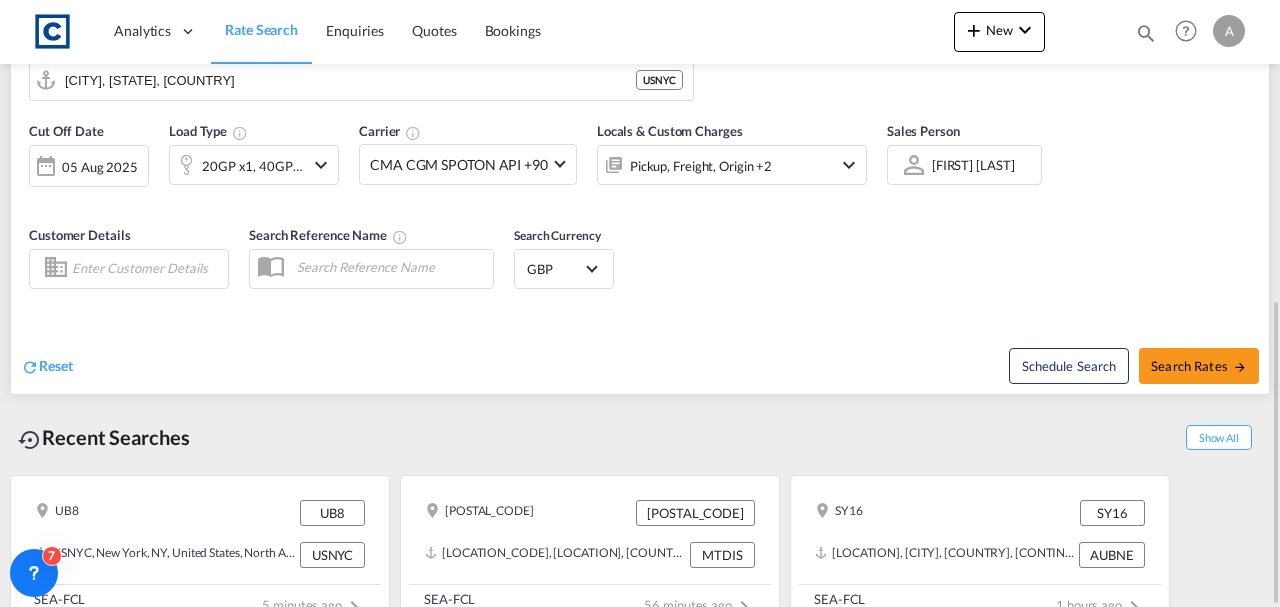 drag, startPoint x: 721, startPoint y: 140, endPoint x: 568, endPoint y: 187, distance: 160.05624 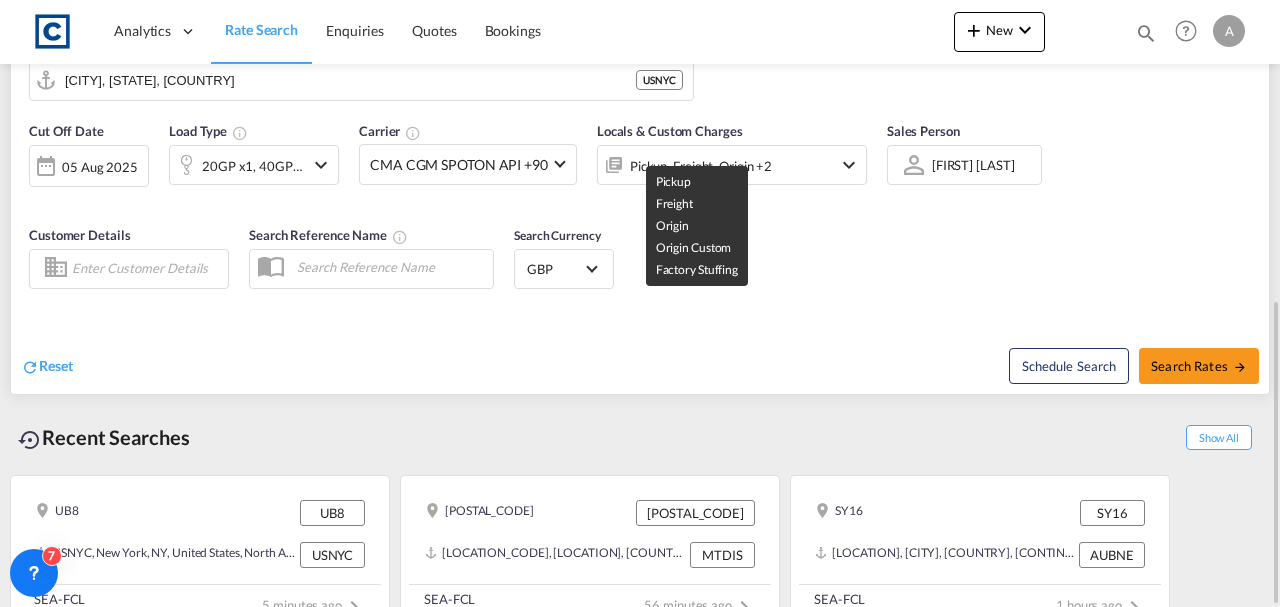 click on "Pickup,  Freight,  Origin +2" at bounding box center [701, 166] 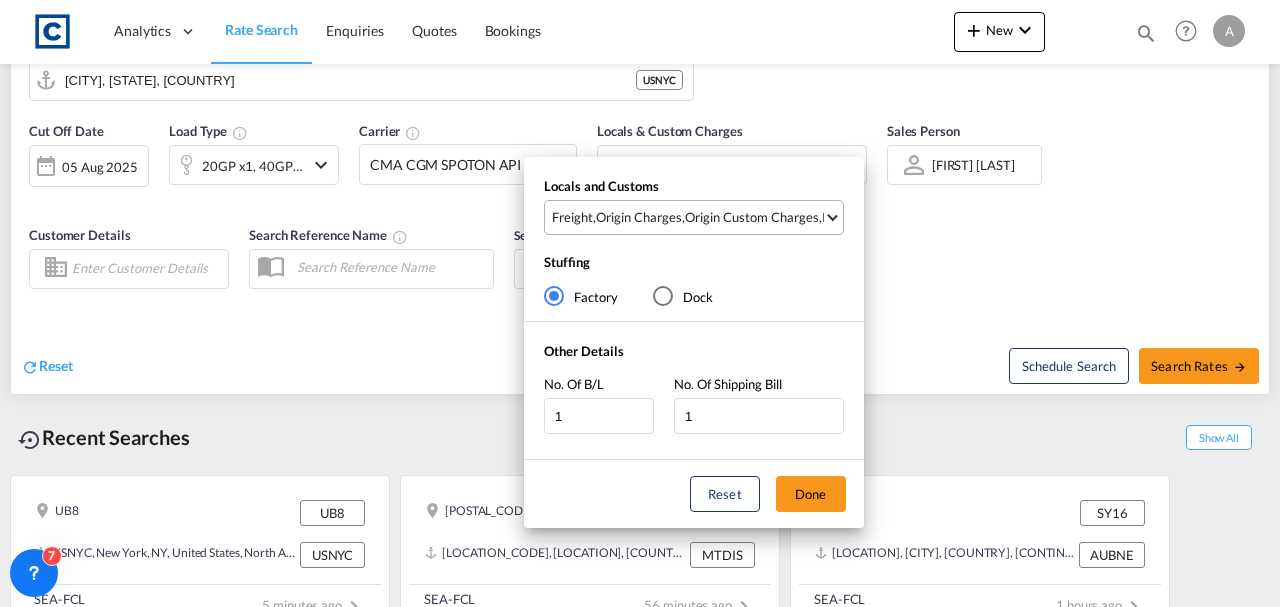 click on "Origin Custom Charges" at bounding box center [752, 217] 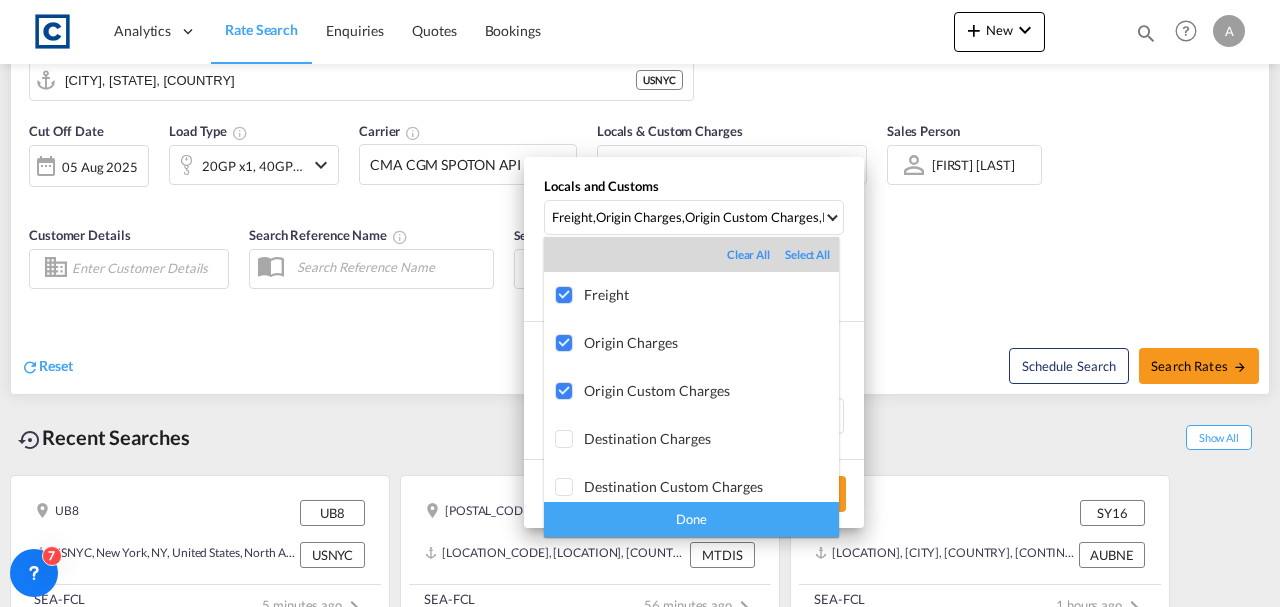click on "Done" at bounding box center (691, 519) 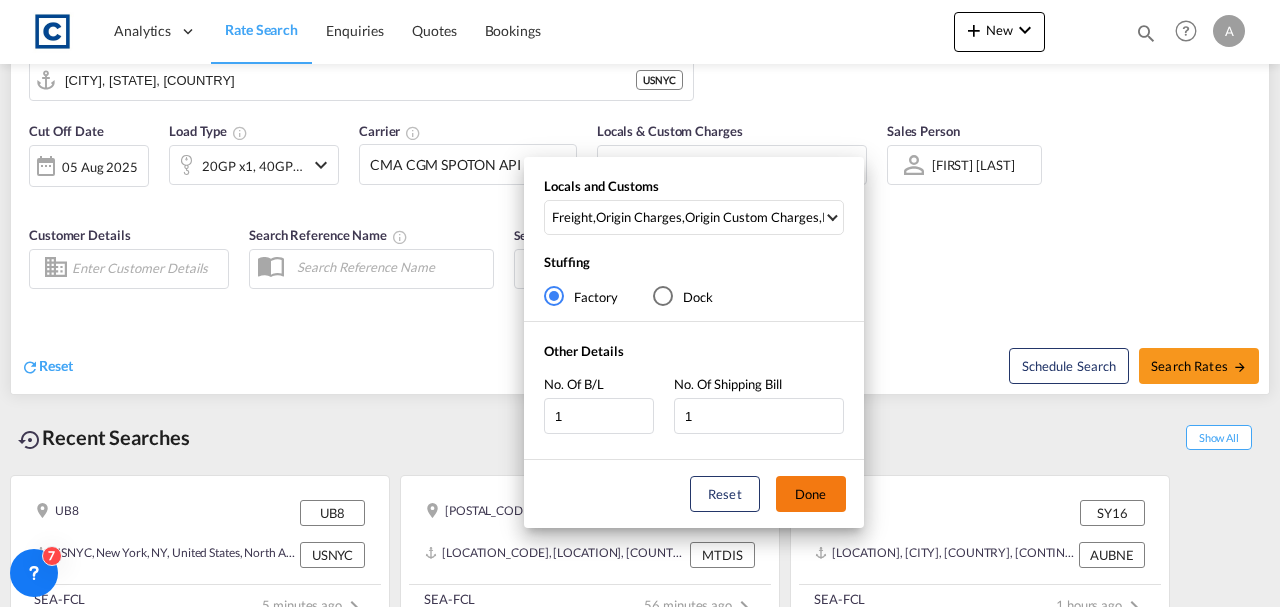 click on "Done" at bounding box center (811, 494) 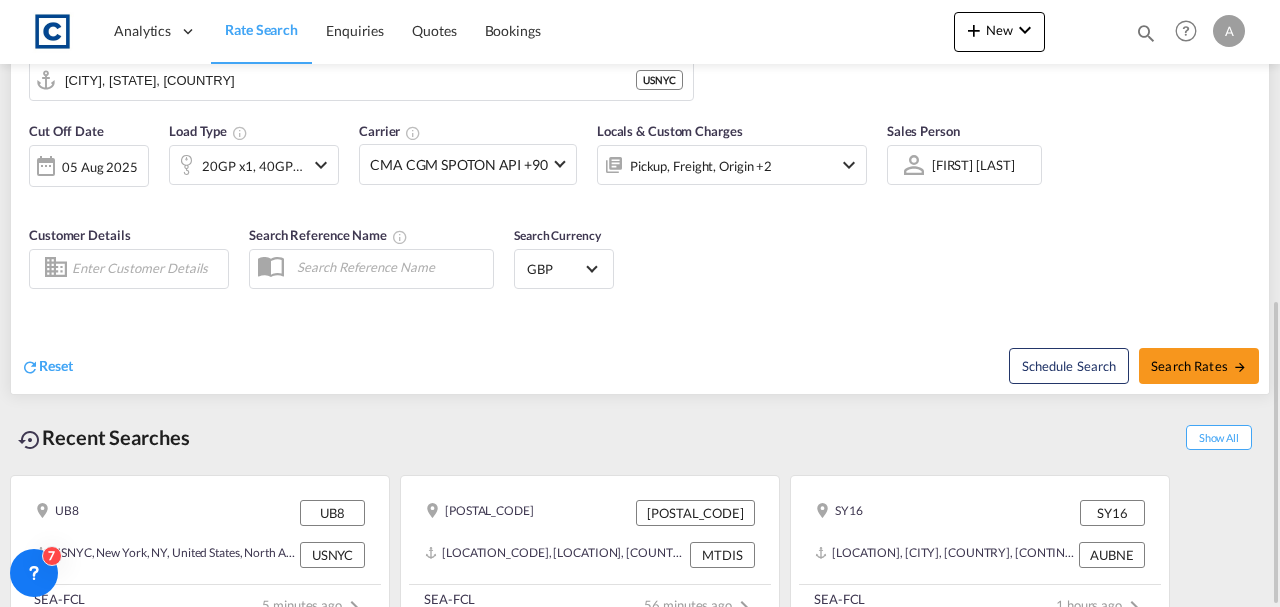 drag, startPoint x: 1278, startPoint y: 316, endPoint x: 1270, endPoint y: 233, distance: 83.38465 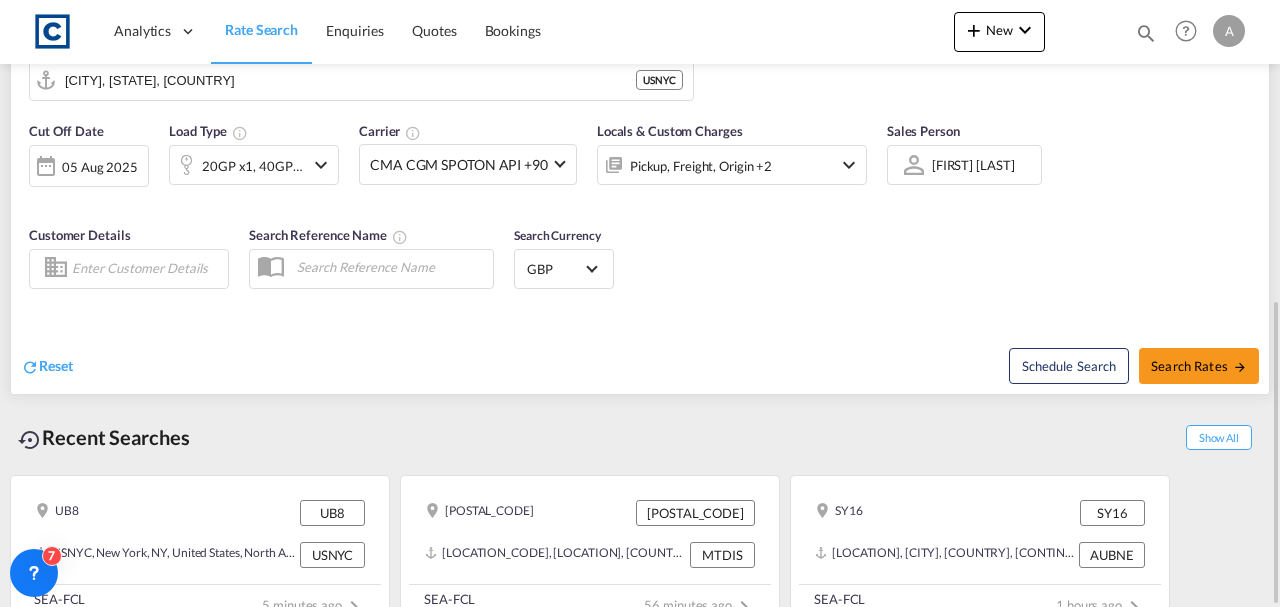click on "FCL
LCL AIR
LAND
FCL
LCL AIR
LAND             Origin   DOOR
CY
[POSTAL_CODE], [CITY]
[COUNTRY_CODE] - [POSTAL_CODE]
Origin CY
Bristol, [COUNTRY_CODE]
Felixstowe, [COUNTRY_CODE]
Grangemouth, [COUNTRY_CODE]" at bounding box center [640, 51] 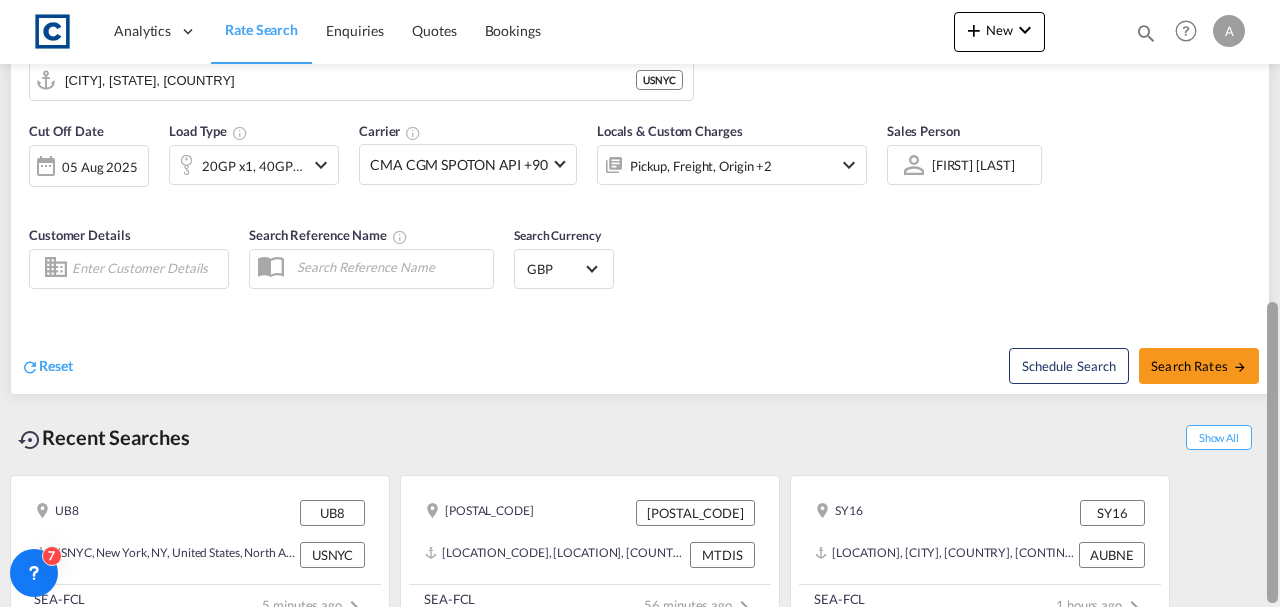 drag, startPoint x: 1279, startPoint y: 316, endPoint x: 1279, endPoint y: 215, distance: 101 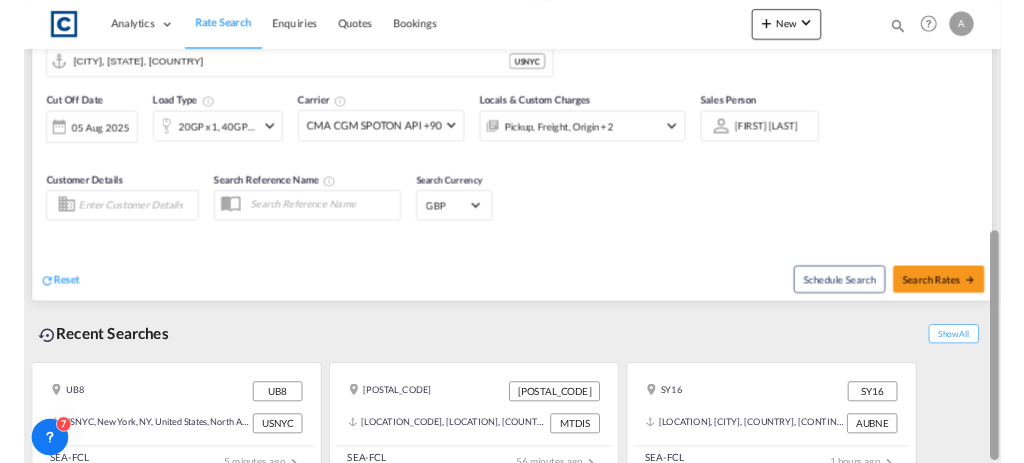 scroll, scrollTop: 0, scrollLeft: 0, axis: both 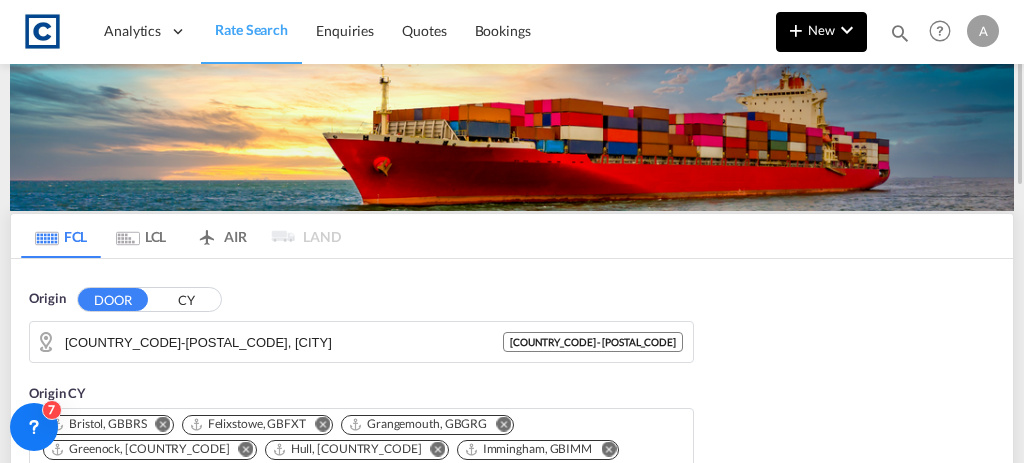 click on "New" at bounding box center (821, 32) 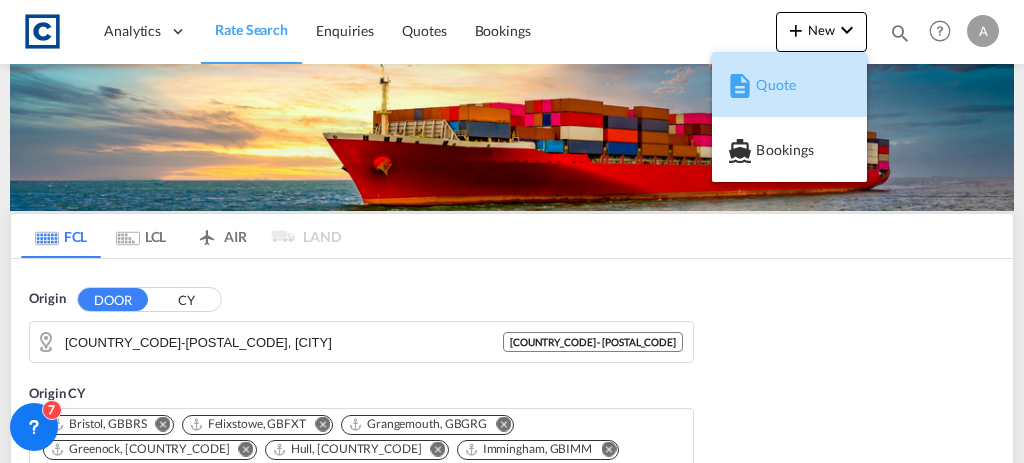 click on "Quote" at bounding box center (793, 85) 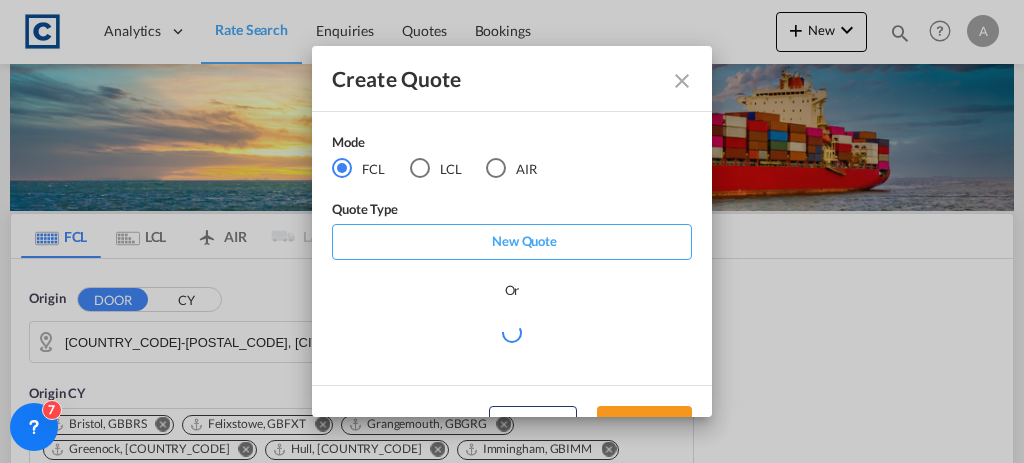 scroll, scrollTop: 24, scrollLeft: 0, axis: vertical 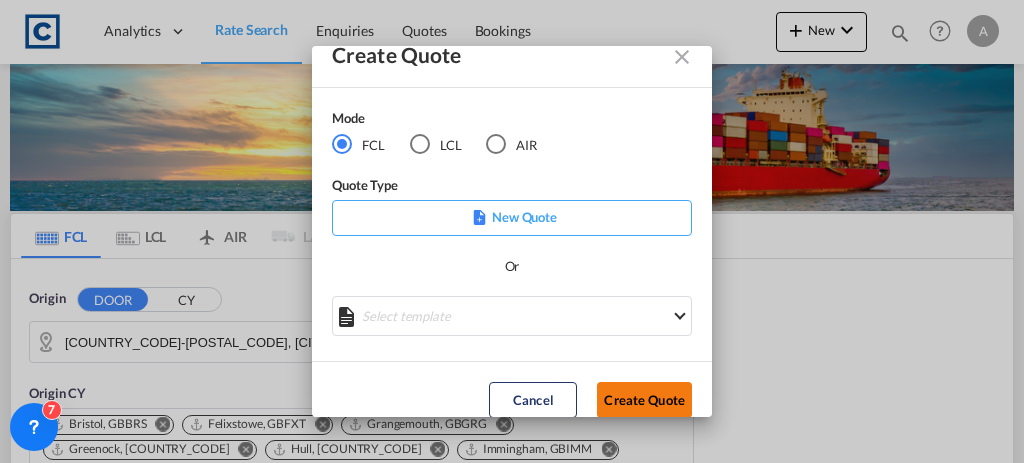 click on "Create Quote" 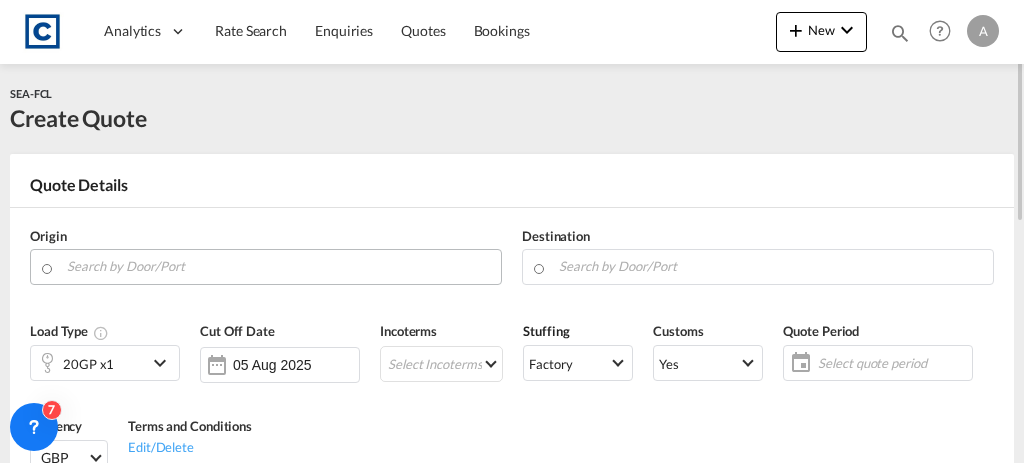 click at bounding box center (279, 266) 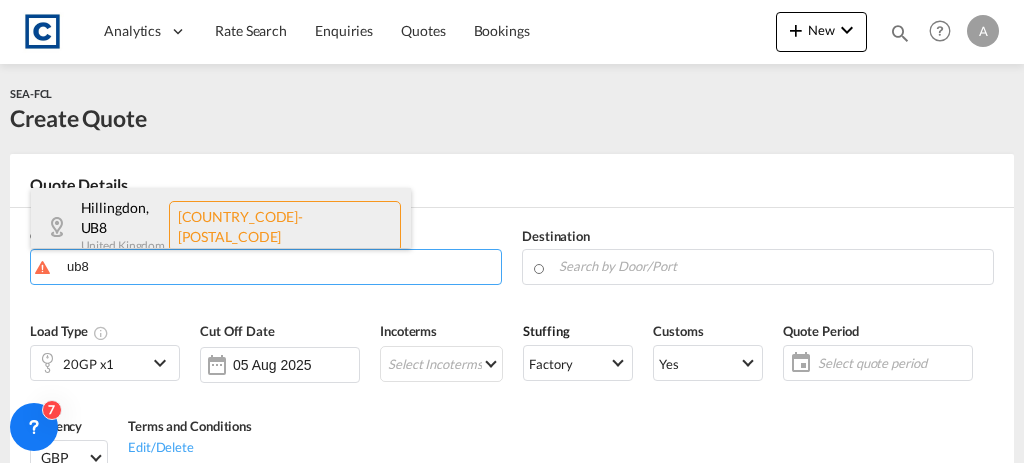 click on "[CITY] ,
[POSTAL_CODE]
[COUNTRY]
[COUNTRY_CODE]-[POSTAL_CODE]" at bounding box center (221, 226) 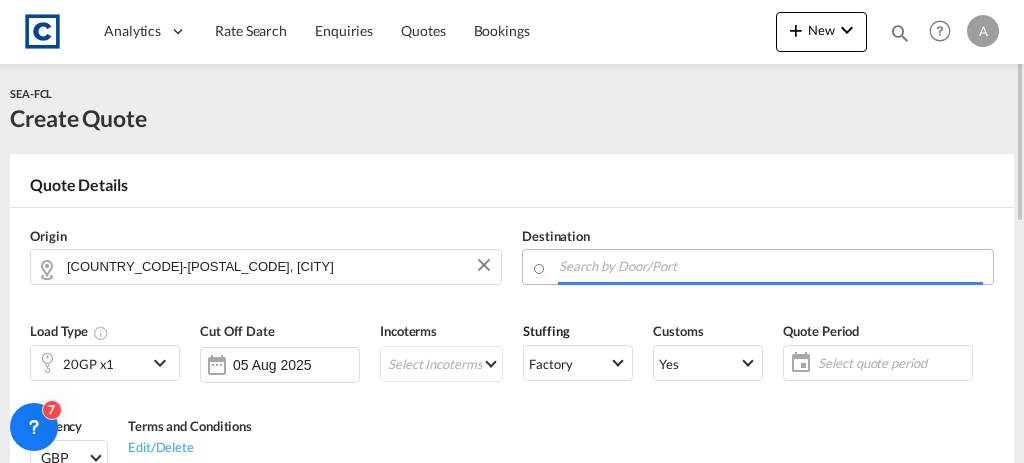 click at bounding box center [771, 266] 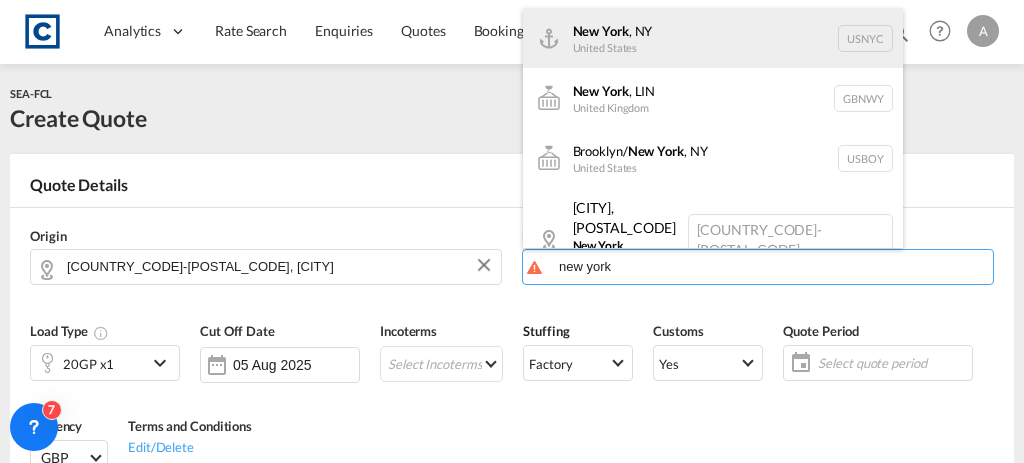 click on "[CITY] , [STATE]
[COUNTRY]
[COUNTRY_CODE]" at bounding box center [713, 38] 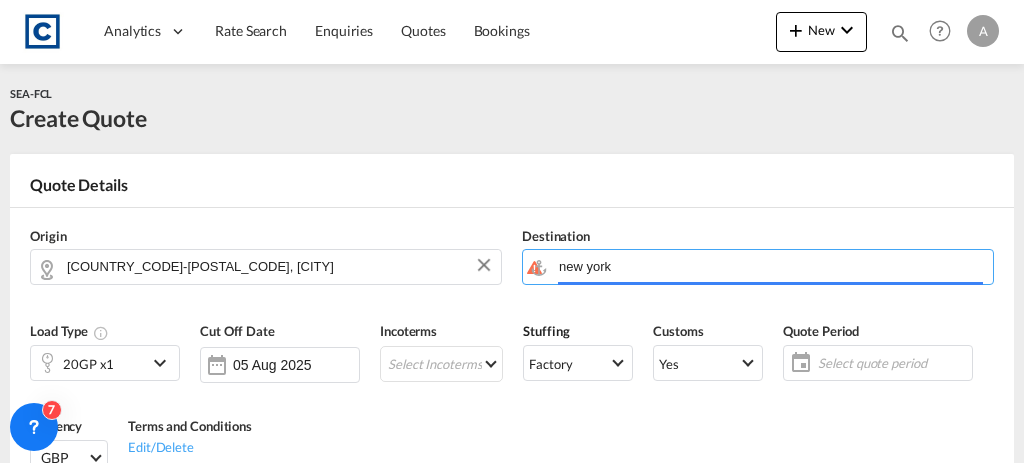 type on "[CITY], [STATE], [COUNTRY]" 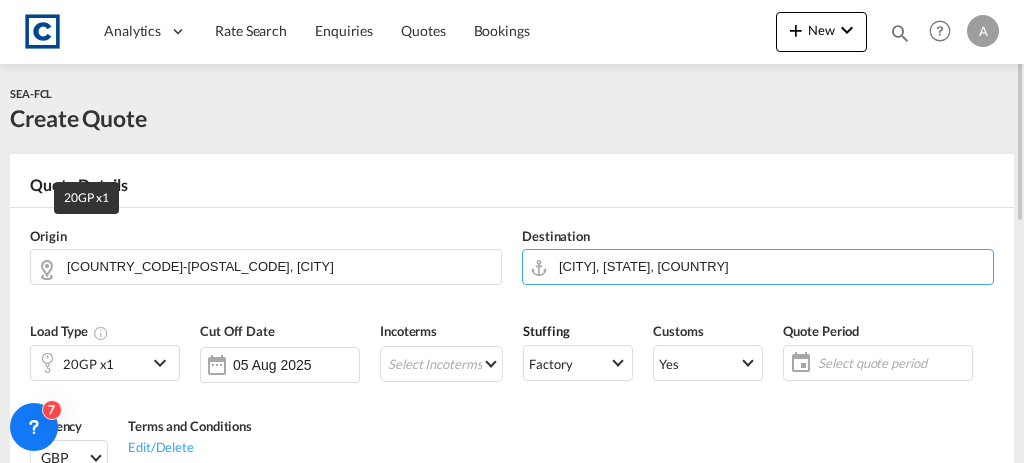 click on "20GP x1" at bounding box center (88, 364) 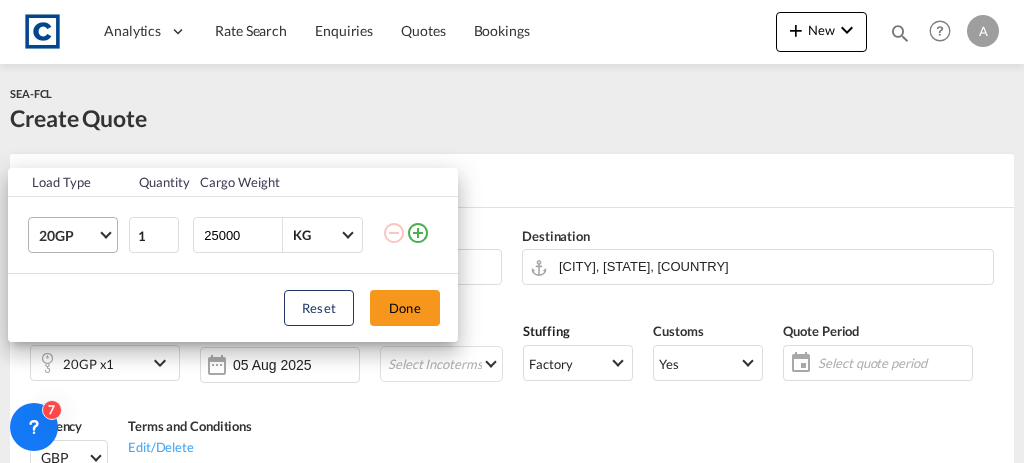 click on "20GP" at bounding box center (68, 236) 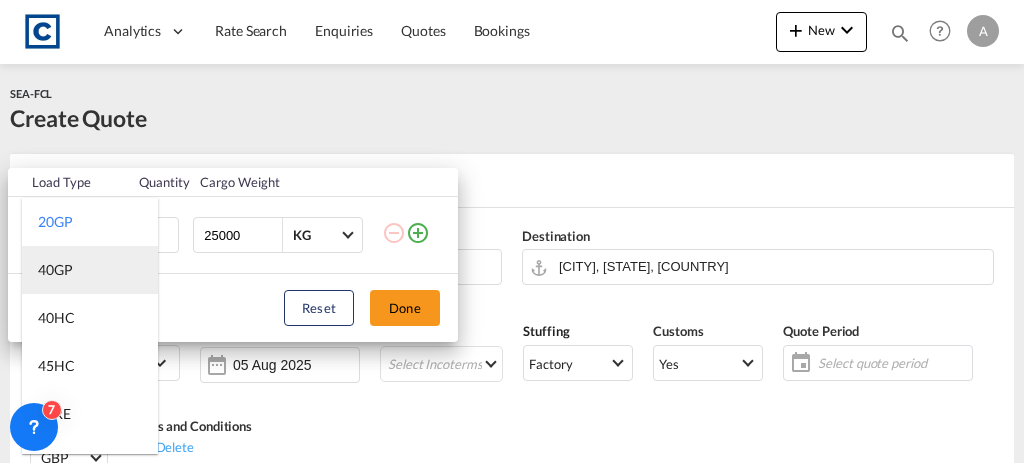 click on "40GP" at bounding box center [90, 270] 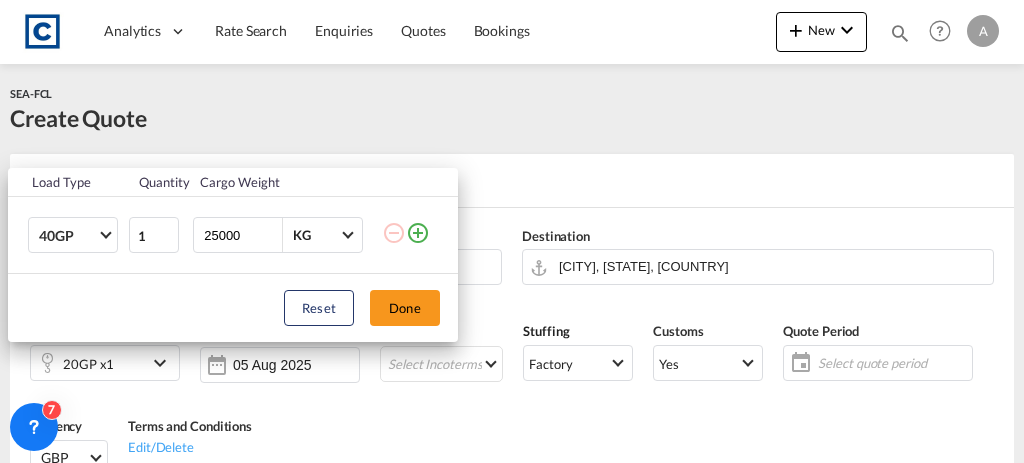click on "Reset Done" at bounding box center (233, 308) 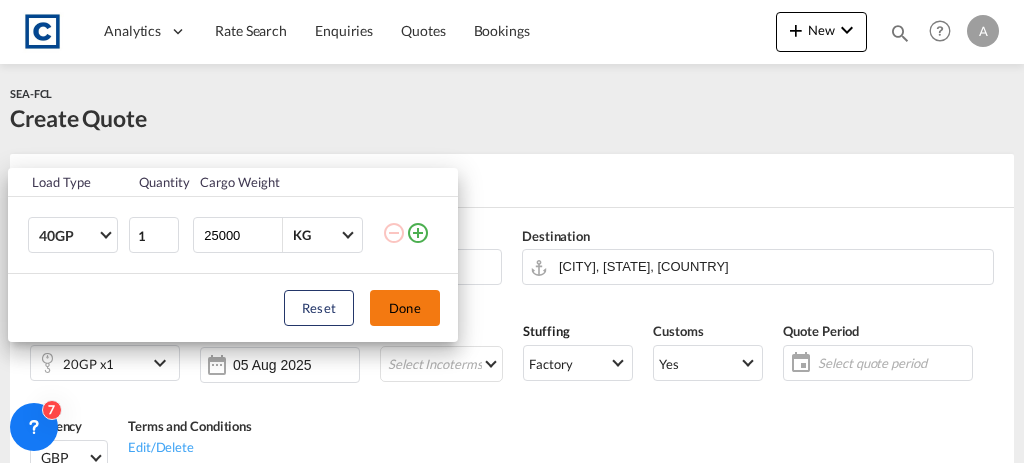click on "Done" at bounding box center [405, 308] 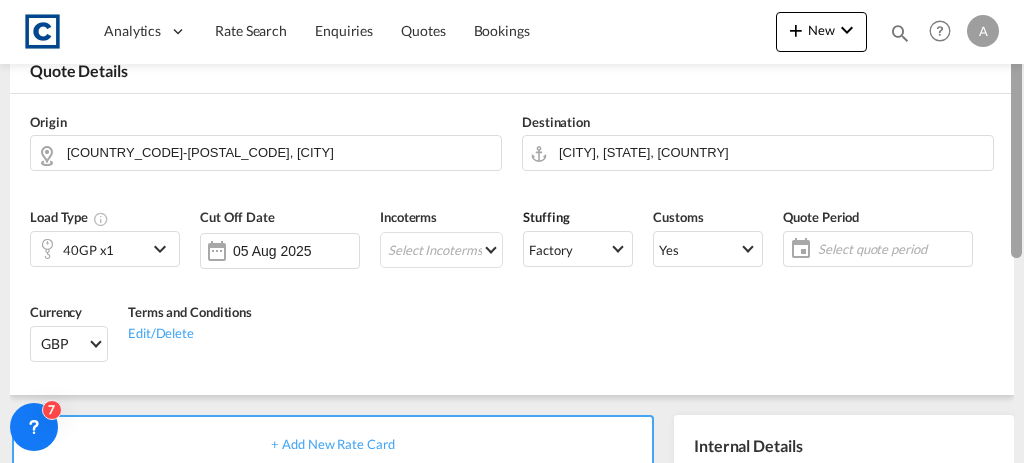 drag, startPoint x: 1020, startPoint y: 86, endPoint x: 1013, endPoint y: 139, distance: 53.460266 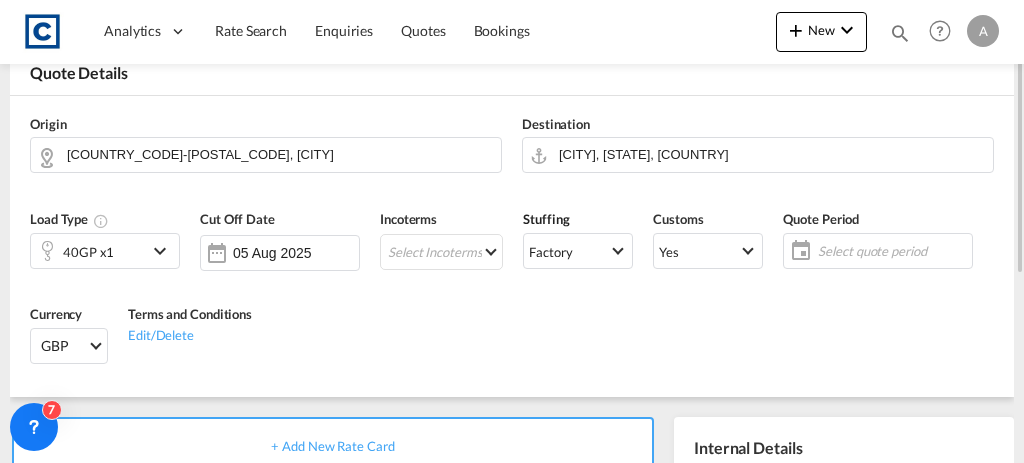 click on "+ Add New Rate Card" at bounding box center (333, 447) 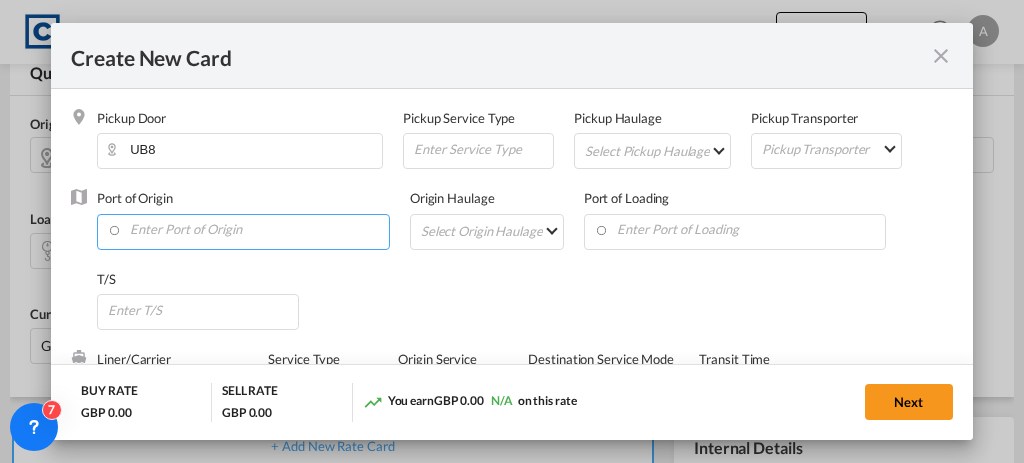 click at bounding box center (248, 230) 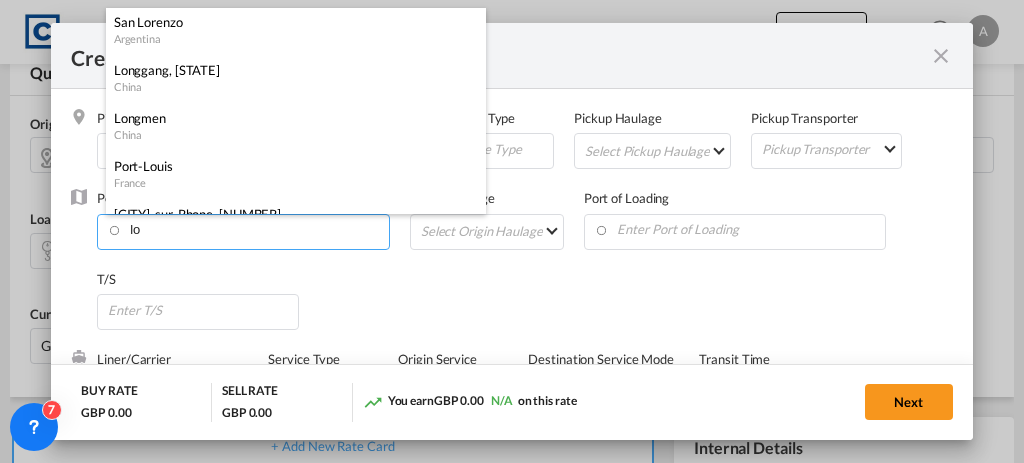 type on "l" 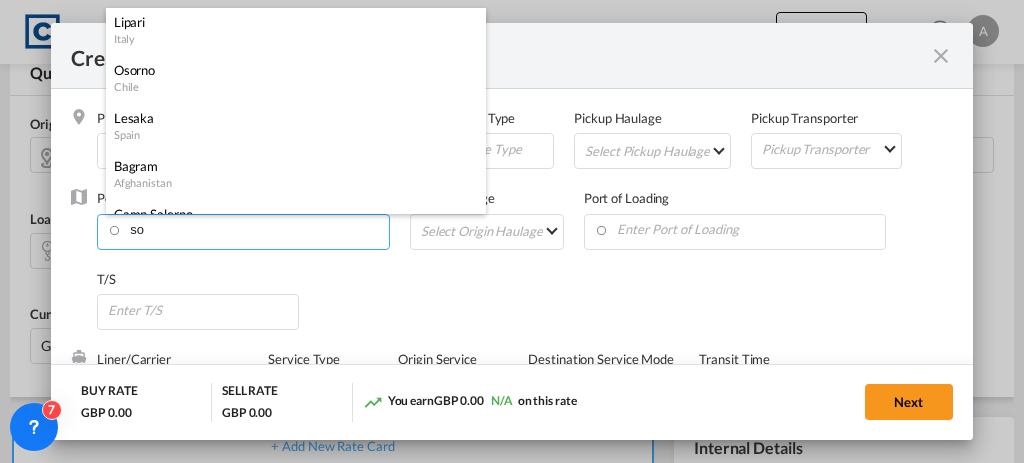 type on "s" 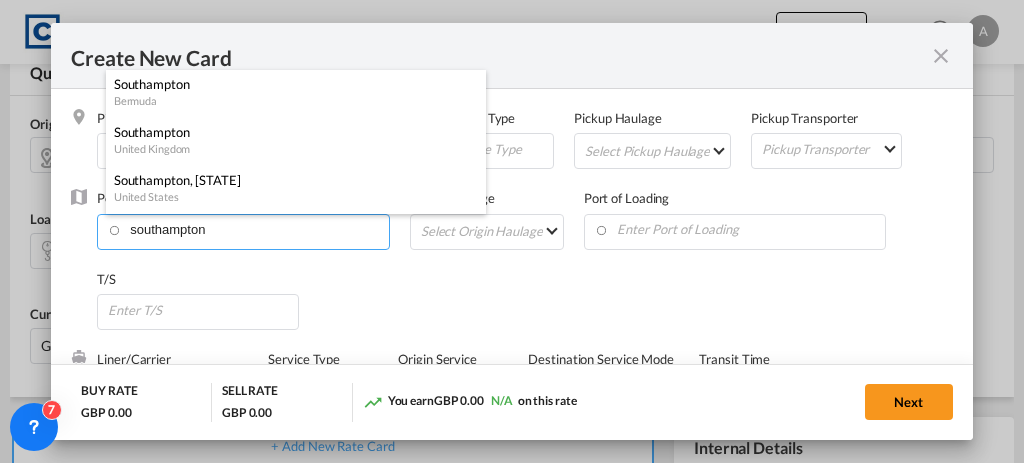 click on "Southampton" at bounding box center (290, 132) 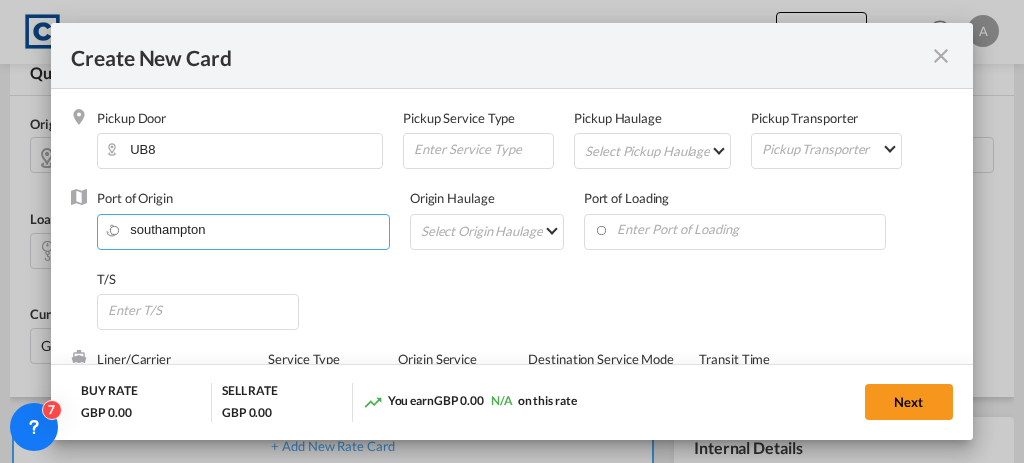 type on "Southampton, [STATE]" 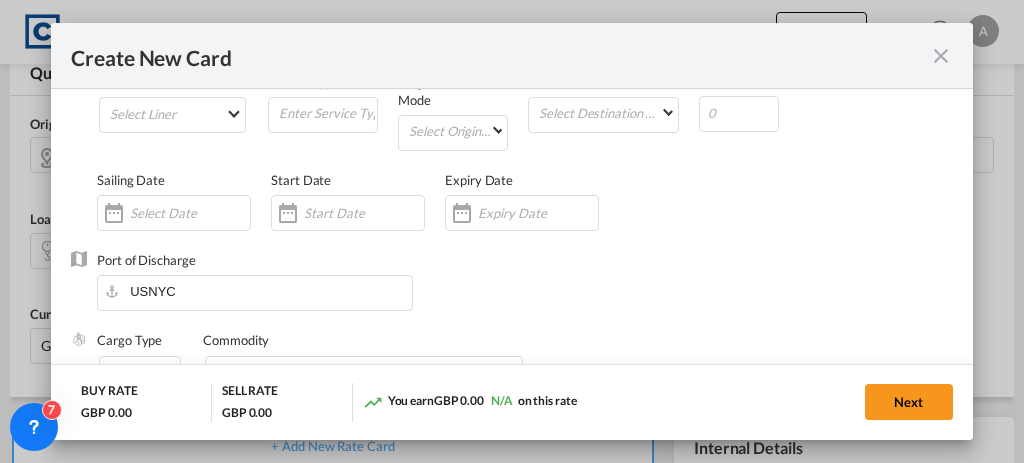 scroll, scrollTop: 273, scrollLeft: 0, axis: vertical 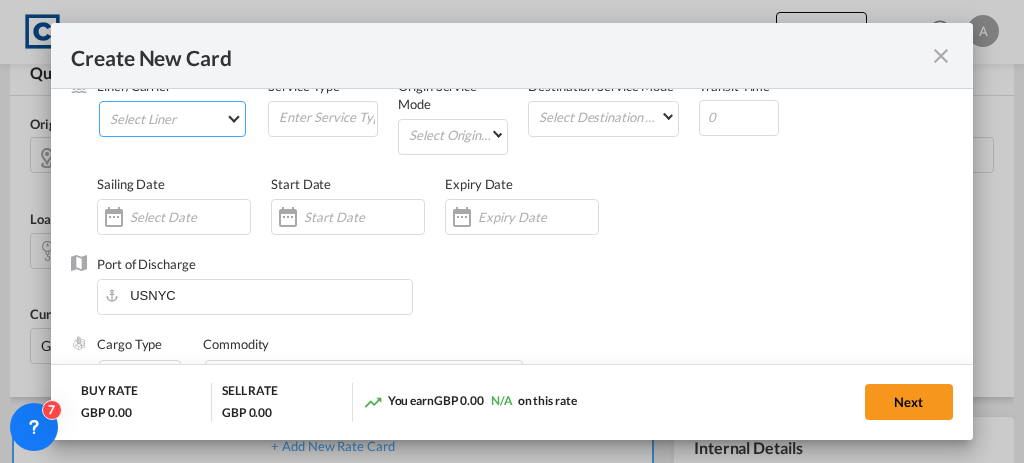 click on "Select Liner   2HM LOGISTICS D.O.O 2M Alliance AAXL GLOBAL SHIPPING LINES LLC ABDUL MUHSEN SHIPPING LLC Anco Trans ANL ANL Container Line Arkas Line Atlantic Container Lines Australia National Line (ANL) Baker Transport BMC Line Shipping BOLD Borchard Lines Ltd BUSCADOR Cardinal Carotrans Cleve & Zonen CMA CGM CMA CGM SPOTON API CMACGM API (Contract) Combiline CONTINENTAL WORLDWIDE SHIPPING SERVICE LLC COSCO COSCO SynconHub DB GROUP DKT ECU Worldwide Evergreen Line Evergreen Spot EWM Transport EZ ZIM Fast Transit Line FIRST SHIPPING-NVOCC FPS GLOBELINK GLOBELINK SPOT Gold Star Line Greencarrier GRIMALDI LINES HAMBURG SUD HAPAG LLOYD Hapag-Lloyd Quick Quotes Hapag-Lloyd Spot HLS HMM Hyundai Merchant Marine (HMM) spot INCA LINE Interasia Lines KING OCEAN Logisber Haulage Logwin Lunar star line MAERSK LINE Maersk Spot MARFRET COMPAGINE MARITIME MARINA MATSON Moonstar Lines MSC" at bounding box center [172, 119] 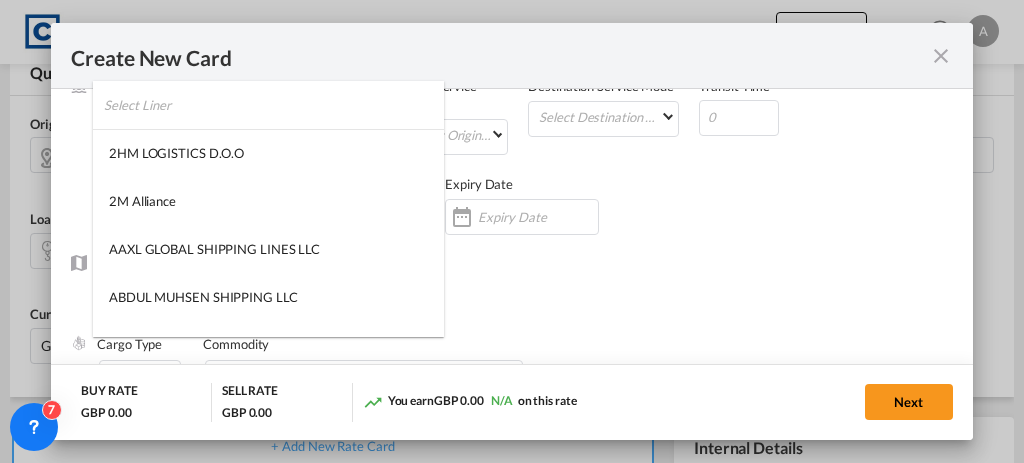 scroll, scrollTop: 35, scrollLeft: 0, axis: vertical 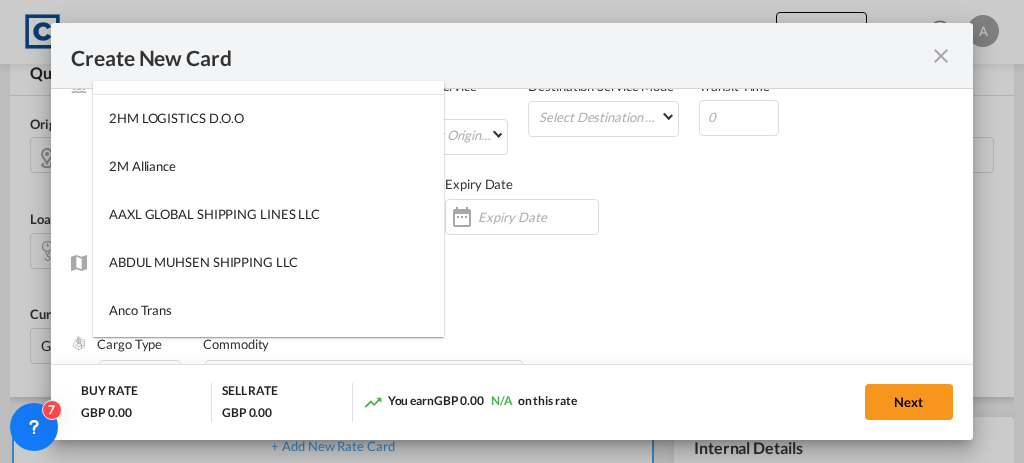 click at bounding box center [274, 70] 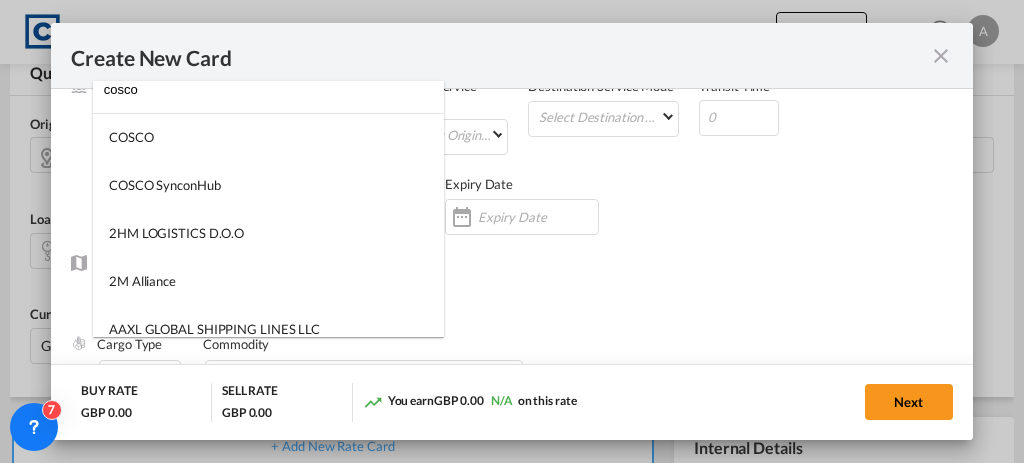scroll, scrollTop: 0, scrollLeft: 0, axis: both 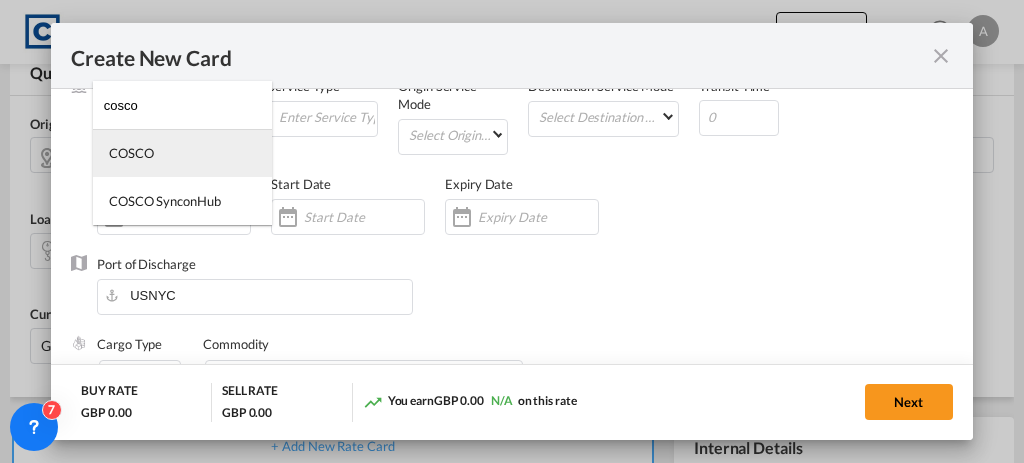 type on "cosco" 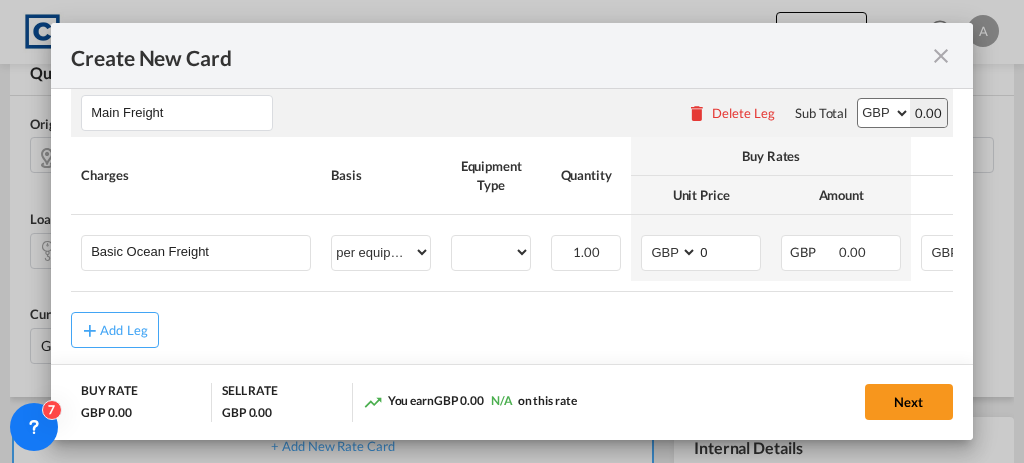 scroll, scrollTop: 750, scrollLeft: 0, axis: vertical 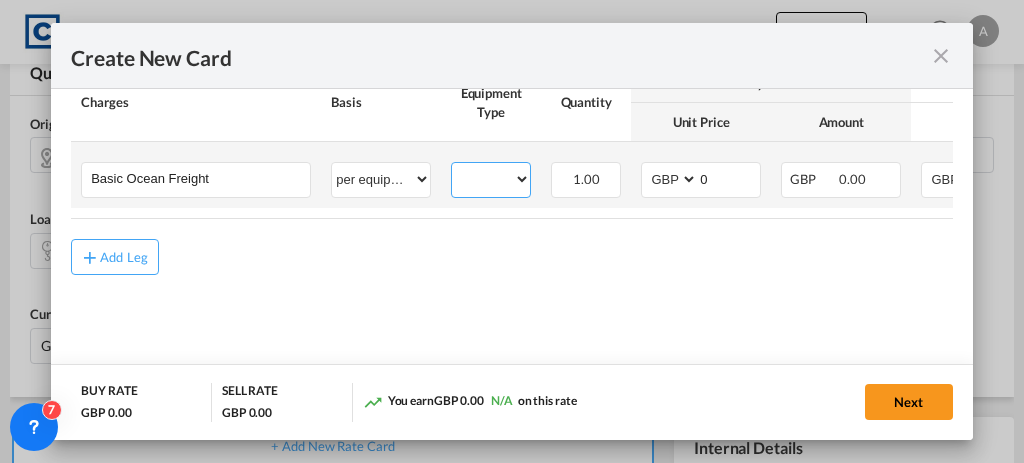 click on "40GP" at bounding box center (491, 179) 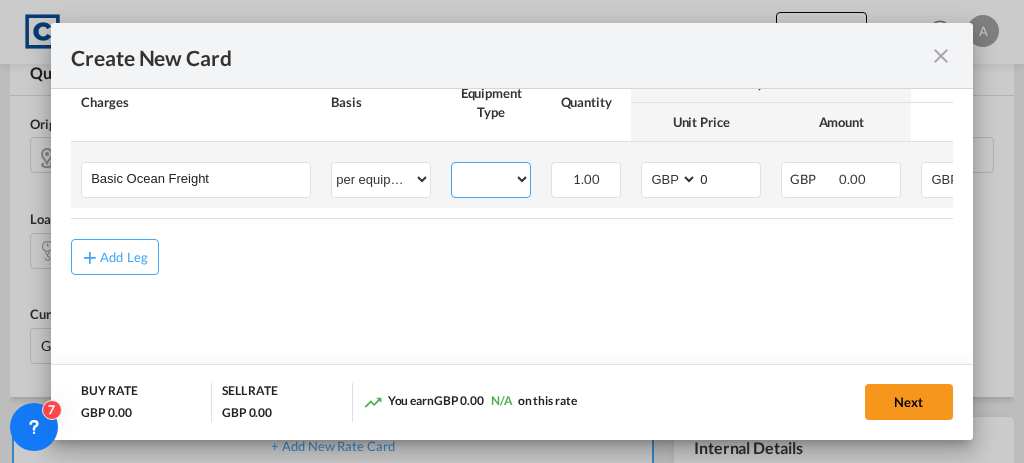 select on "40GP" 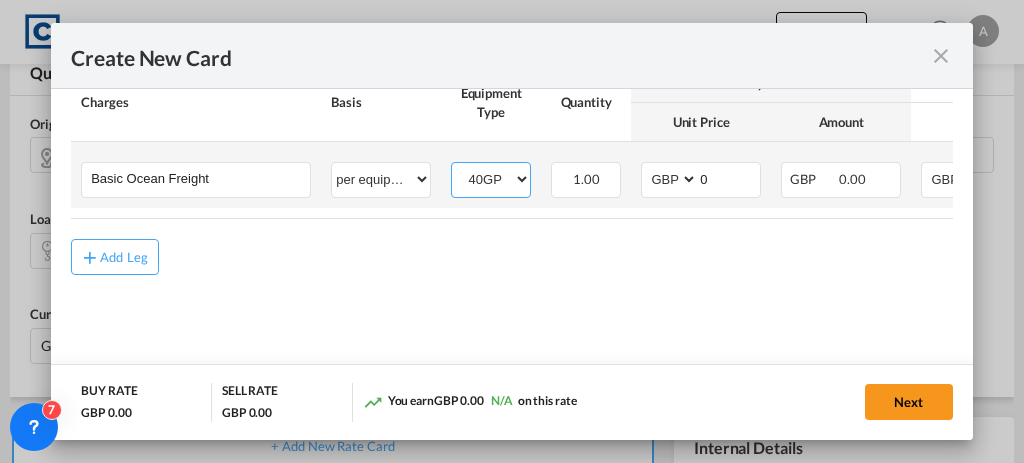 click on "40GP" at bounding box center [491, 179] 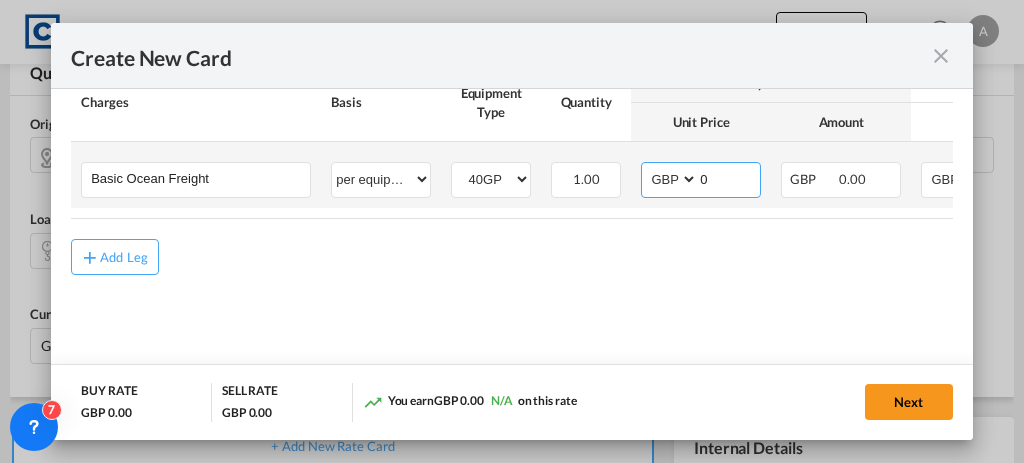click on "AED AFN ALL AMD ANG AOA ARS AUD AWG AZN BAM BBD BDT BGN BHD BIF BMD BND BOB BRL BSD BTN BWP BYN BZD CAD CDF CHF CLP CNY COP CRC CUC CUP CVE CZK DJF DKK DOP DZD EGP ERN ETB EUR FJD FKP FOK GBP GEL GGP GHS GIP GMD GNF GTQ GYD HKD HNL HRK HTG HUF IDR ILS IMP INR IQD IRR ISK JMD JOD JPY KES KGS KHR KID KMF KRW KWD KYD KZT LAK LBP LKR LRD LSL LYD MAD MDL MGA MKD MMK MNT MOP MRU MUR MVR MWK MXN MYR MZN NAD NGN NIO NOK NPR NZD OMR PAB PEN PGK PHP PKR PLN PYG QAR RON RSD RUB RWF SAR SBD SCR SDG SEK SGD SHP SLL SOS SRD SSP STN SYP SZL THB TJS TMT TND TOP TRY TTD TVD TWD TZS UAH UGX USD UYU UZS VES VND VUV WST XAF XCD XDR XOF XPF YER ZAR ZMW" at bounding box center (671, 179) 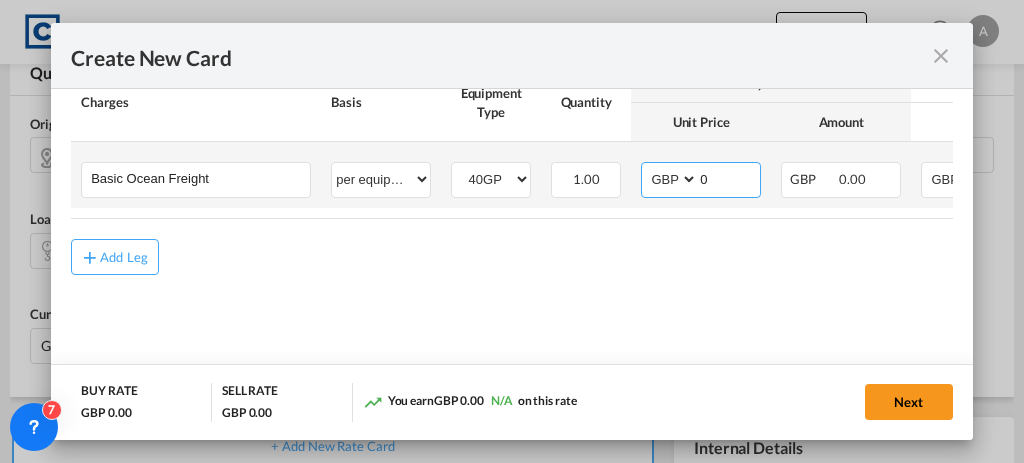 select on "string:USD" 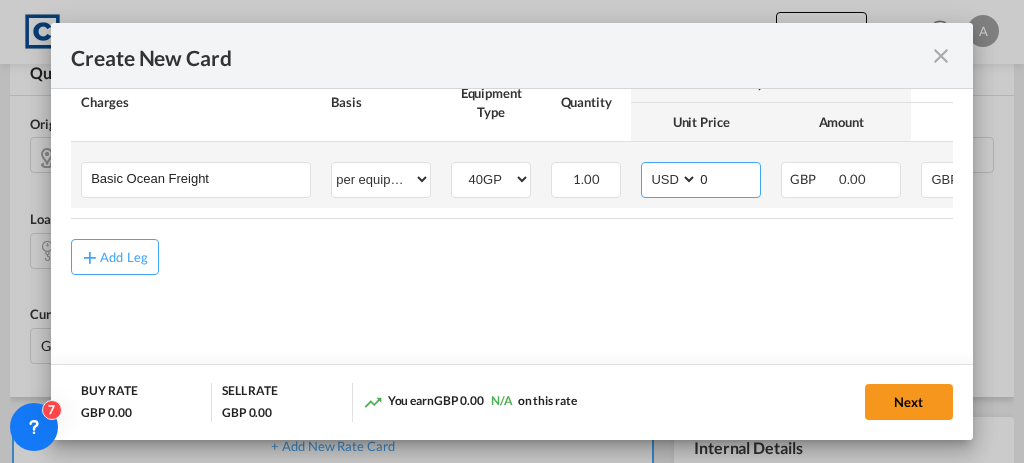 click on "AED AFN ALL AMD ANG AOA ARS AUD AWG AZN BAM BBD BDT BGN BHD BIF BMD BND BOB BRL BSD BTN BWP BYN BZD CAD CDF CHF CLP CNY COP CRC CUC CUP CVE CZK DJF DKK DOP DZD EGP ERN ETB EUR FJD FKP FOK GBP GEL GGP GHS GIP GMD GNF GTQ GYD HKD HNL HRK HTG HUF IDR ILS IMP INR IQD IRR ISK JMD JOD JPY KES KGS KHR KID KMF KRW KWD KYD KZT LAK LBP LKR LRD LSL LYD MAD MDL MGA MKD MMK MNT MOP MRU MUR MVR MWK MXN MYR MZN NAD NGN NIO NOK NPR NZD OMR PAB PEN PGK PHP PKR PLN PYG QAR RON RSD RUB RWF SAR SBD SCR SDG SEK SGD SHP SLL SOS SRD SSP STN SYP SZL THB TJS TMT TND TOP TRY TTD TVD TWD TZS UAH UGX USD UYU UZS VES VND VUV WST XAF XCD XDR XOF XPF YER ZAR ZMW" at bounding box center (671, 179) 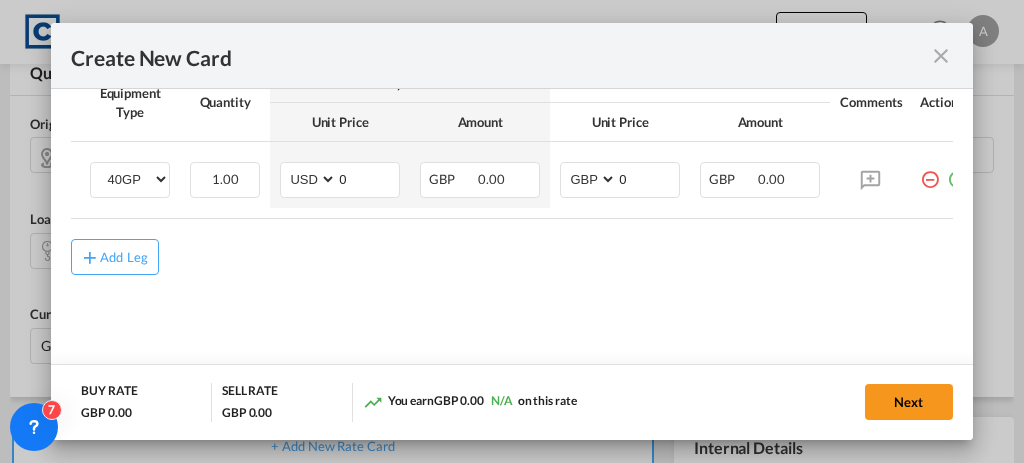 scroll, scrollTop: 0, scrollLeft: 368, axis: horizontal 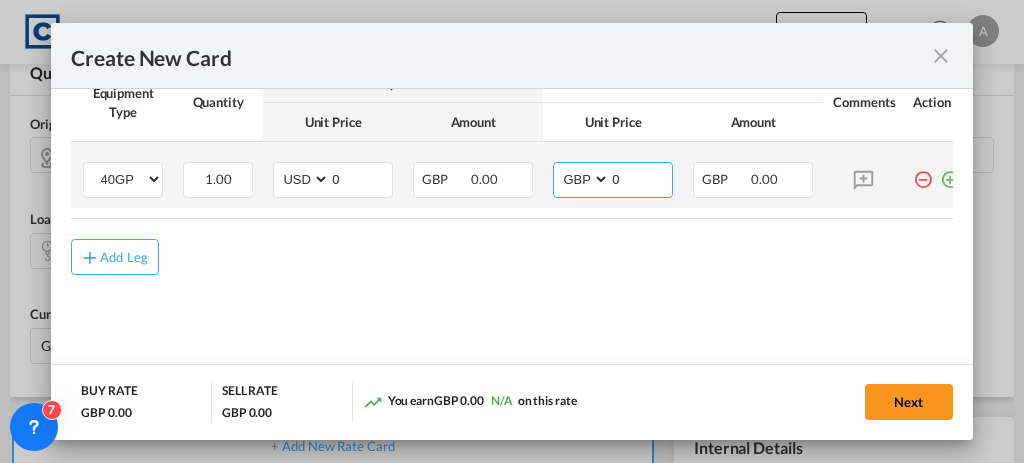 click on "AED AFN ALL AMD ANG AOA ARS AUD AWG AZN BAM BBD BDT BGN BHD BIF BMD BND BOB BRL BSD BTN BWP BYN BZD CAD CDF CHF CLP CNY COP CRC CUC CUP CVE CZK DJF DKK DOP DZD EGP ERN ETB EUR FJD FKP FOK GBP GEL GGP GHS GIP GMD GNF GTQ GYD HKD HNL HRK HTG HUF IDR ILS IMP INR IQD IRR ISK JMD JOD JPY KES KGS KHR KID KMF KRW KWD KYD KZT LAK LBP LKR LRD LSL LYD MAD MDL MGA MKD MMK MNT MOP MRU MUR MVR MWK MXN MYR MZN NAD NGN NIO NOK NPR NZD OMR PAB PEN PGK PHP PKR PLN PYG QAR RON RSD RUB RWF SAR SBD SCR SDG SEK SGD SHP SLL SOS SRD SSP STN SYP SZL THB TJS TMT TND TOP TRY TTD TVD TWD TZS UAH UGX USD UYU UZS VES VND VUV WST XAF XCD XDR XOF XPF YER ZAR ZMW" at bounding box center (583, 179) 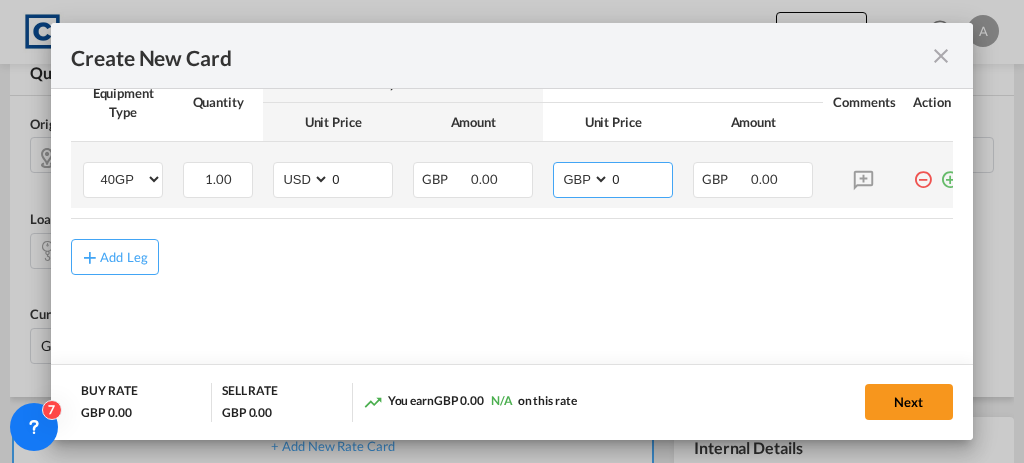 select on "string:USD" 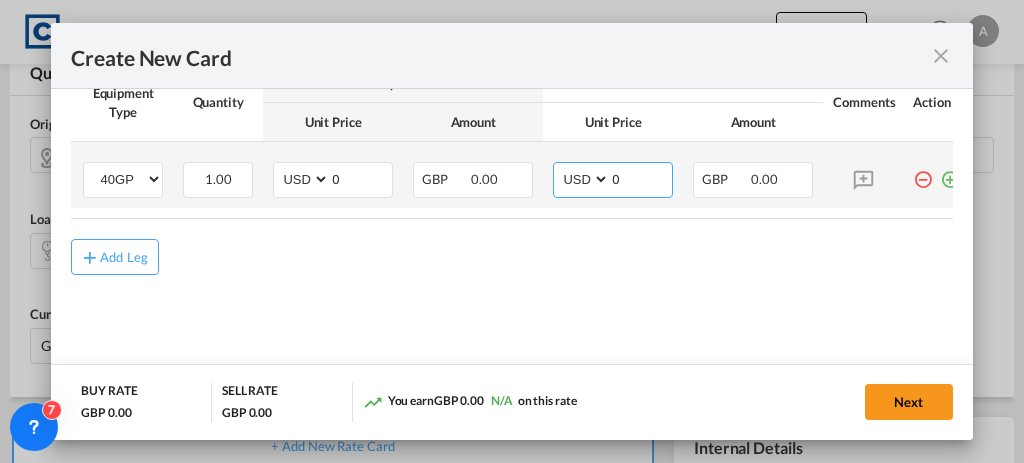 click on "AED AFN ALL AMD ANG AOA ARS AUD AWG AZN BAM BBD BDT BGN BHD BIF BMD BND BOB BRL BSD BTN BWP BYN BZD CAD CDF CHF CLP CNY COP CRC CUC CUP CVE CZK DJF DKK DOP DZD EGP ERN ETB EUR FJD FKP FOK GBP GEL GGP GHS GIP GMD GNF GTQ GYD HKD HNL HRK HTG HUF IDR ILS IMP INR IQD IRR ISK JMD JOD JPY KES KGS KHR KID KMF KRW KWD KYD KZT LAK LBP LKR LRD LSL LYD MAD MDL MGA MKD MMK MNT MOP MRU MUR MVR MWK MXN MYR MZN NAD NGN NIO NOK NPR NZD OMR PAB PEN PGK PHP PKR PLN PYG QAR RON RSD RUB RWF SAR SBD SCR SDG SEK SGD SHP SLL SOS SRD SSP STN SYP SZL THB TJS TMT TND TOP TRY TTD TVD TWD TZS UAH UGX USD UYU UZS VES VND VUV WST XAF XCD XDR XOF XPF YER ZAR ZMW" at bounding box center (583, 179) 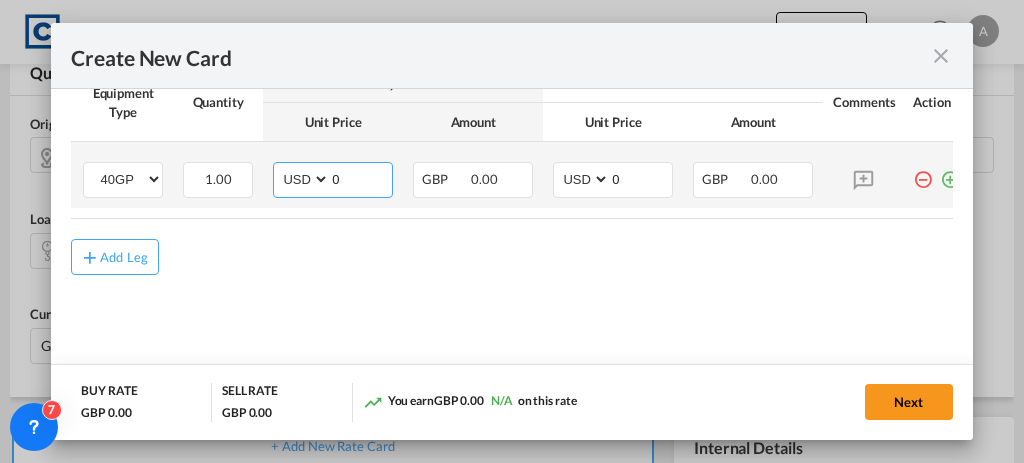 click on "0" at bounding box center [361, 178] 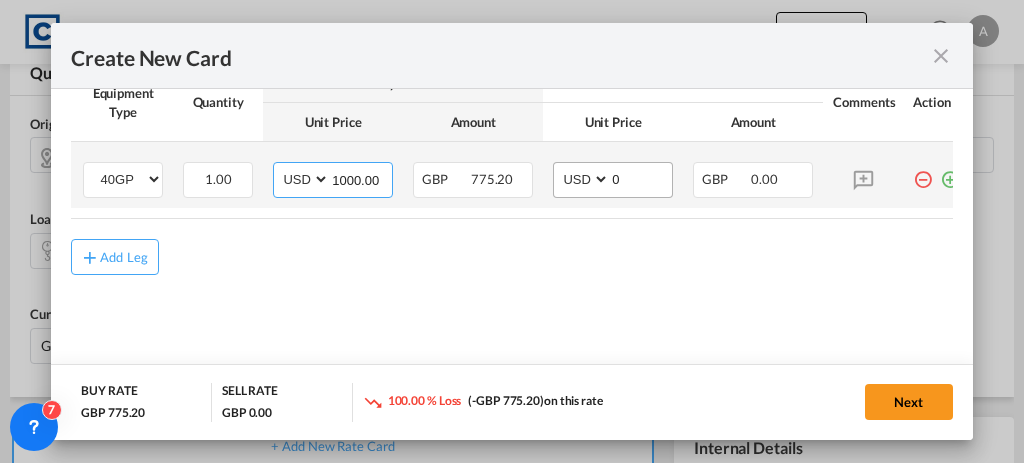 type on "1000.00" 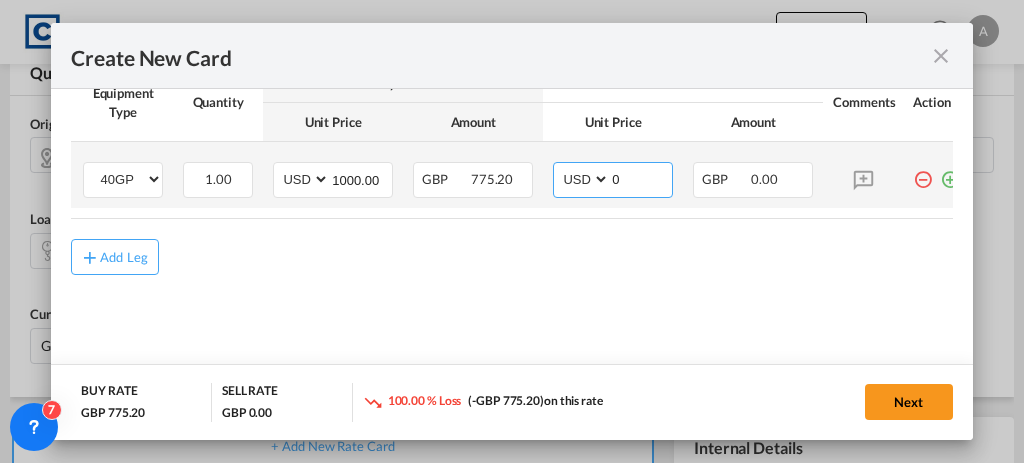 click on "0" at bounding box center [641, 178] 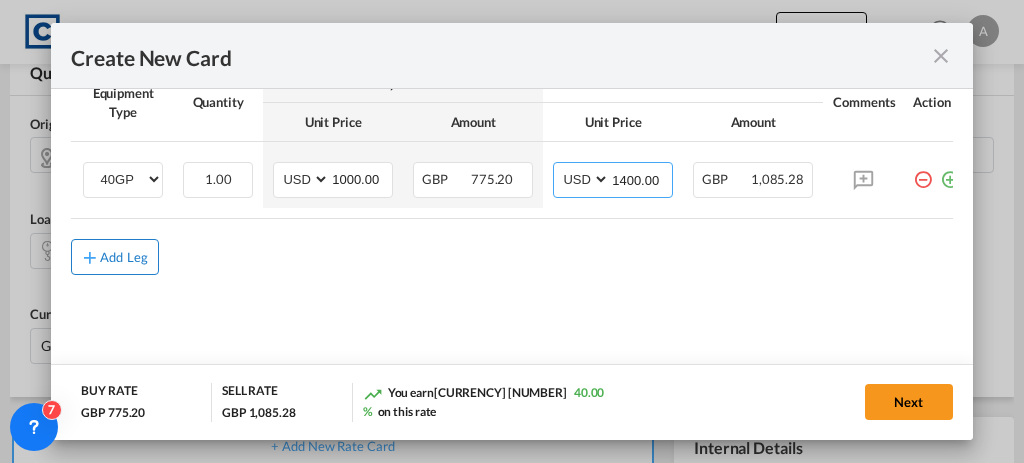 type on "1400.00" 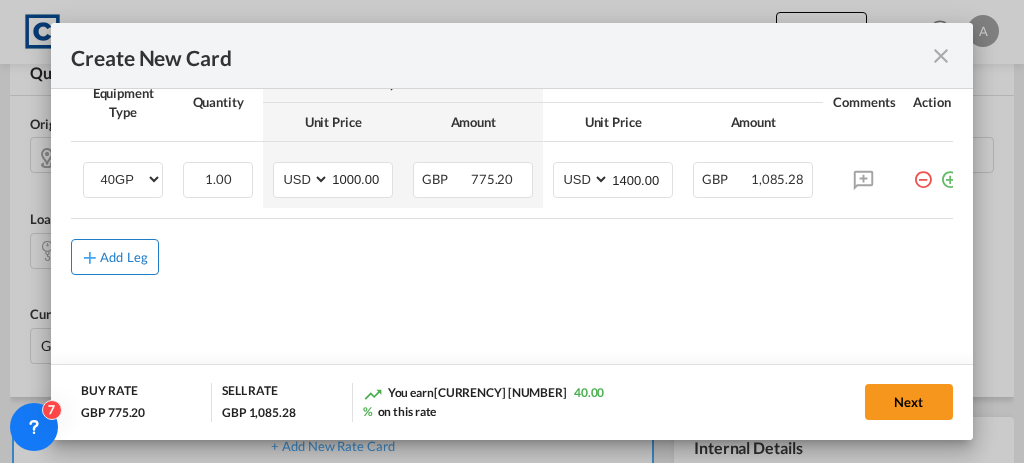 click on "Add Leg" at bounding box center [124, 257] 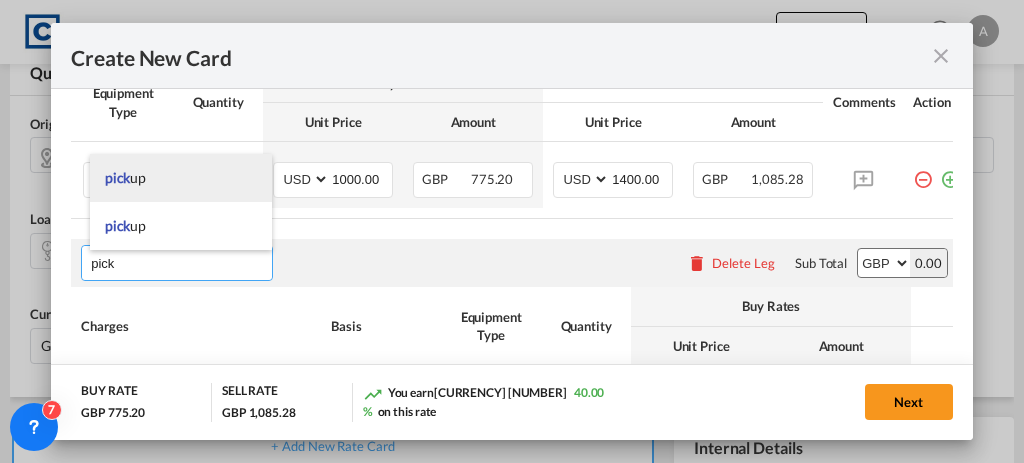 click on "pick up" at bounding box center [181, 178] 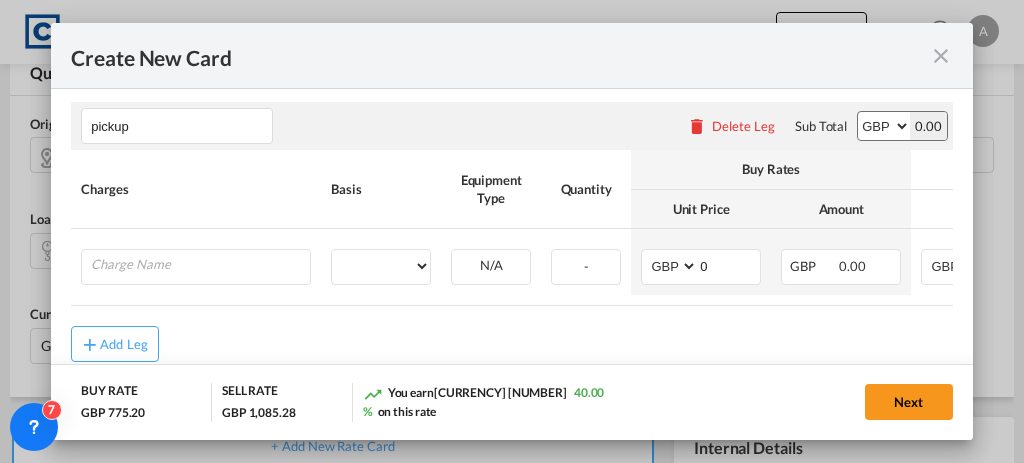 scroll, scrollTop: 889, scrollLeft: 0, axis: vertical 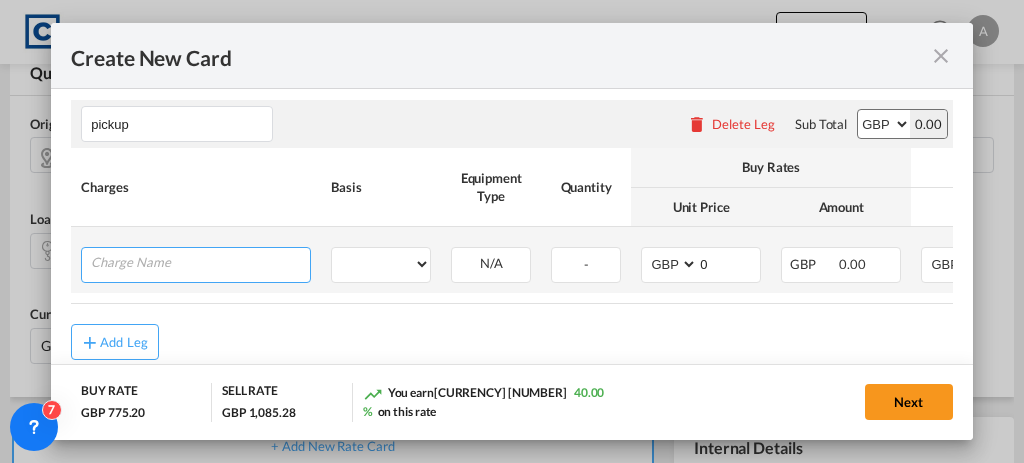 click at bounding box center (200, 263) 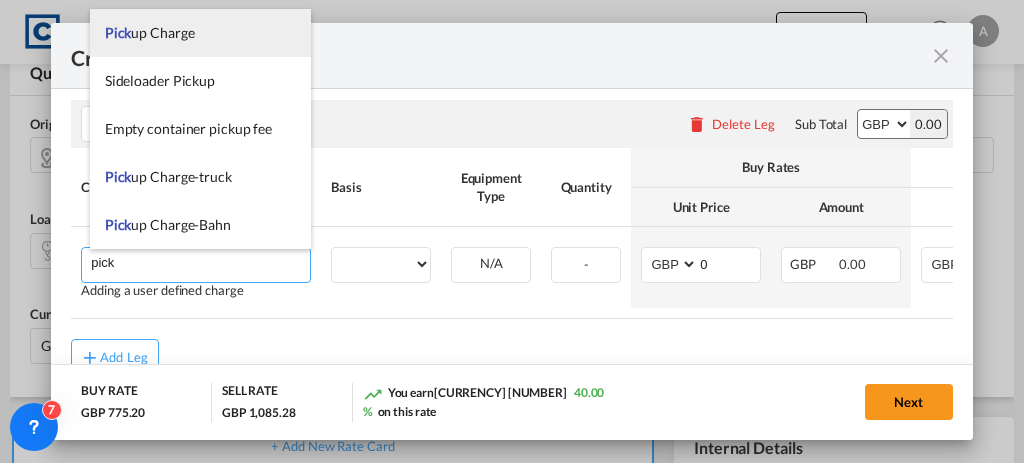 click on "Pick up Charge" at bounding box center (150, 32) 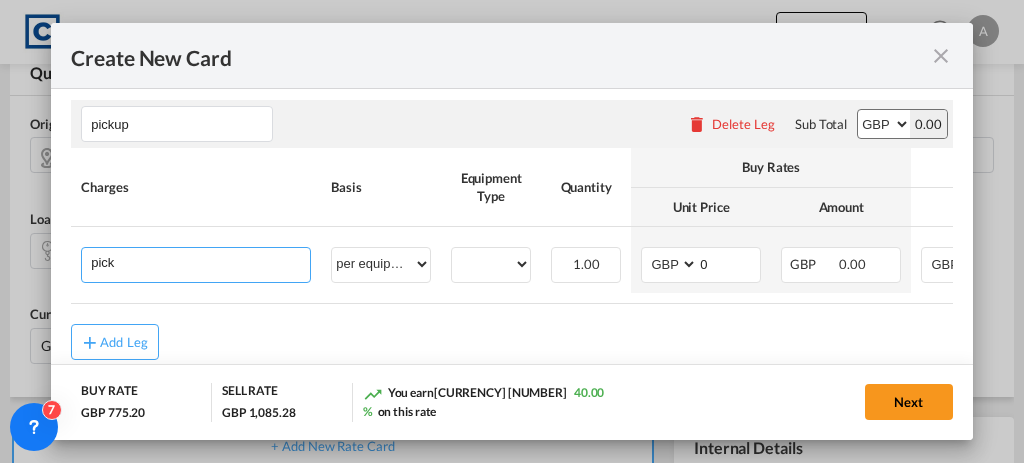 type on "Pickup Charge" 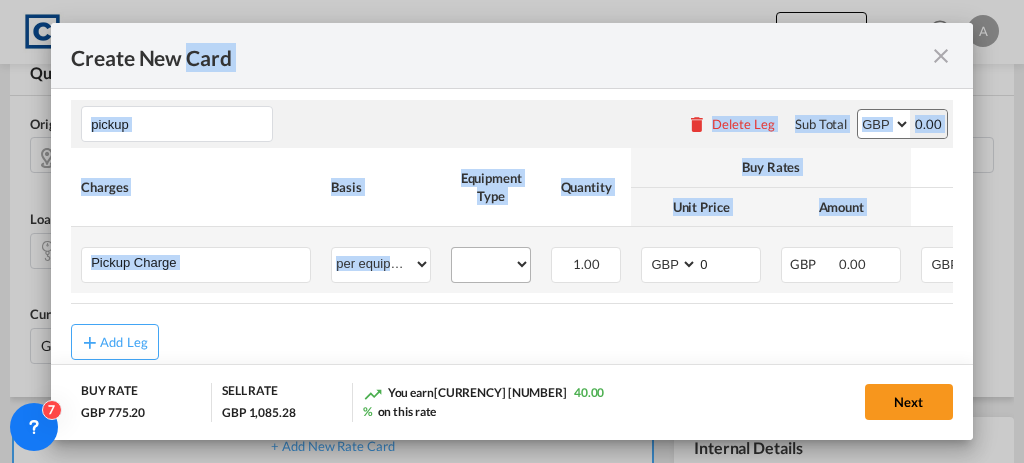 drag, startPoint x: 186, startPoint y: 37, endPoint x: 491, endPoint y: 269, distance: 383.20883 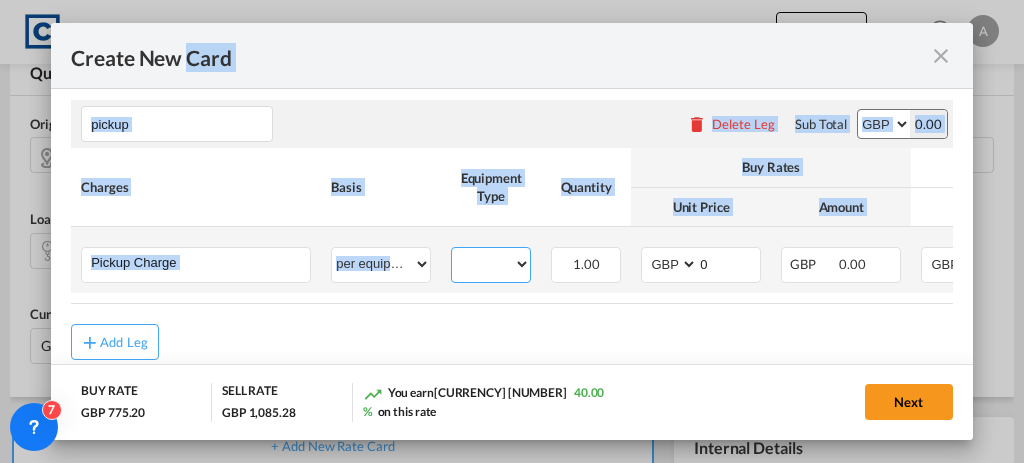 click on "40GP" at bounding box center (491, 264) 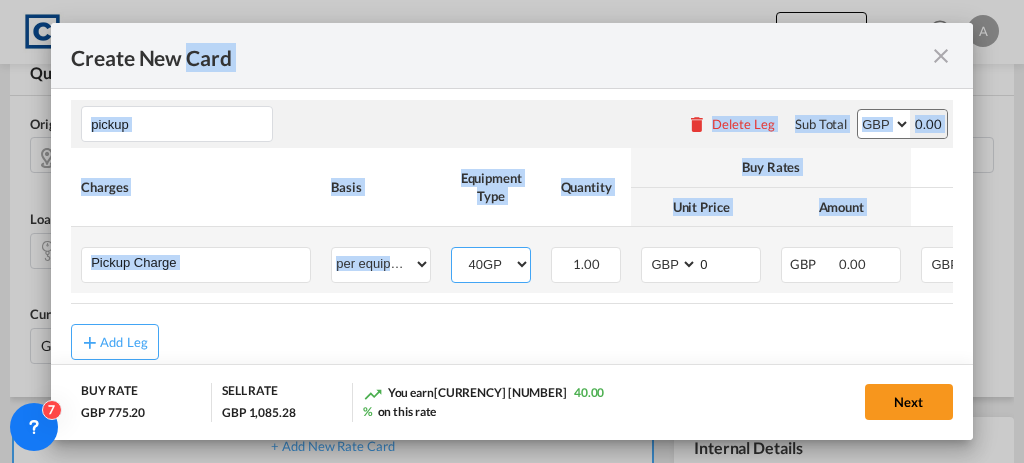 click on "40GP" at bounding box center [491, 264] 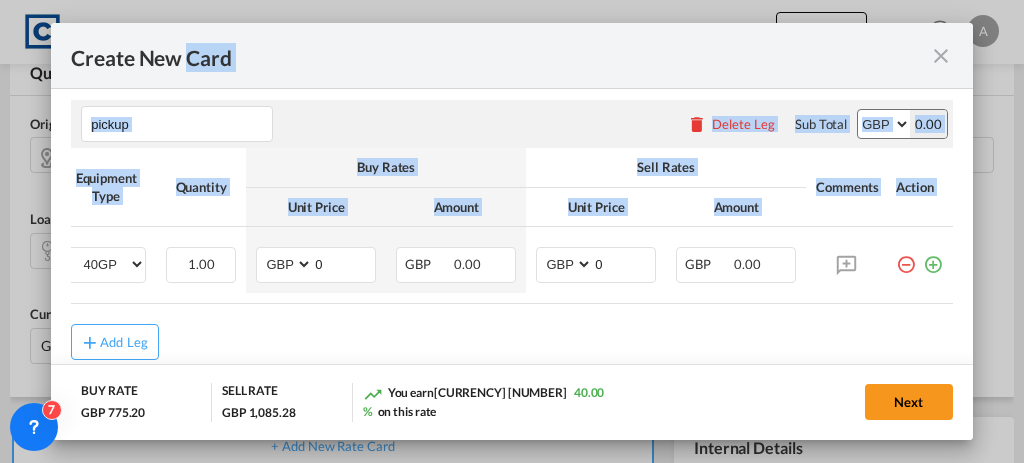 scroll, scrollTop: 0, scrollLeft: 366, axis: horizontal 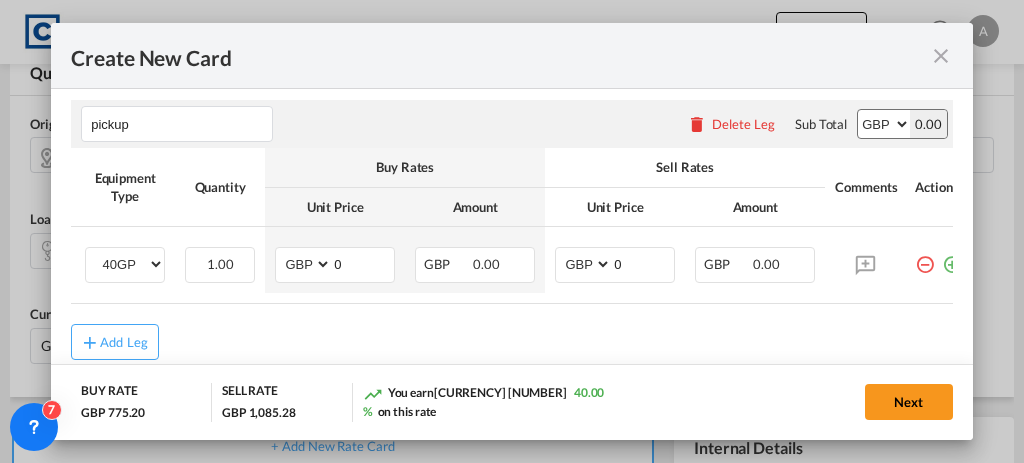click on "Main Freight                                                     Please enter leg name   Leg Name Already Exists Delete Leg Sub Total AED AFN ALL AMD ANG AOA ARS AUD AWG AZN BAM BBD BDT BGN BHD BIF BMD BND BOB BRL BSD BTN BWP BYN BZD CAD CDF CHF CLP CNY COP CRC CUC CUP CVE CZK DJF DKK DOP DZD EGP ERN ETB EUR FJD FKP FOK GBP GEL GGP GHS GIP GMD GNF GTQ GYD HKD HNL HRK HTG HUF IDR ILS IMP INR IQD IRR ISK JMD JOD JPY KES KGS KHR KID KMF KRW KWD KYD KZT LAK LBP LKR LRD LSL LYD MAD MDL MGA MKD MMK MNT MOP MRU MUR MVR MWK MXN MYR MZN NAD NGN NIO NOK NPR NZD OMR PAB PEN PGK PHP PKR PLN PYG QAR RON RSD RUB RWF SAR SBD SCR SDG SEK SGD SHP SLL SOS SRD SSP STN SYP SZL THB TJS TMT TND TOP TRY TTD TVD TWD TZS UAH UGX USD UYU UZS VES VND VUV WST XAF XCD XDR XOF XPF YER ZAR ZMW 1,085.28 Charges Basis
Equipment Type Quantity Buy Rates Sell Rates
Comments Action Unit Price Amount Unit Price Amount                                 Basic Ocean Freight" at bounding box center (512, 108) 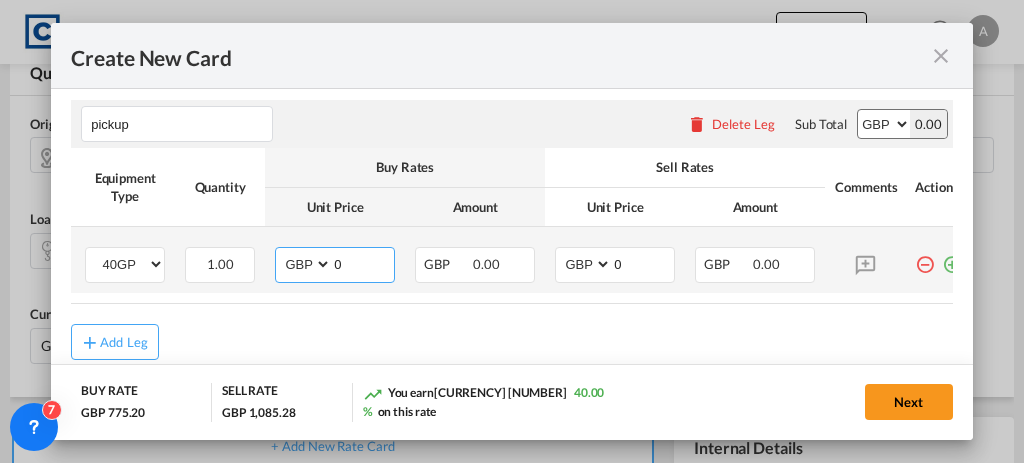 click on "0" at bounding box center [363, 263] 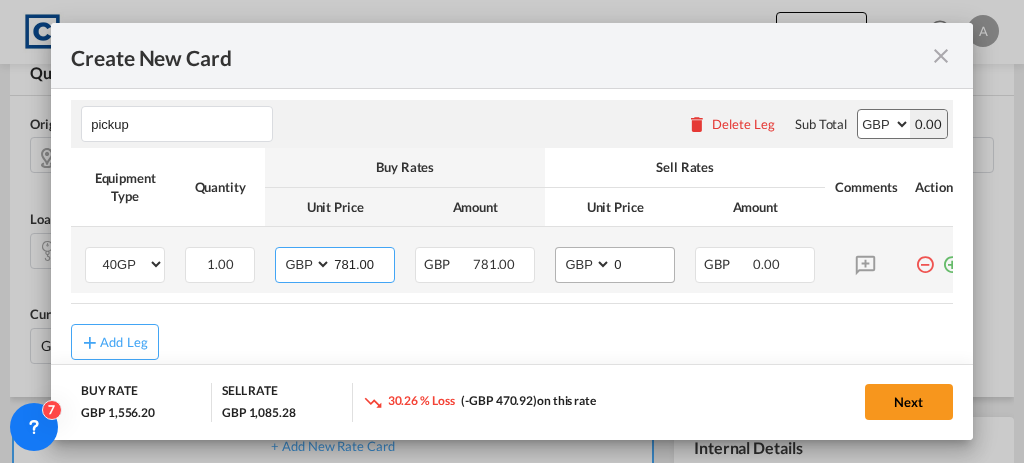 type on "781.00" 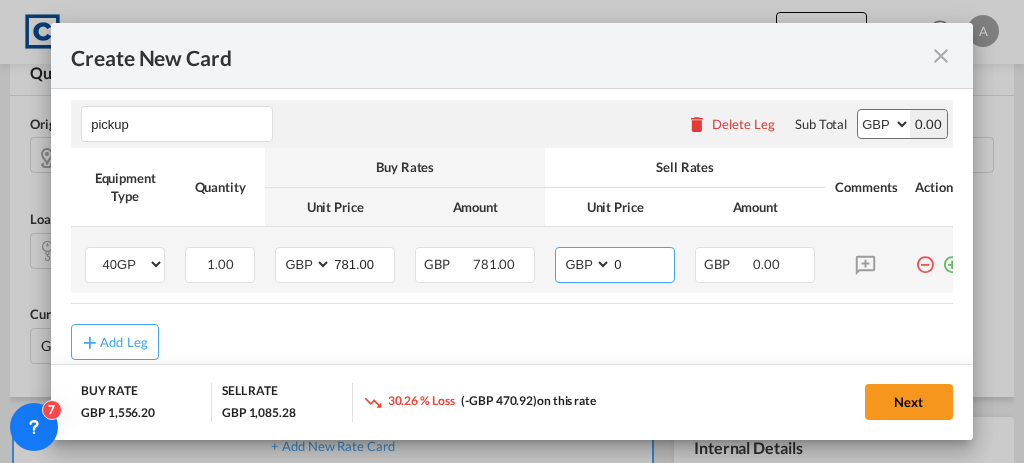 click on "0" at bounding box center (643, 263) 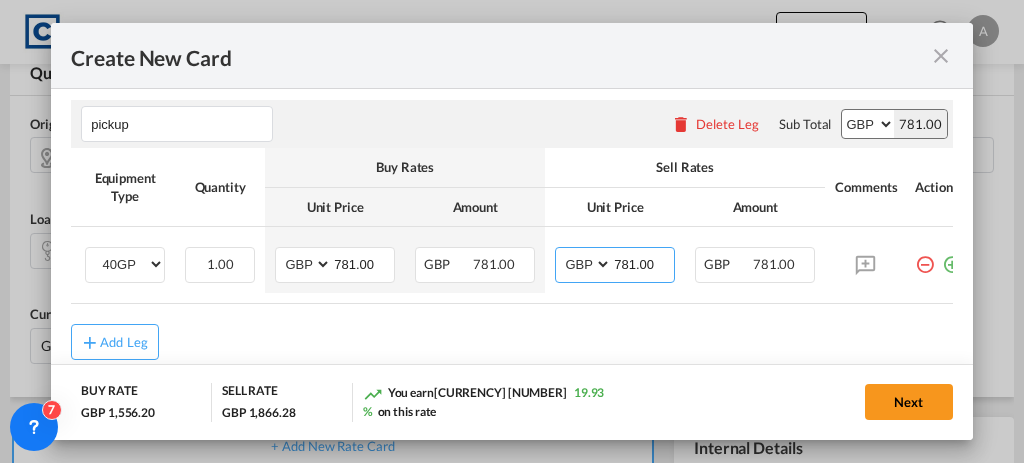 type on "781.00" 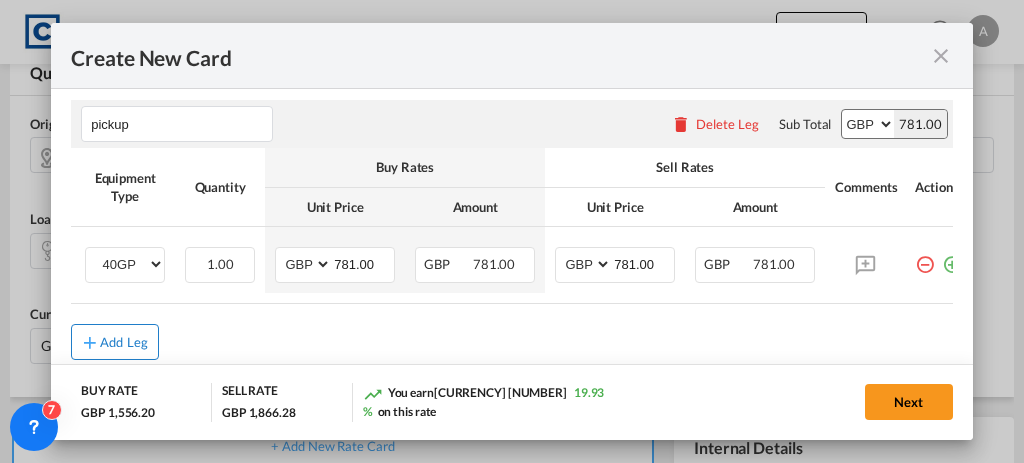 click on "Add Leg" at bounding box center [124, 342] 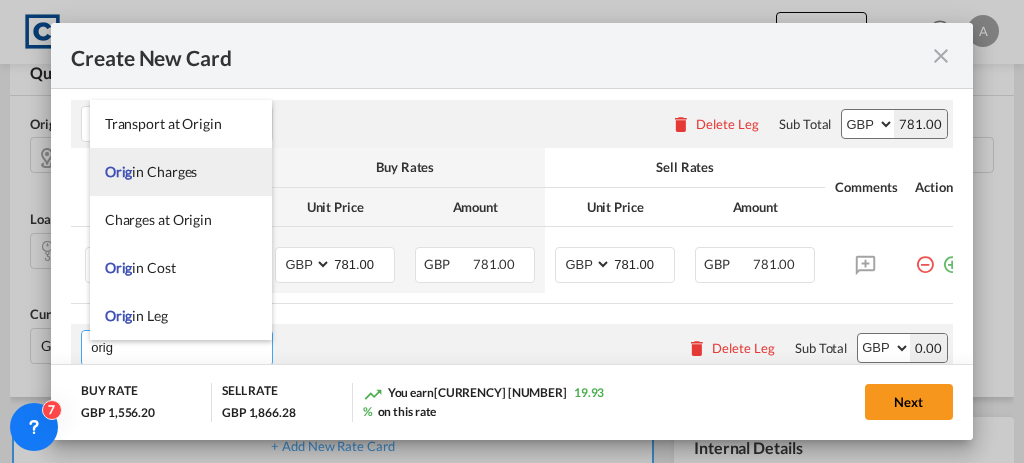 click on "Orig in Charges" at bounding box center (181, 172) 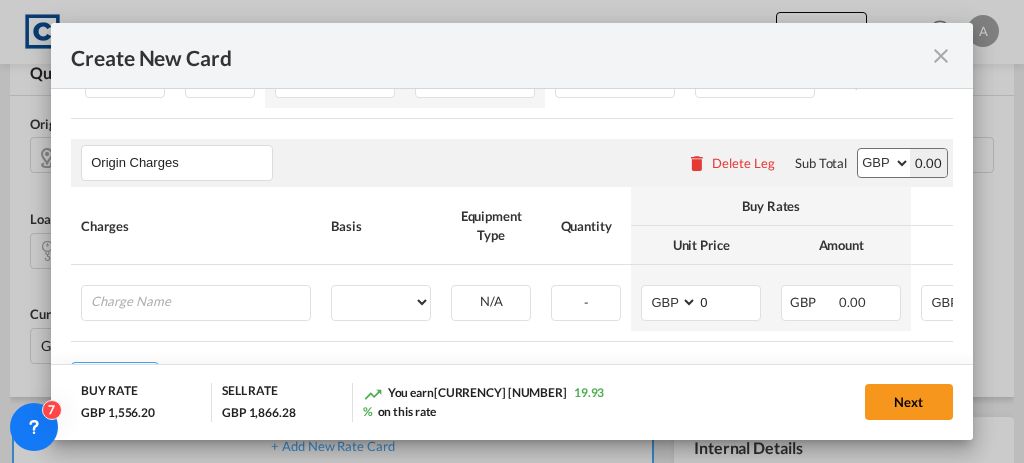 scroll, scrollTop: 1097, scrollLeft: 0, axis: vertical 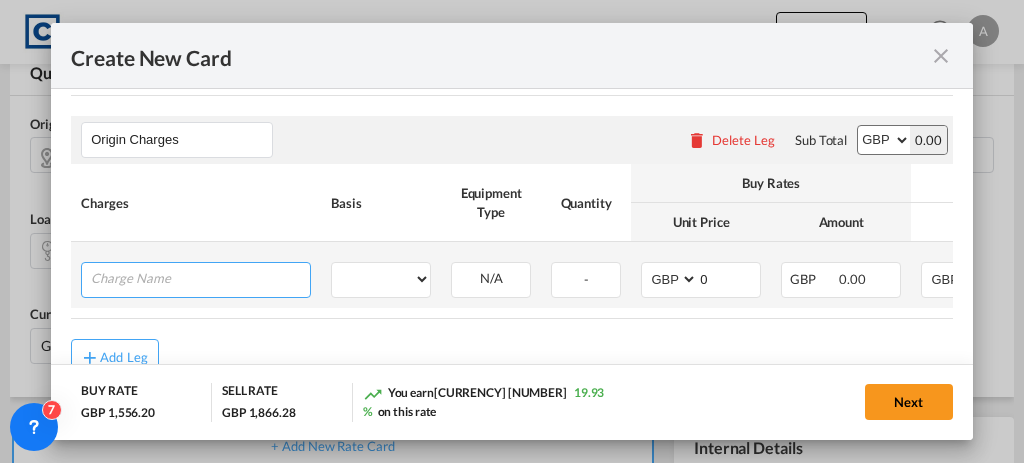click at bounding box center (200, 278) 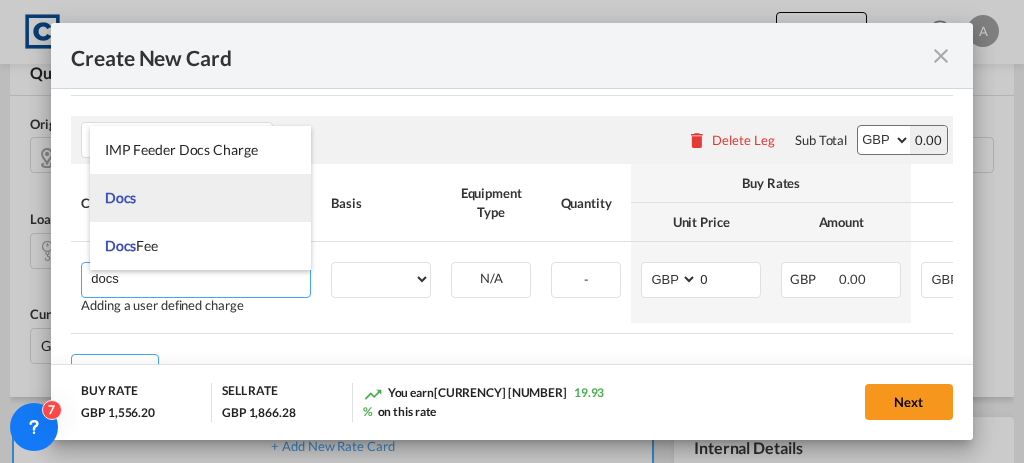click on "Docs" at bounding box center [200, 198] 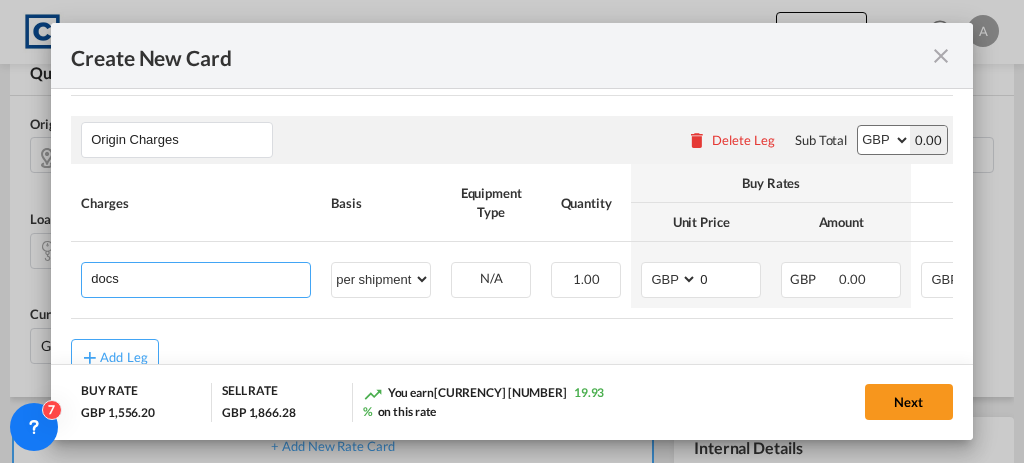 type on "Docs" 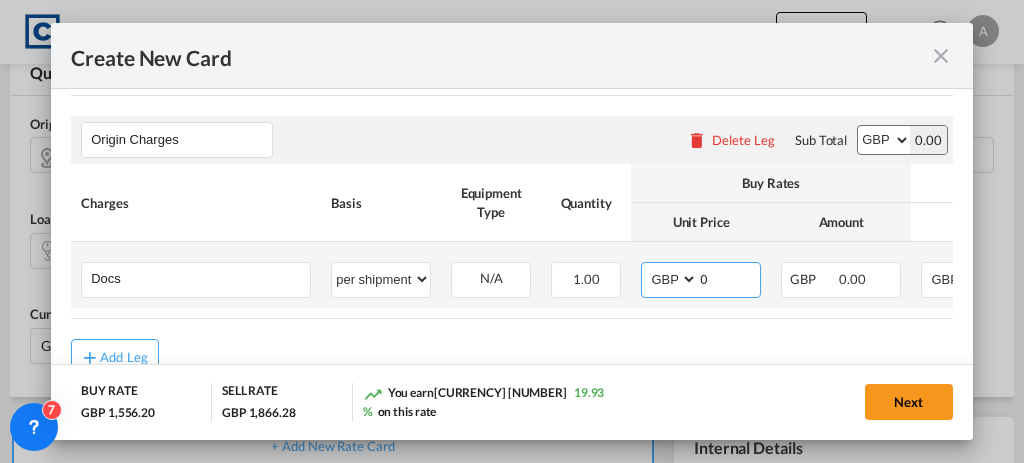 click on "0" at bounding box center (729, 278) 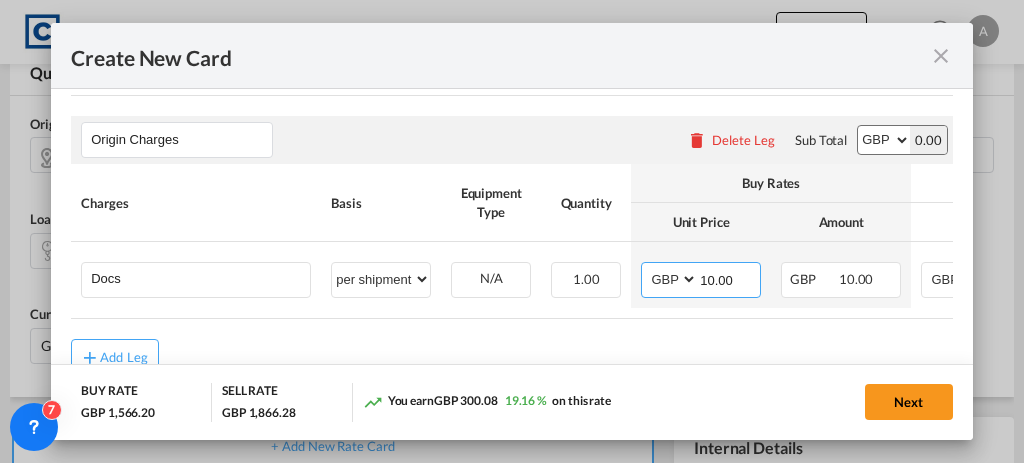 type on "10.00" 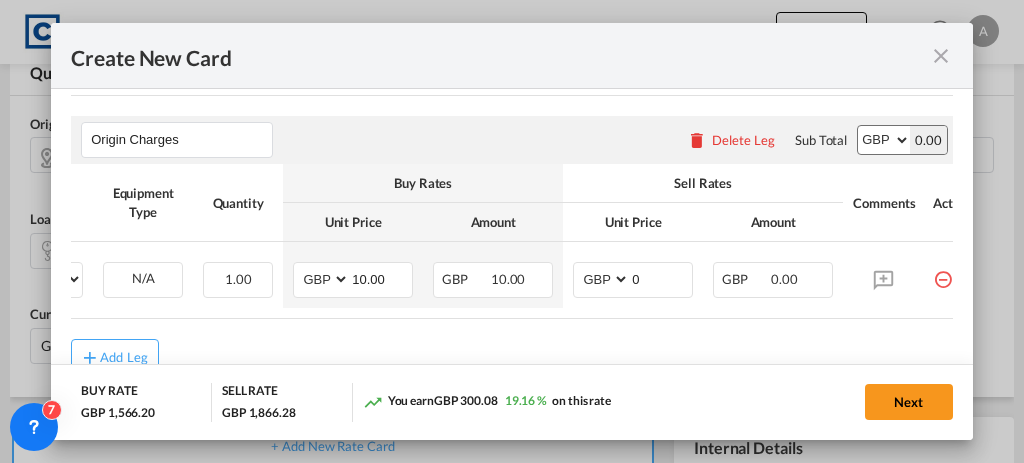scroll, scrollTop: 0, scrollLeft: 387, axis: horizontal 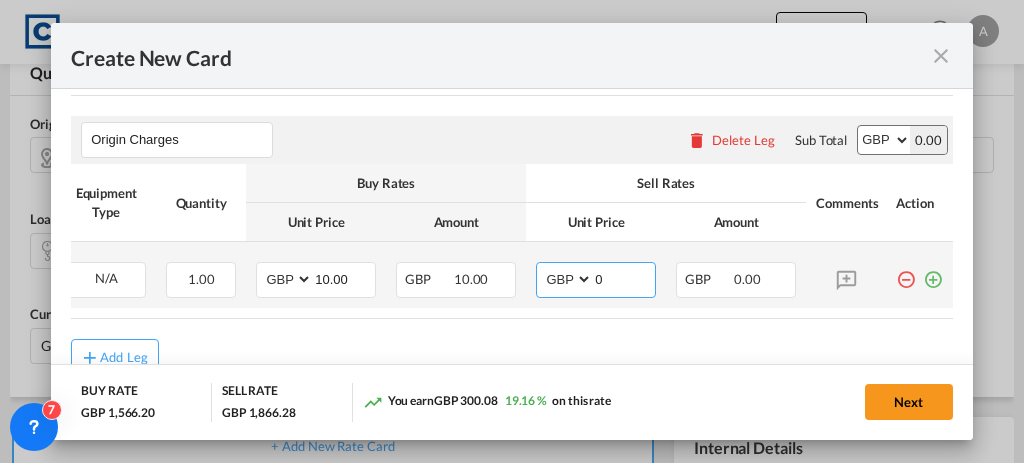 click on "0" at bounding box center (624, 278) 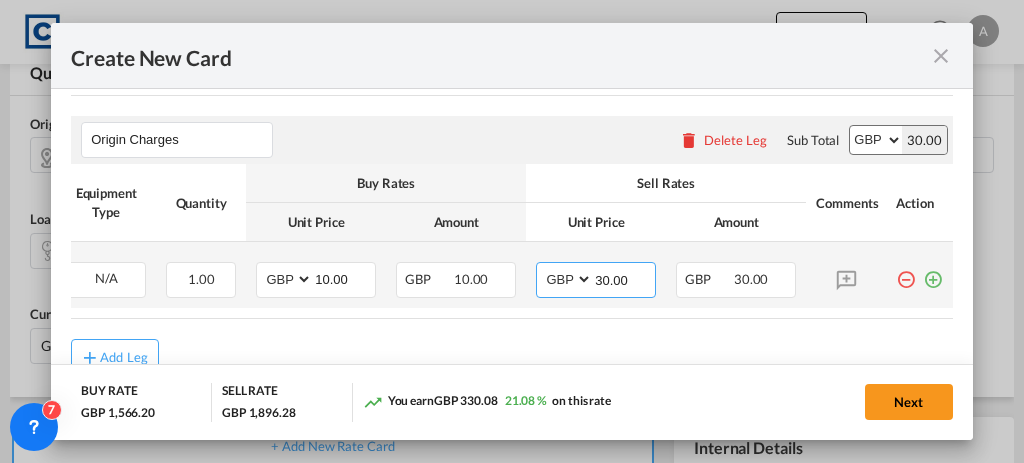 type on "30.00" 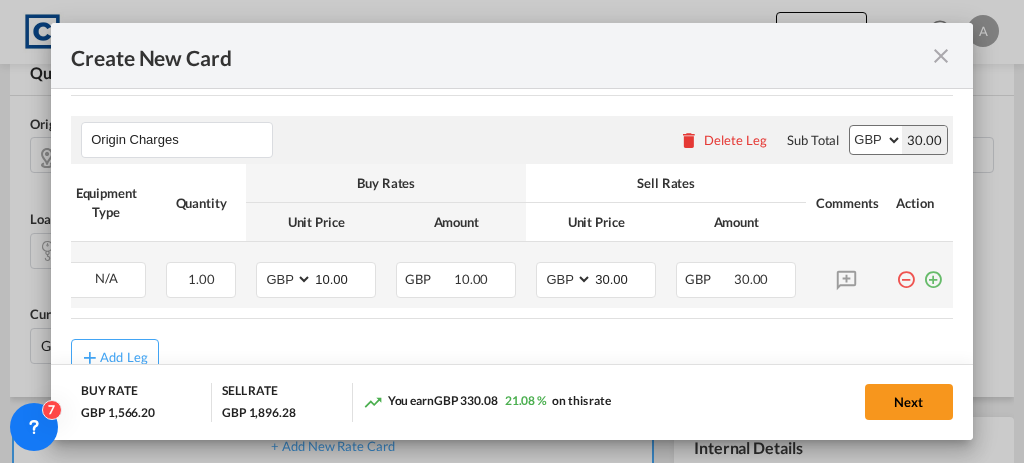 click at bounding box center [933, 272] 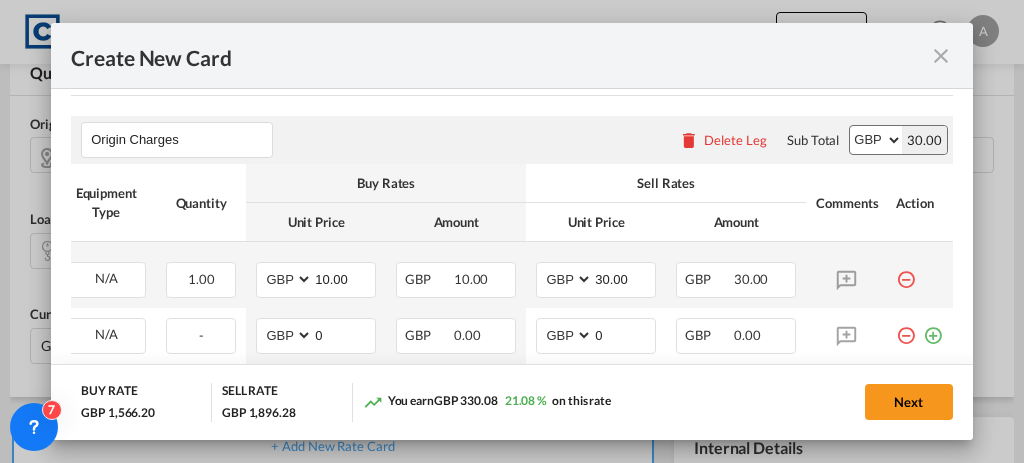 scroll, scrollTop: 0, scrollLeft: 0, axis: both 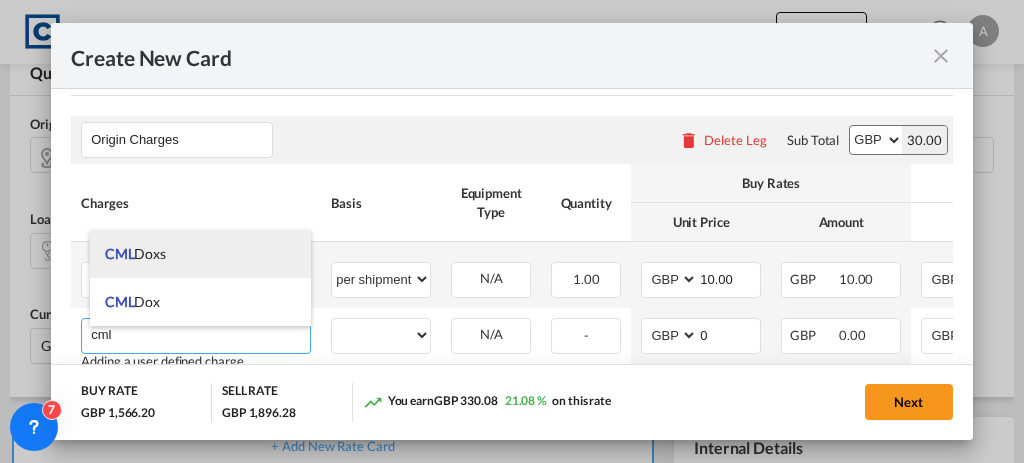 click on "CML  Doxs" at bounding box center [200, 254] 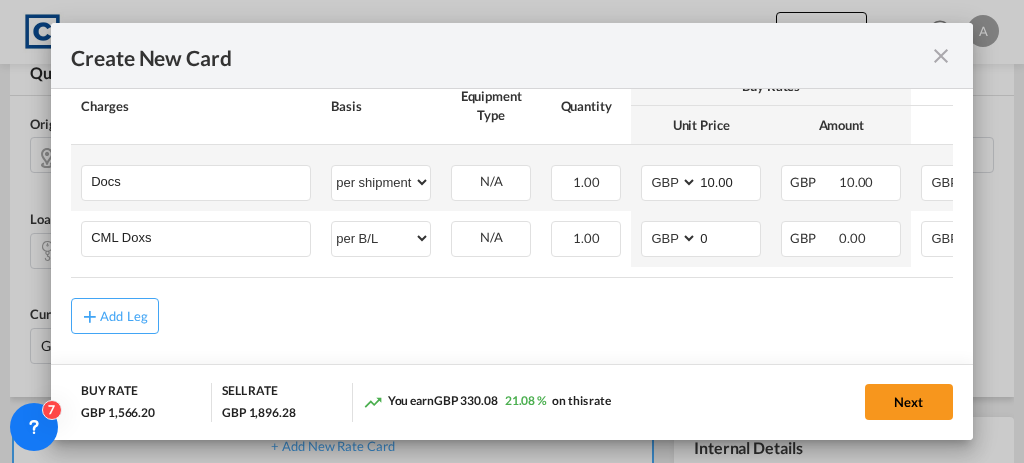 scroll, scrollTop: 1209, scrollLeft: 0, axis: vertical 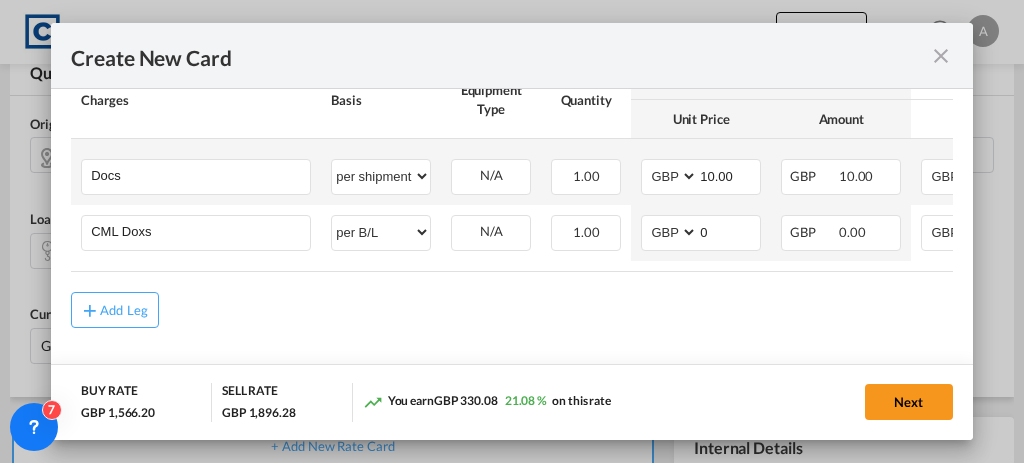 click on "Main Freight                                                     Please enter leg name   Leg Name Already Exists Delete Leg Sub Total AED AFN ALL AMD ANG AOA ARS AUD AWG AZN BAM BBD BDT BGN BHD BIF BMD BND BOB BRL BSD BTN BWP BYN BZD CAD CDF CHF CLP CNY COP CRC CUC CUP CVE CZK DJF DKK DOP DZD EGP ERN ETB EUR FJD FKP FOK GBP GEL GGP GHS GIP GMD GNF GTQ GYD HKD HNL HRK HTG HUF IDR ILS IMP INR IQD IRR ISK JMD JOD JPY KES KGS KHR KID KMF KRW KWD KYD KZT LAK LBP LKR LRD LSL LYD MAD MDL MGA MKD MMK MNT MOP MRU MUR MVR MWK MXN MYR MZN NAD NGN NIO NOK NPR NZD OMR PAB PEN PGK PHP PKR PLN PYG QAR RON RSD RUB RWF SAR SBD SCR SDG SEK SGD SHP SLL SOS SRD SSP STN SYP SZL THB TJS TMT TND TOP TRY TTD TVD TWD TZS UAH UGX USD UYU UZS VES VND VUV WST XAF XCD XDR XOF XPF YER ZAR ZMW 1,085.28 Charges Basis
Equipment Type Quantity Buy Rates Sell Rates
Comments Action Unit Price Amount Unit Price Amount                                 Basic Ocean Freight" at bounding box center [512, -63] 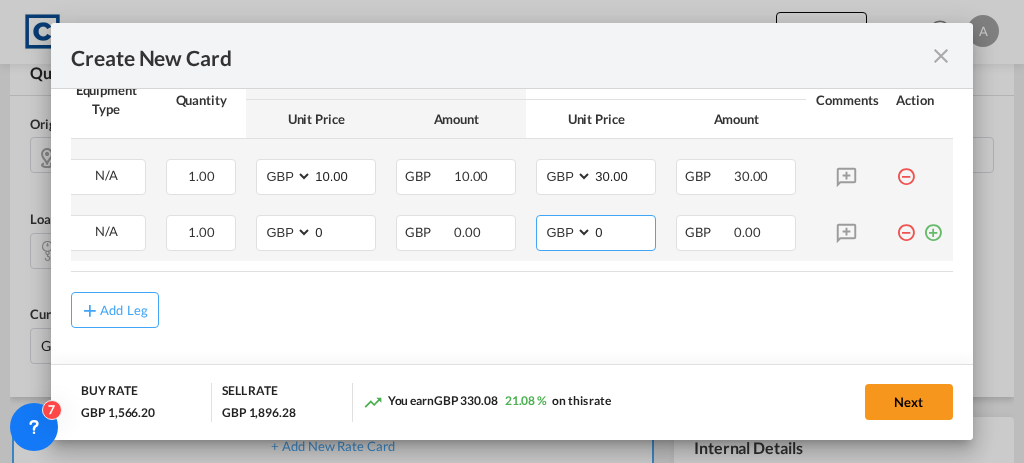click on "0" at bounding box center [624, 231] 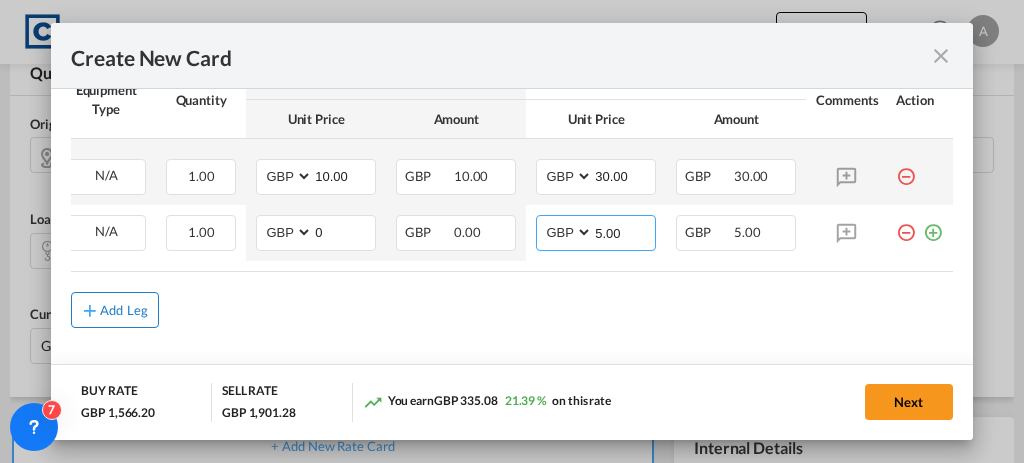 type on "5.00" 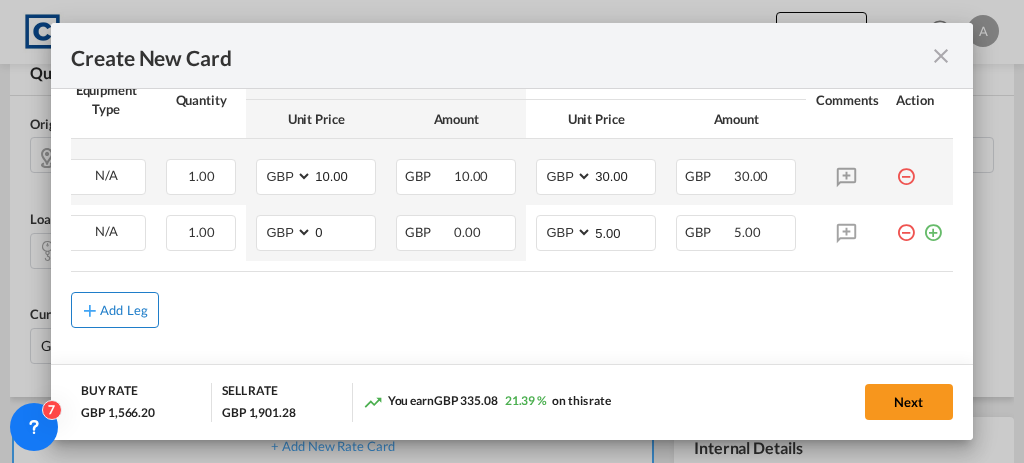 click on "Add Leg" at bounding box center (124, 310) 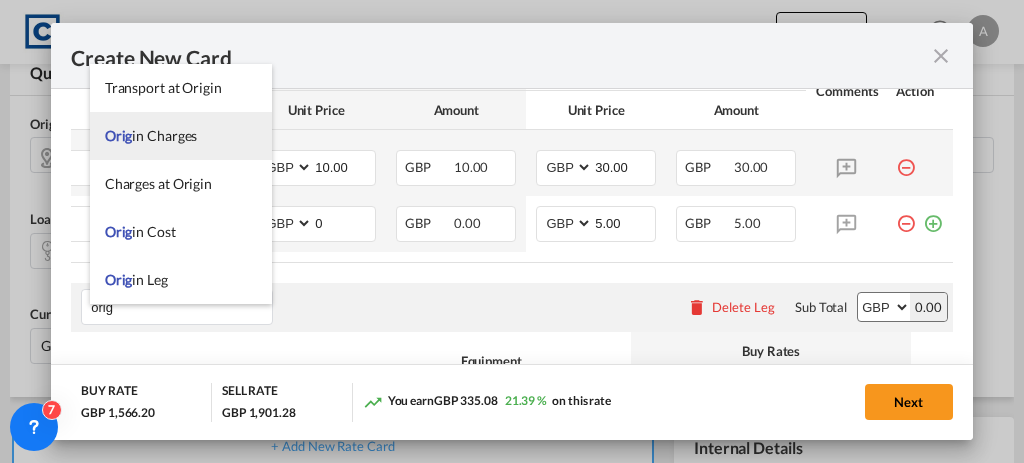 type on "orig" 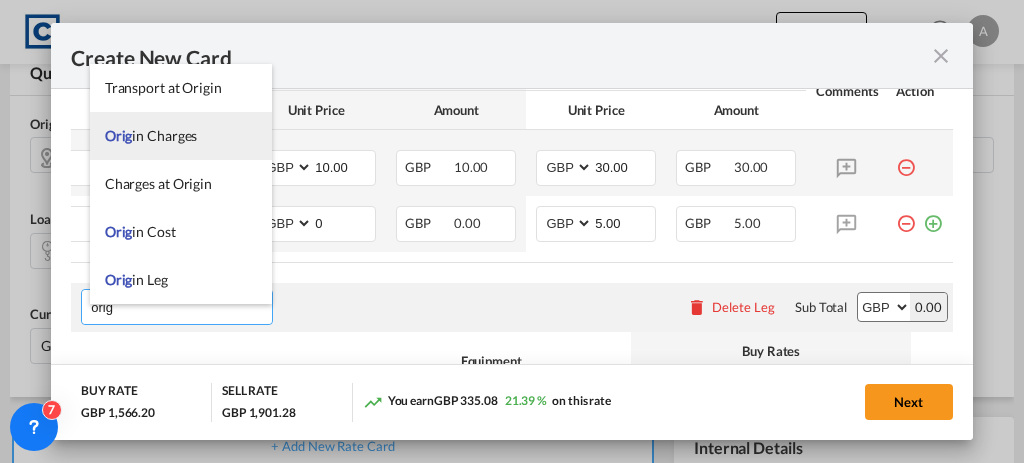 click on "Orig in Charges" at bounding box center (181, 136) 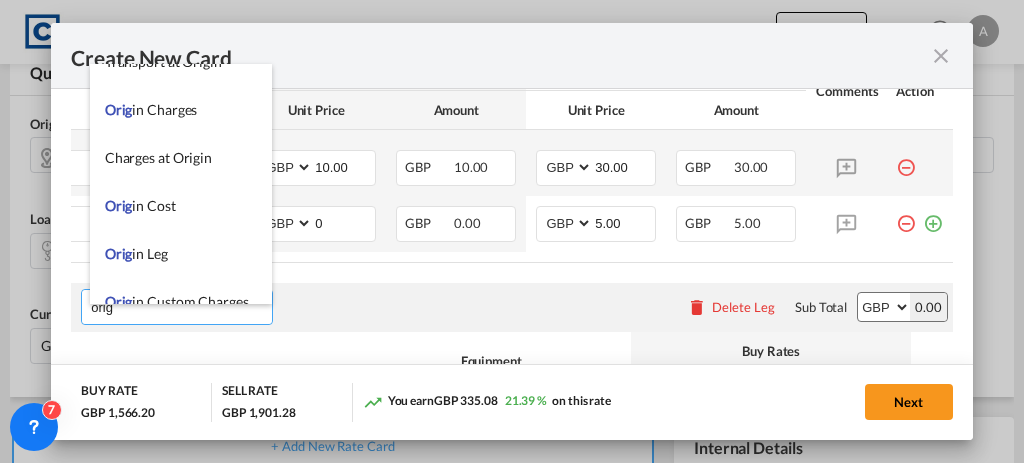 scroll, scrollTop: 48, scrollLeft: 0, axis: vertical 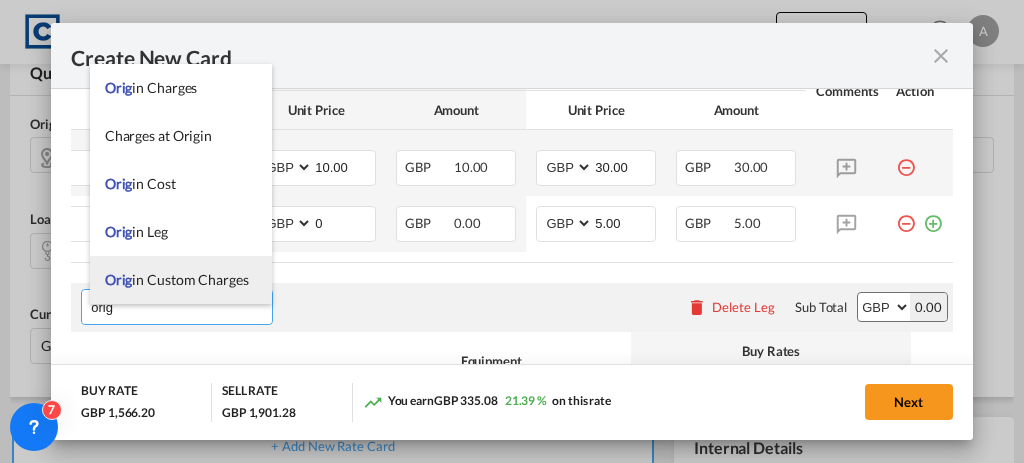 click on "Orig in Custom Charges" at bounding box center [181, 280] 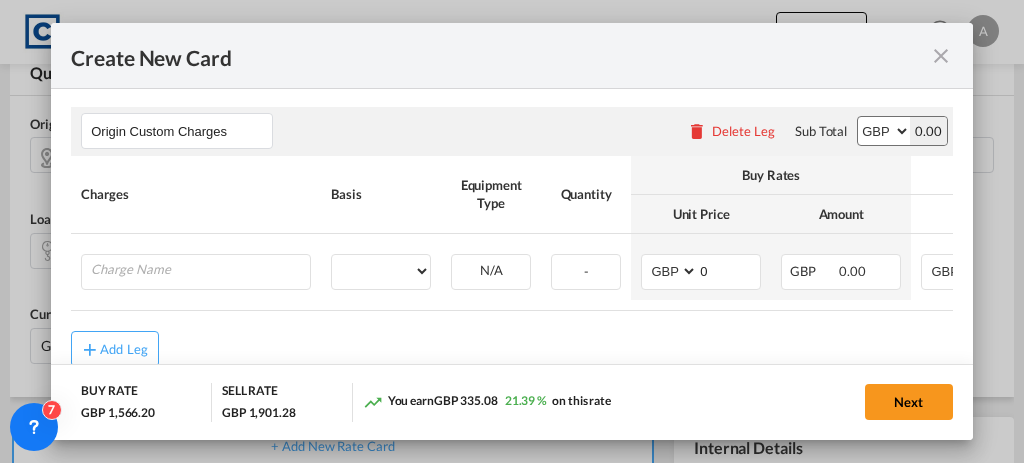 scroll, scrollTop: 1397, scrollLeft: 0, axis: vertical 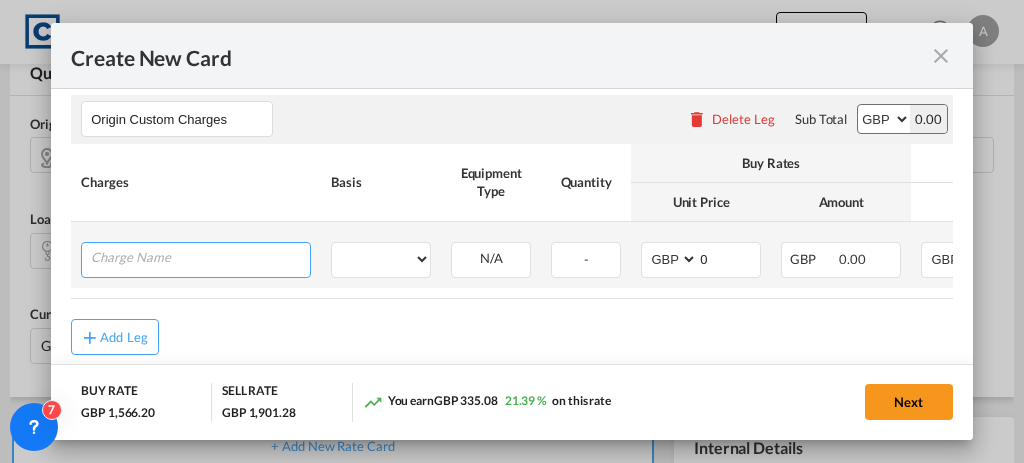 click at bounding box center [200, 258] 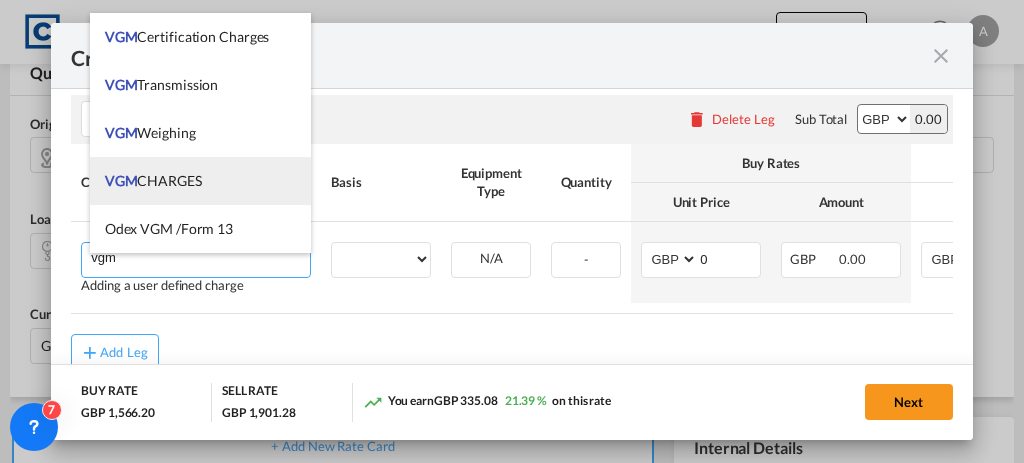 click on "VGM  CHARGES" at bounding box center [153, 180] 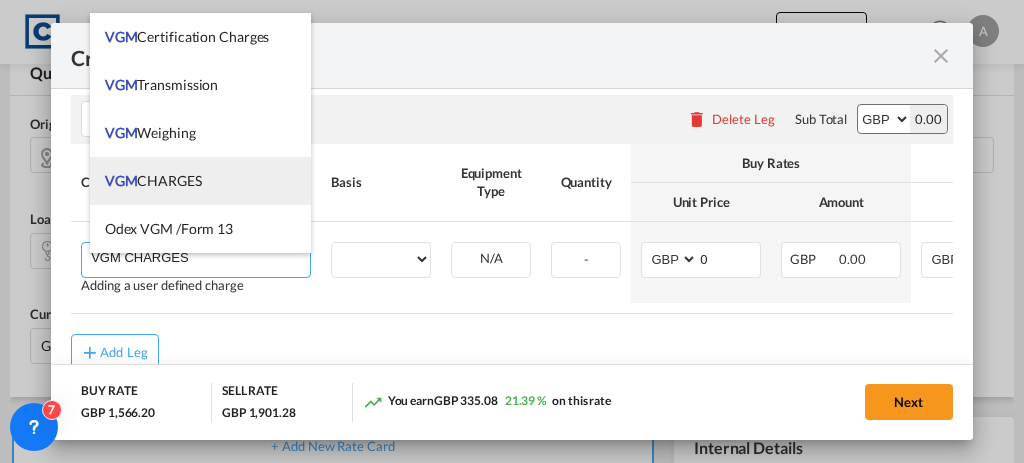 select on "per container" 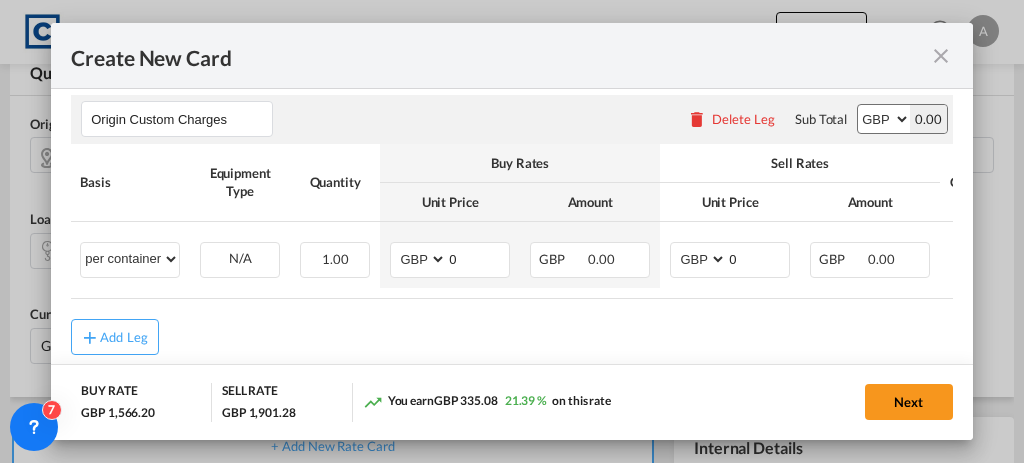 scroll, scrollTop: 0, scrollLeft: 259, axis: horizontal 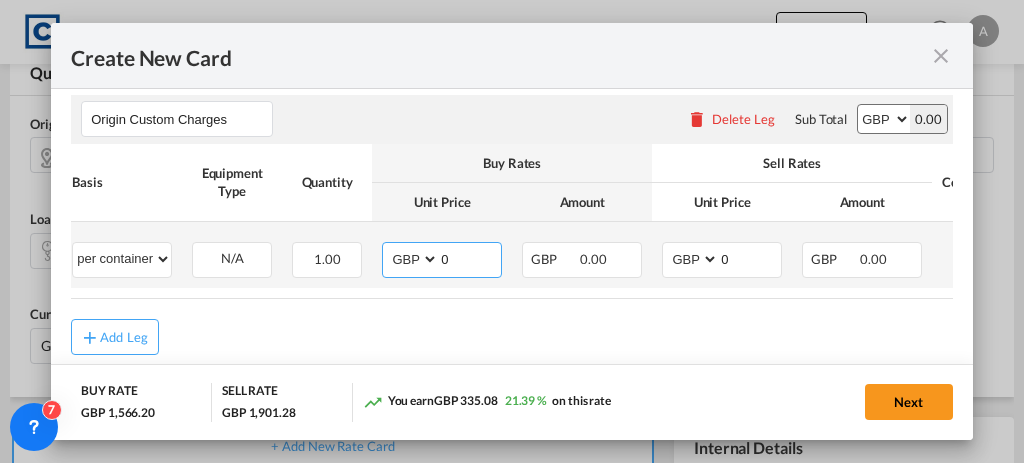 click on "0" at bounding box center (470, 258) 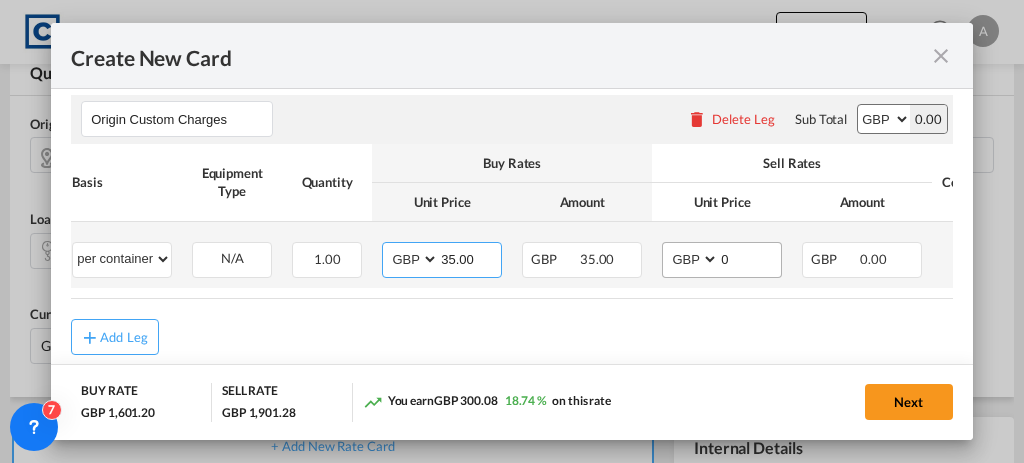 type on "35.00" 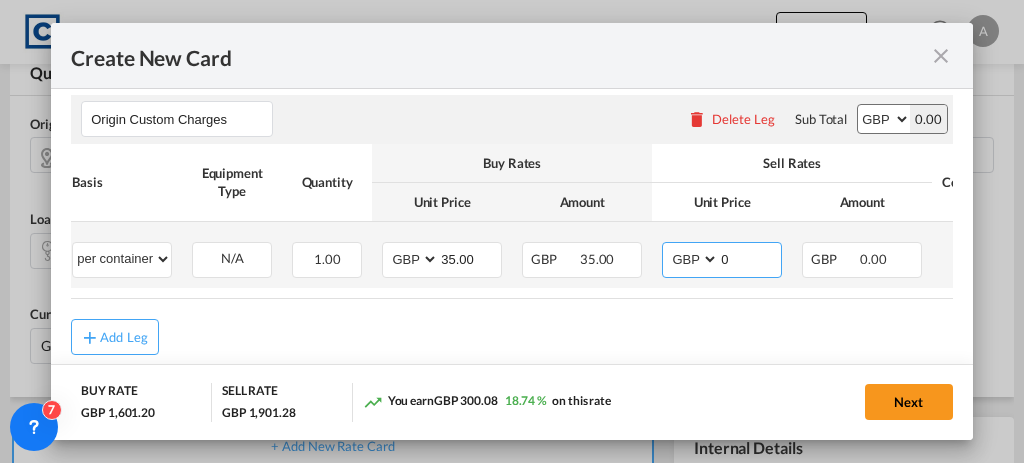 click on "0" at bounding box center [750, 258] 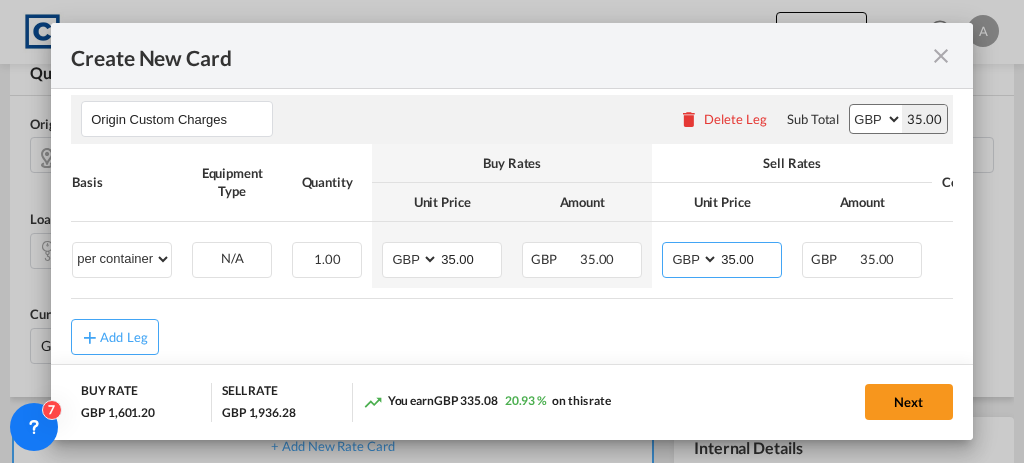 type on "35.00" 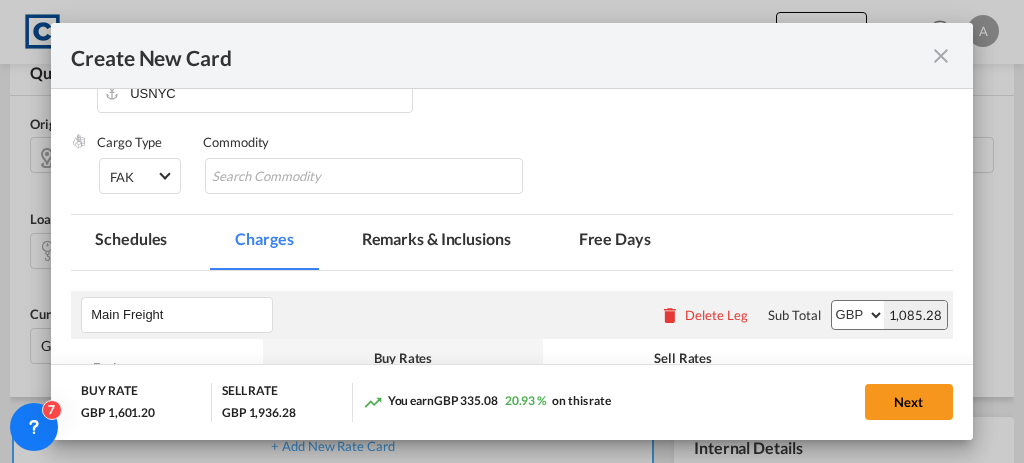 scroll, scrollTop: 169, scrollLeft: 0, axis: vertical 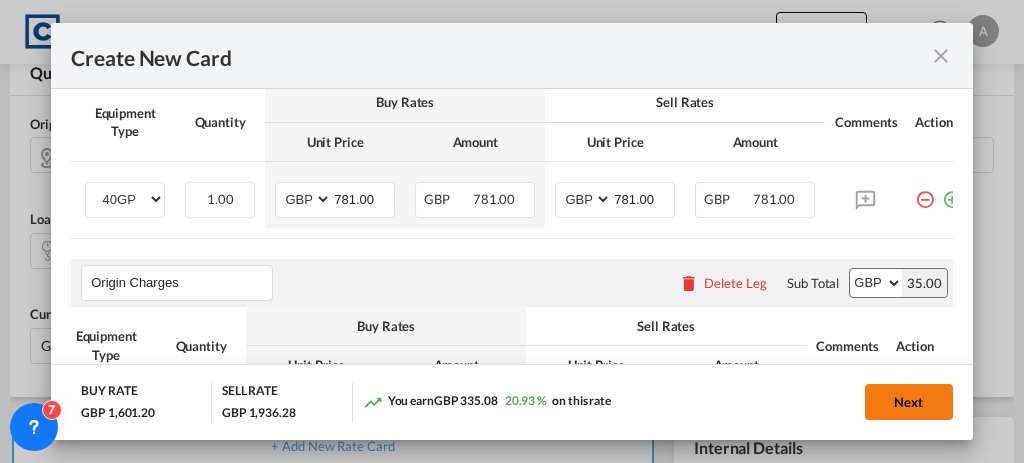click on "Next" 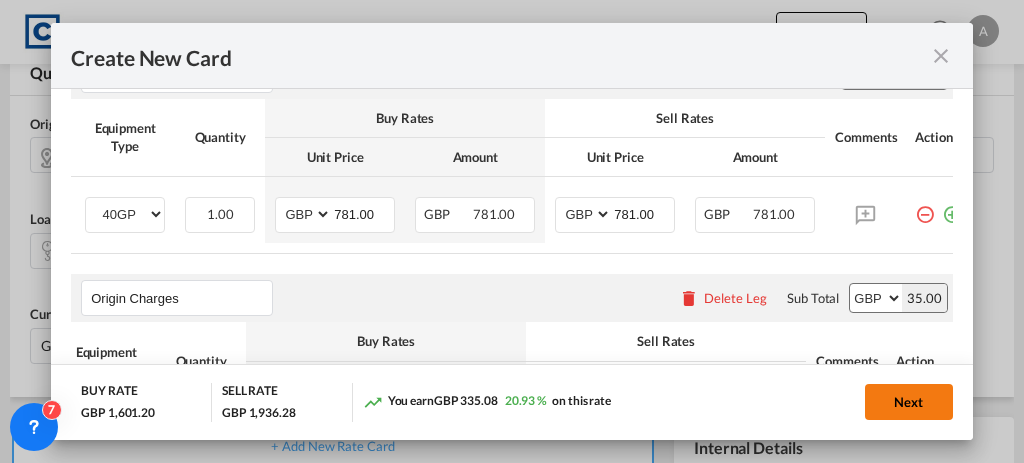 scroll, scrollTop: 0, scrollLeft: 0, axis: both 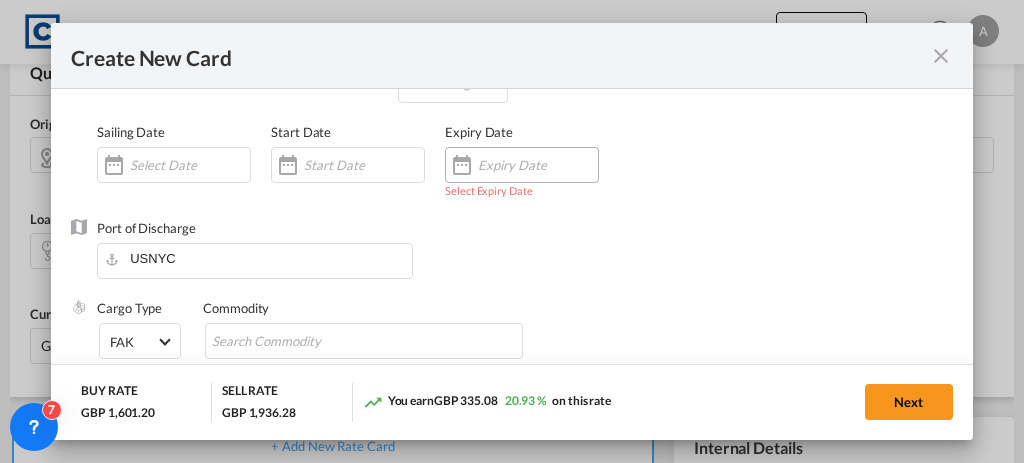 click at bounding box center (538, 165) 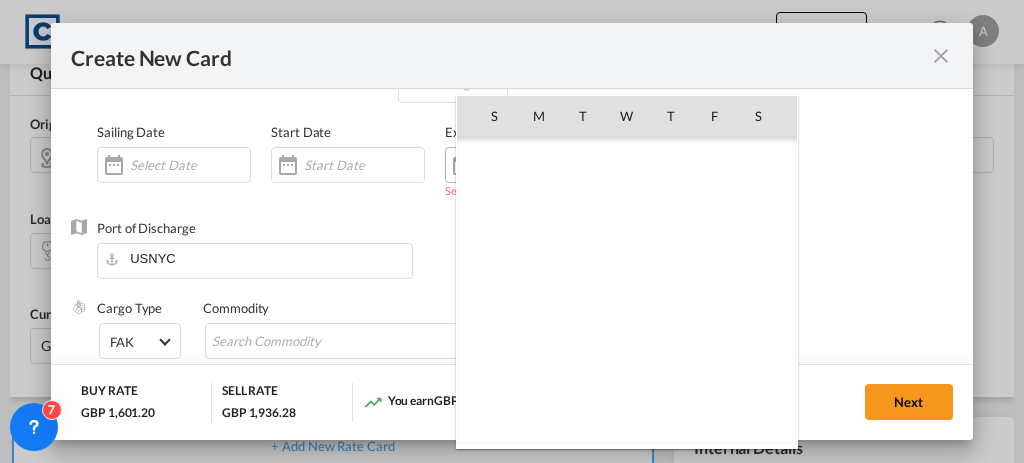 scroll, scrollTop: 462955, scrollLeft: 0, axis: vertical 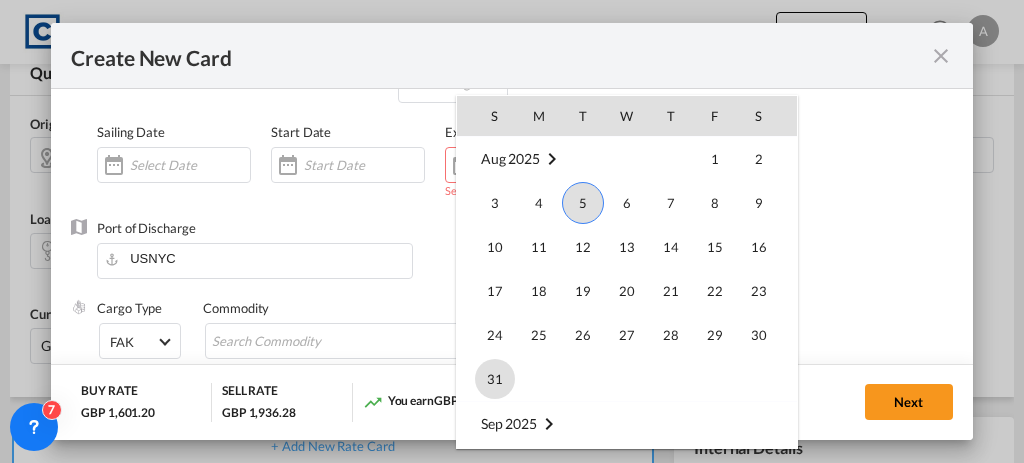 click on "31" at bounding box center [495, 379] 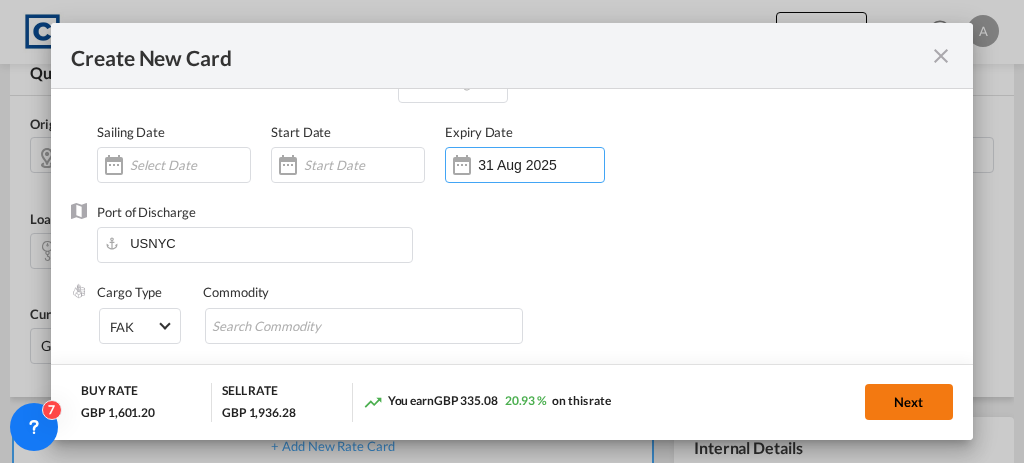 click on "Next" 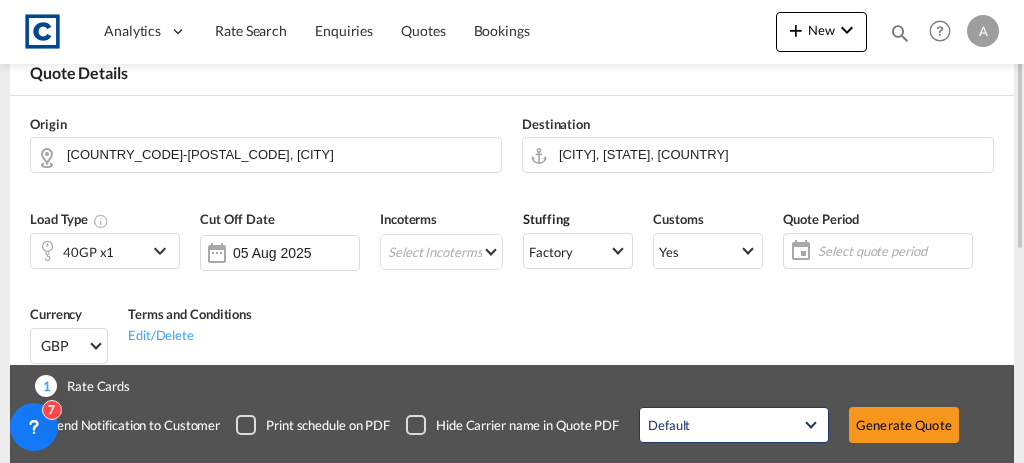 click on "Select quote period" 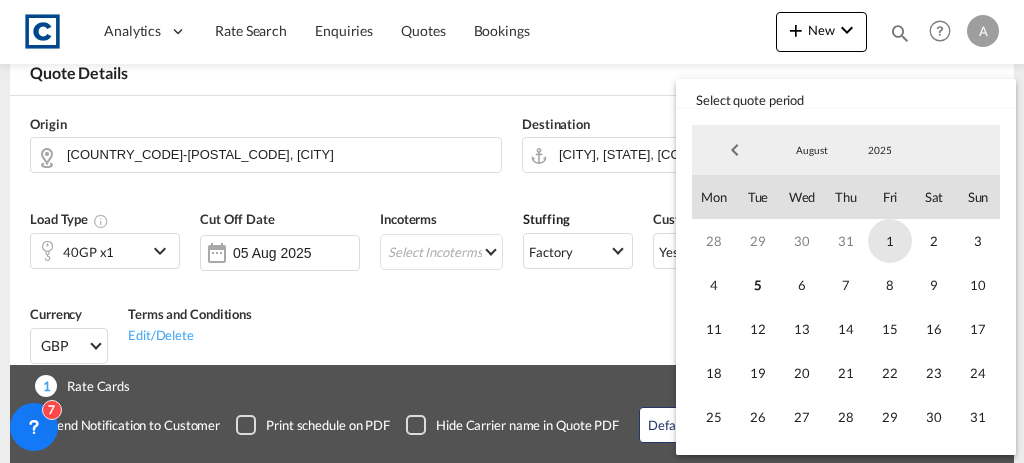 click on "1" at bounding box center [890, 241] 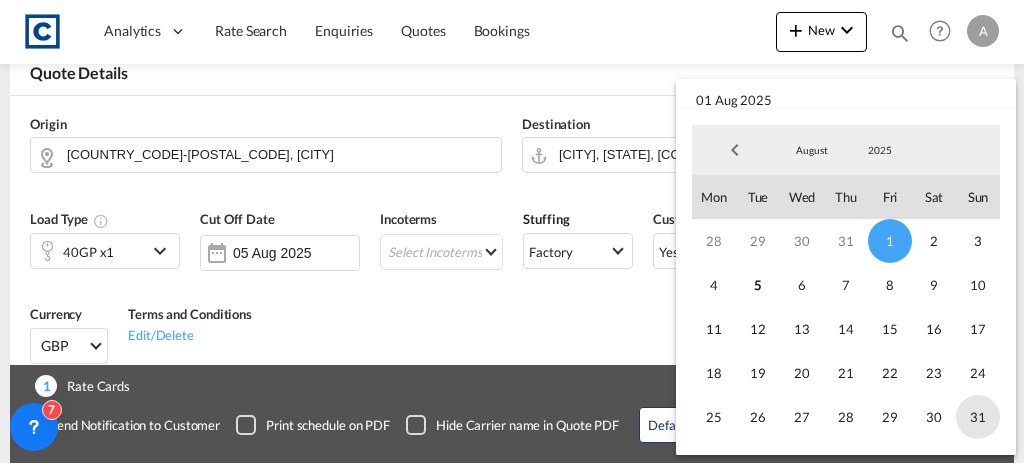 click on "31" at bounding box center (978, 417) 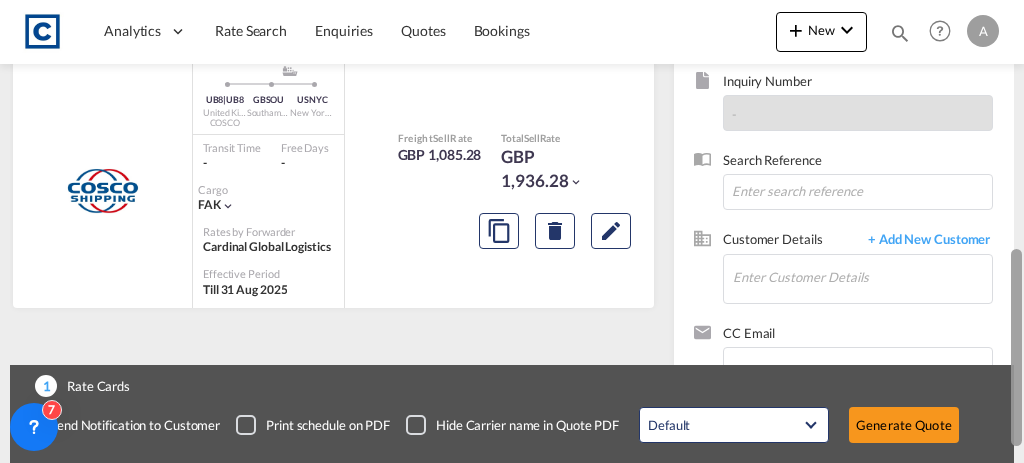 scroll, scrollTop: 550, scrollLeft: 0, axis: vertical 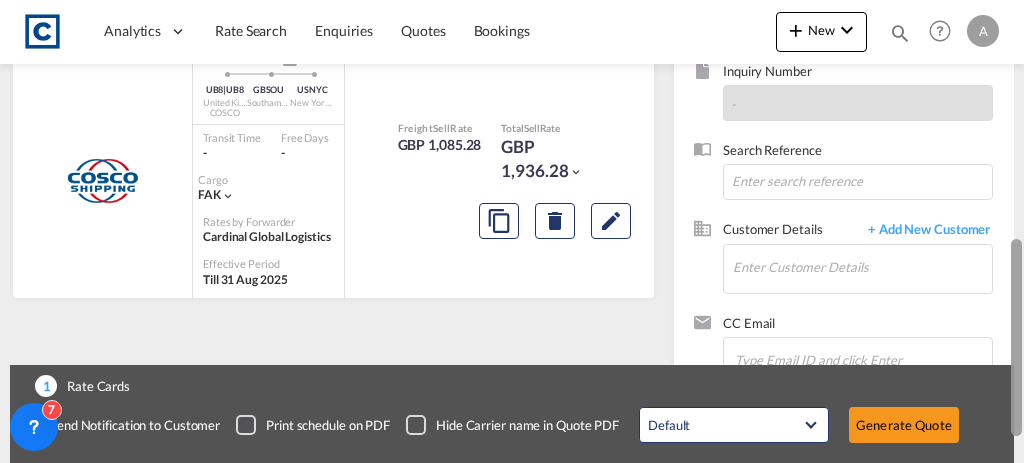 drag, startPoint x: 1021, startPoint y: 142, endPoint x: 973, endPoint y: 330, distance: 194.03093 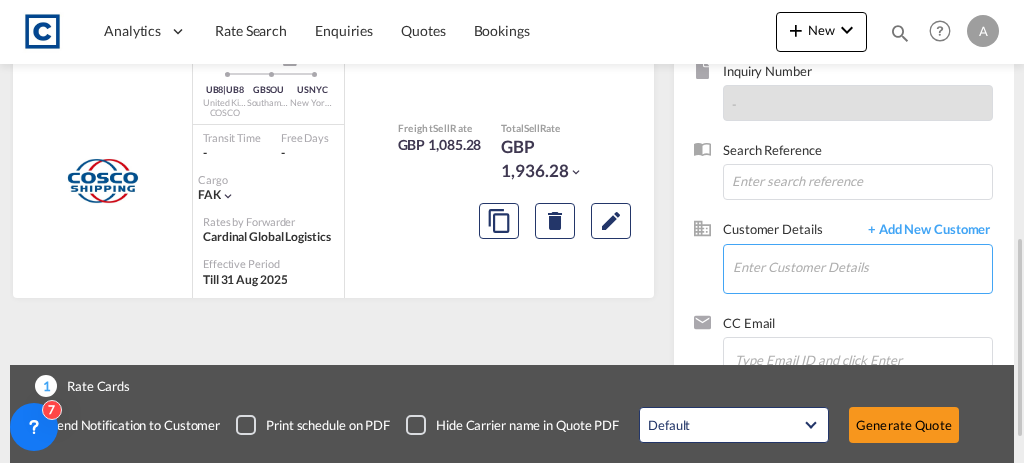 click on "Enter Customer Details" at bounding box center (862, 267) 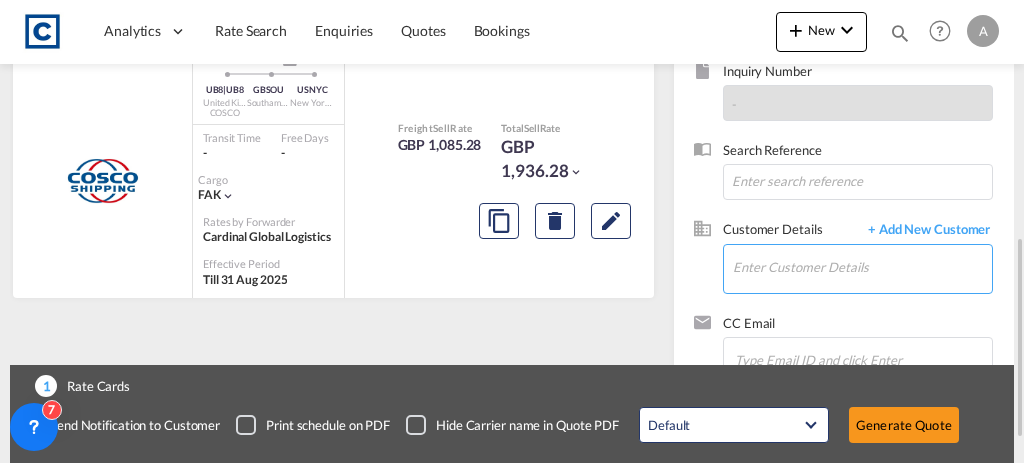 paste on "[EMAIL]" 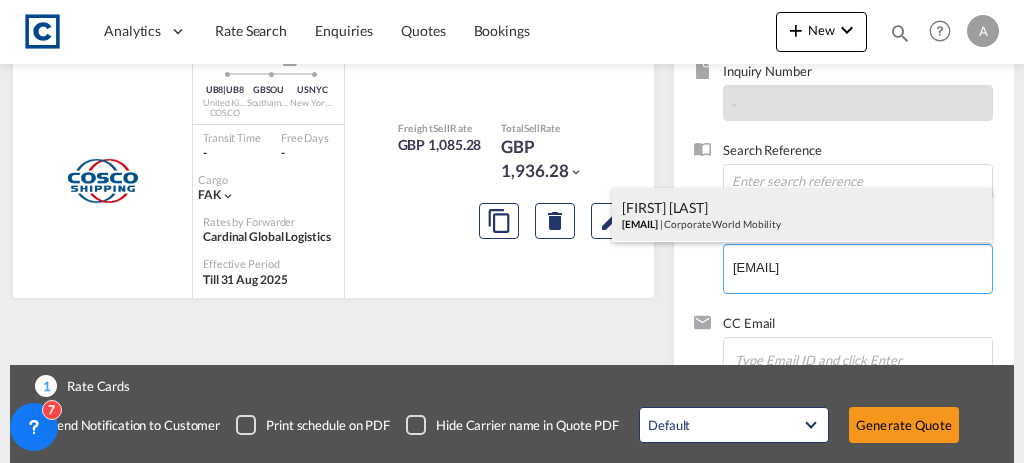 click on "[FIRST] [LAST] [EMAIL]    |    Corporate World Mobility" at bounding box center [802, 215] 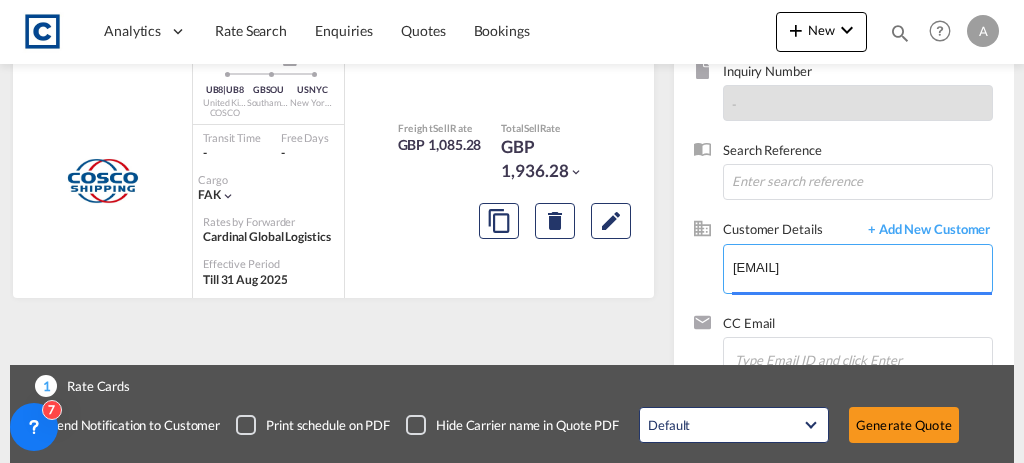 type on "Corporate World Mobility, [FIRST] [LAST], [EMAIL]" 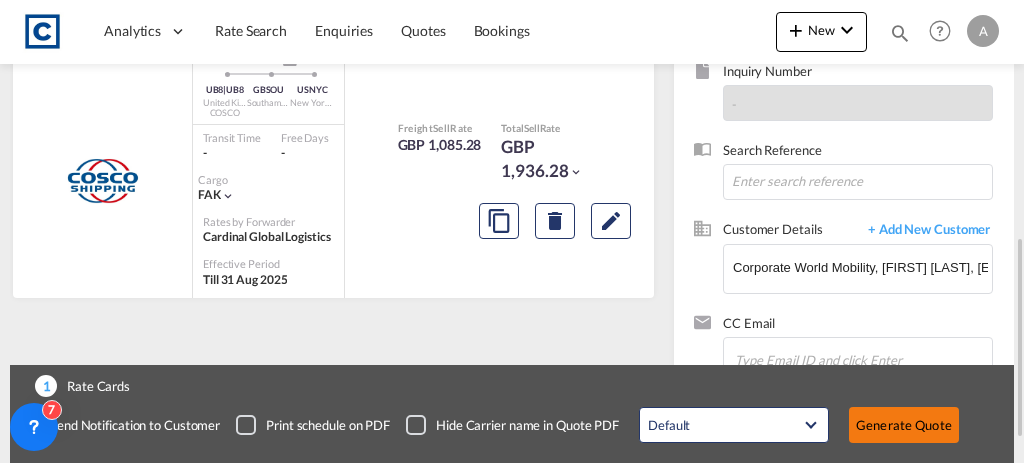 click on "Generate Quote" at bounding box center (904, 425) 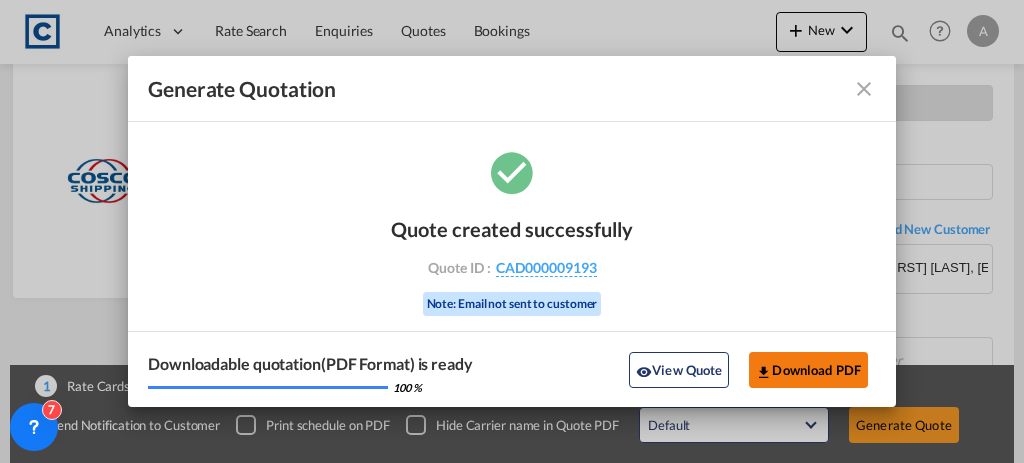 click on "Download PDF" at bounding box center (808, 370) 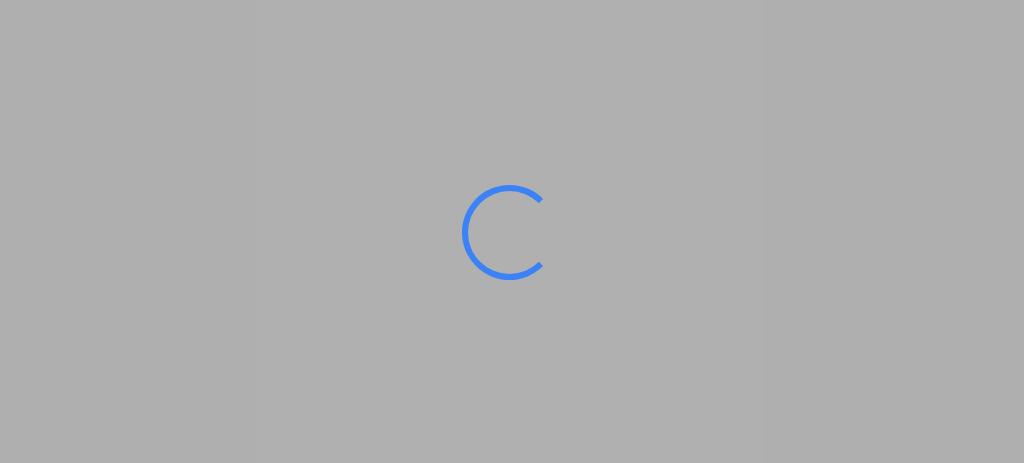 scroll, scrollTop: 0, scrollLeft: 0, axis: both 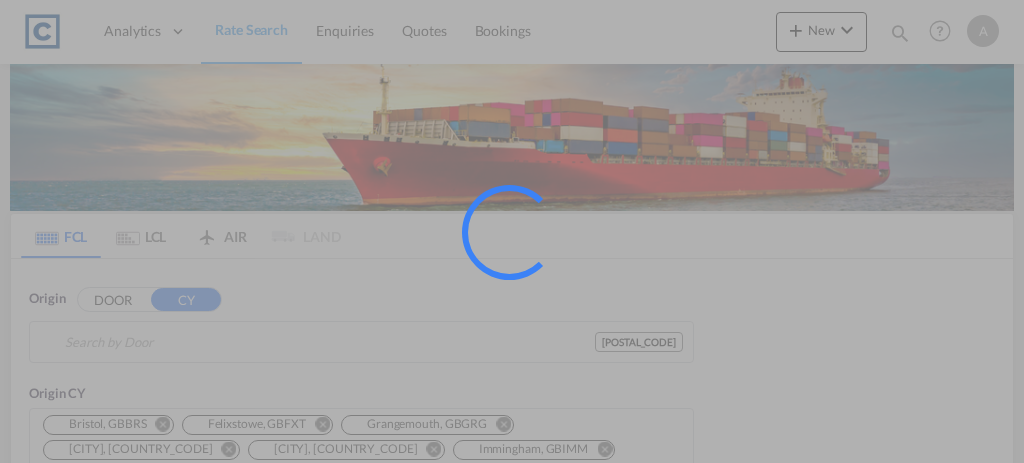 type on "[POSTAL_CODE], [CITY]" 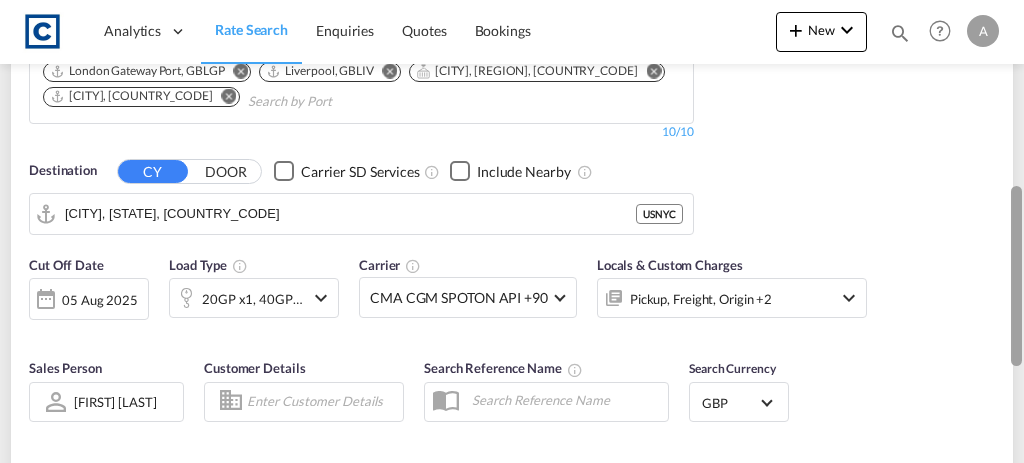 scroll, scrollTop: 422, scrollLeft: 0, axis: vertical 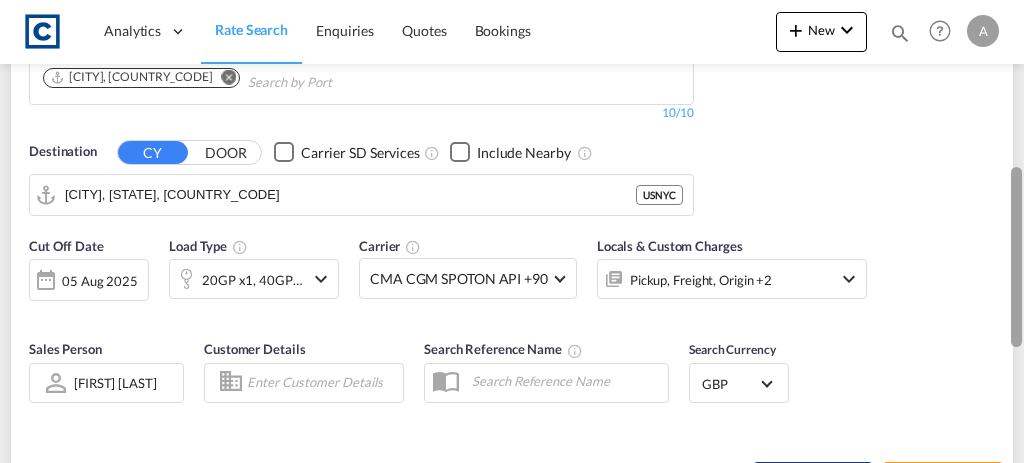 drag, startPoint x: 1019, startPoint y: 103, endPoint x: 1019, endPoint y: 269, distance: 166 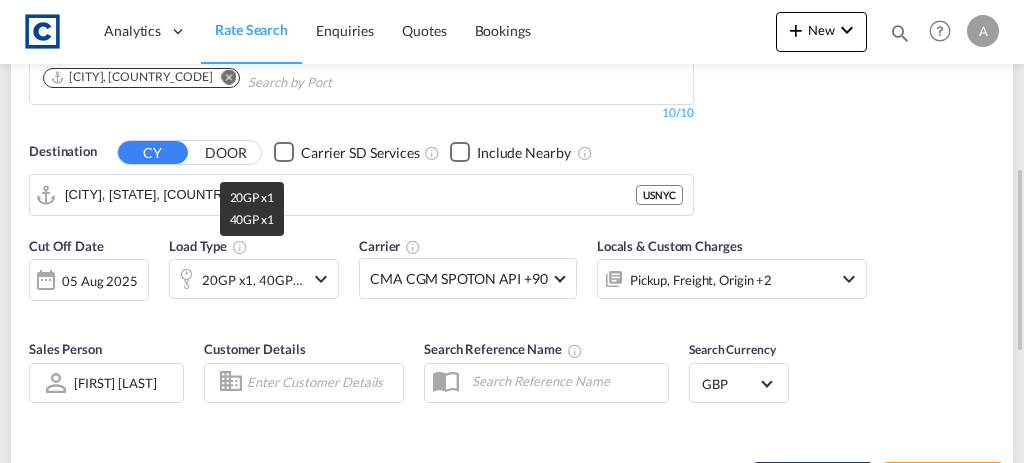 click on "20GP x1,  40GP x1" at bounding box center [253, 280] 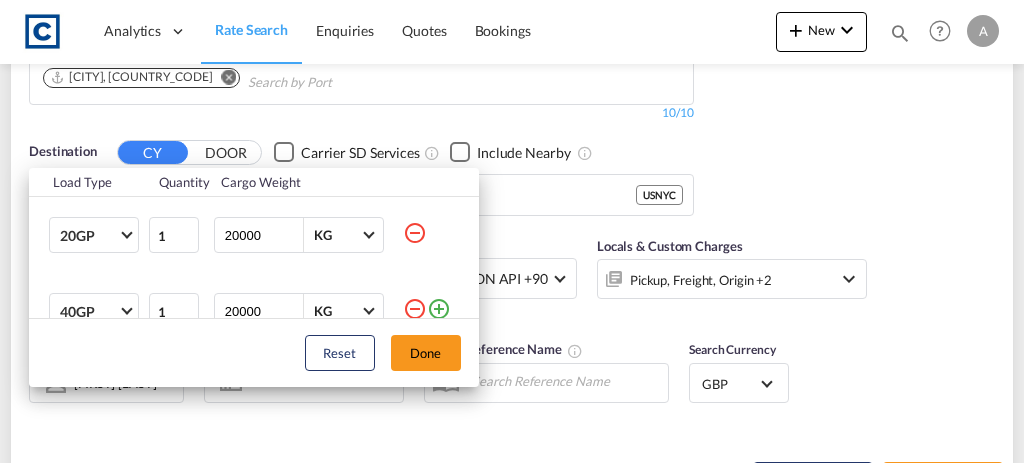 click at bounding box center (415, 309) 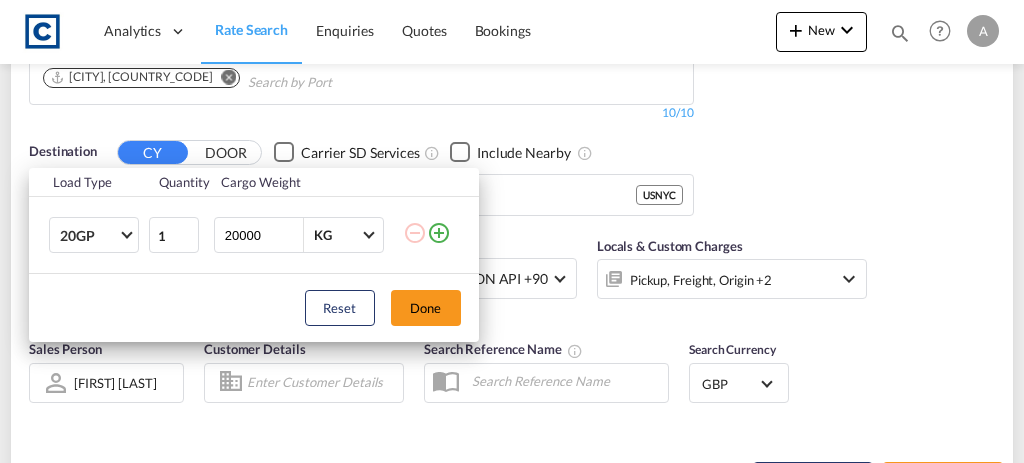 drag, startPoint x: 405, startPoint y: 313, endPoint x: 894, endPoint y: 460, distance: 510.61728 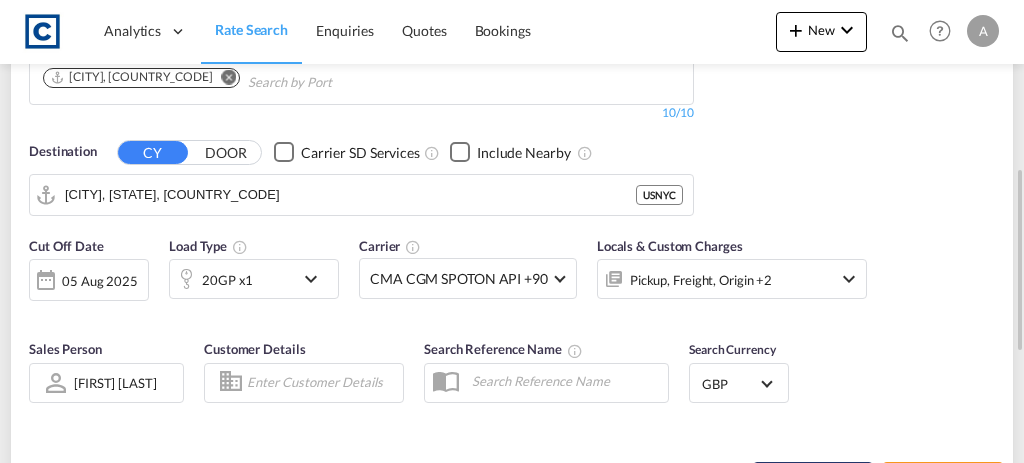 drag, startPoint x: 894, startPoint y: 460, endPoint x: 454, endPoint y: 304, distance: 466.83615 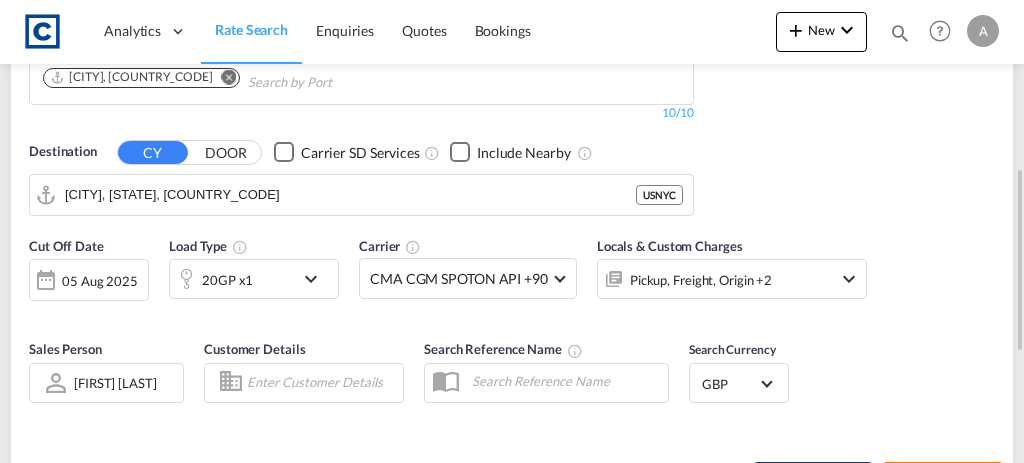 click on "Search Rates" at bounding box center (943, 480) 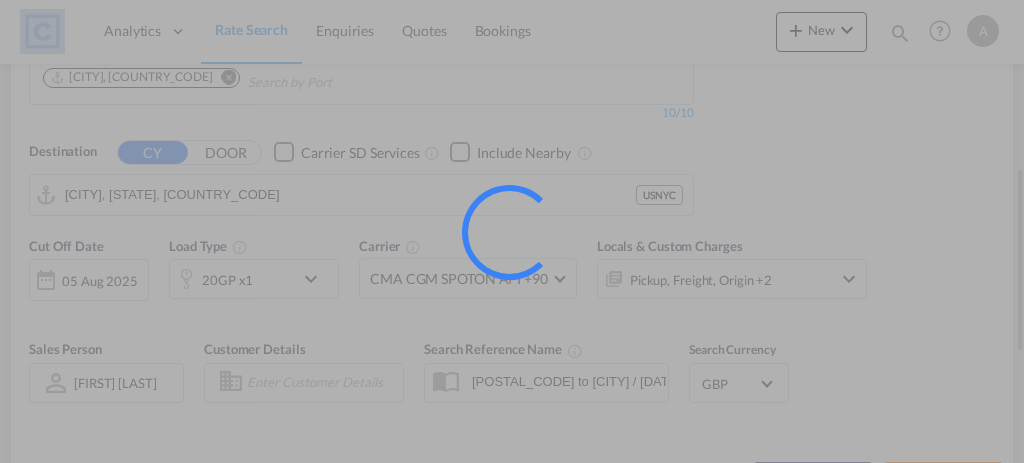 click at bounding box center (512, 231) 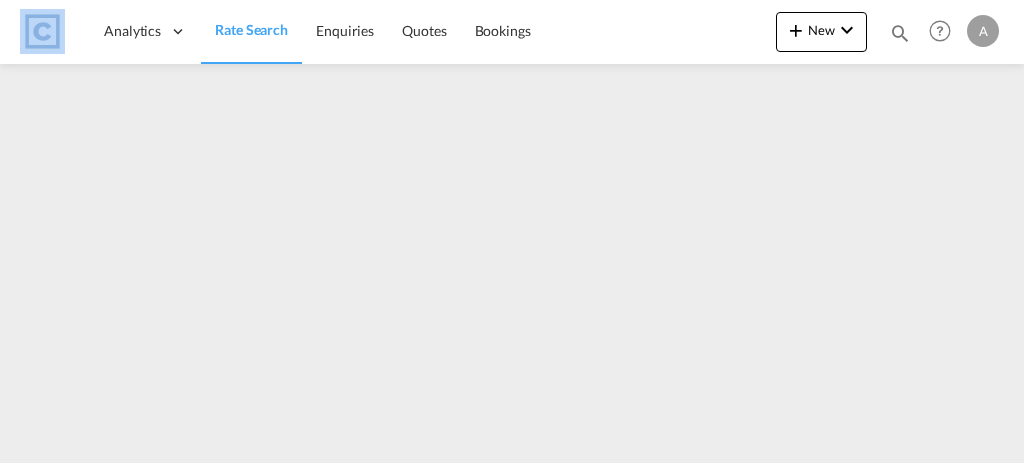 scroll, scrollTop: 0, scrollLeft: 0, axis: both 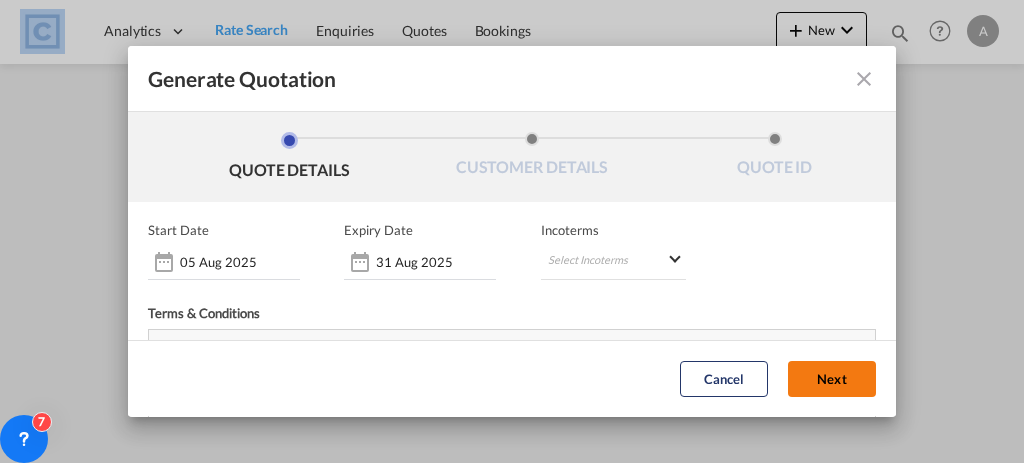 click on "Next" at bounding box center [832, 380] 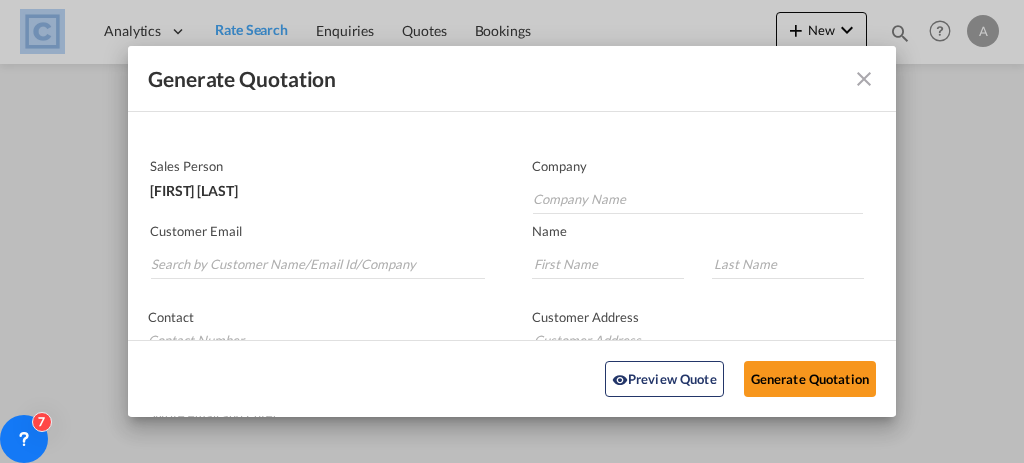 scroll, scrollTop: 94, scrollLeft: 0, axis: vertical 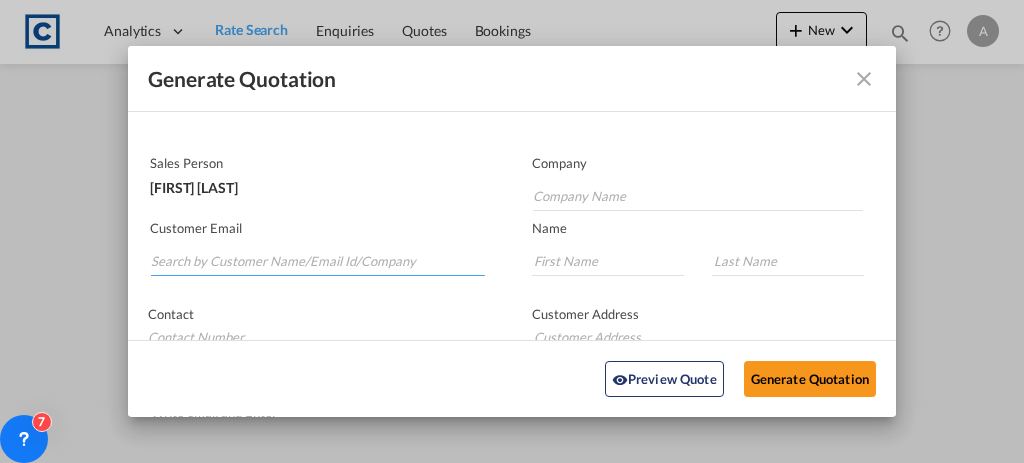 click at bounding box center (318, 261) 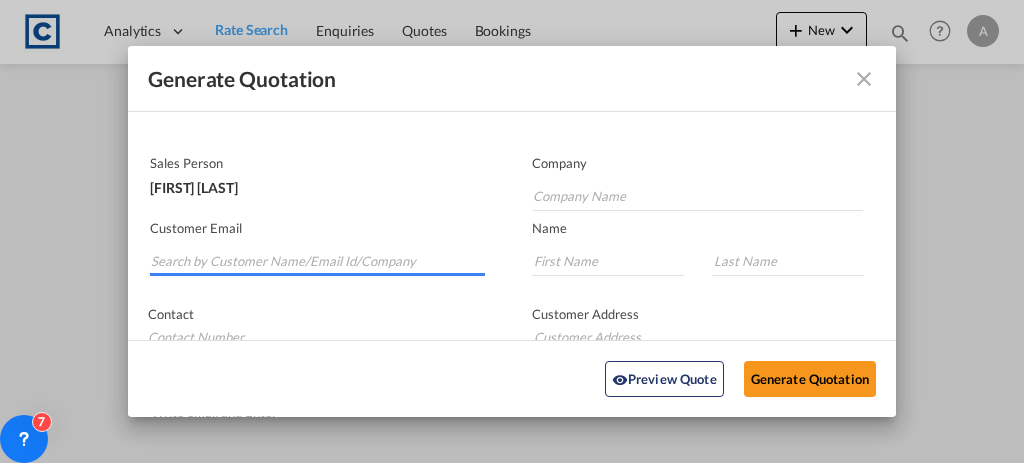 click at bounding box center [318, 261] 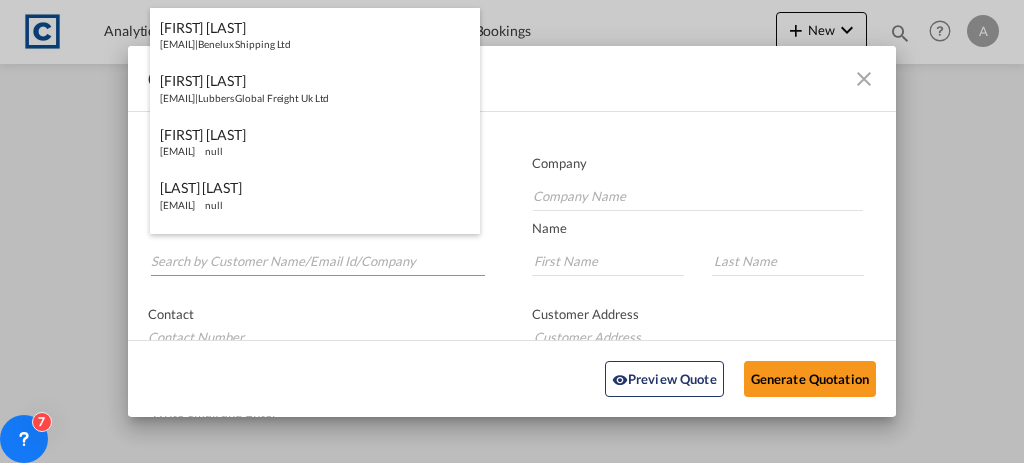 click at bounding box center [318, 261] 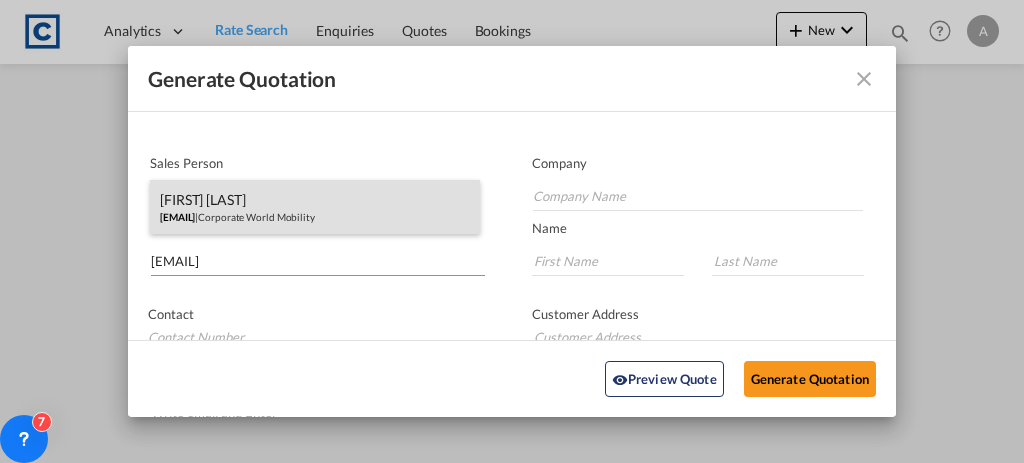 type on "[EMAIL]" 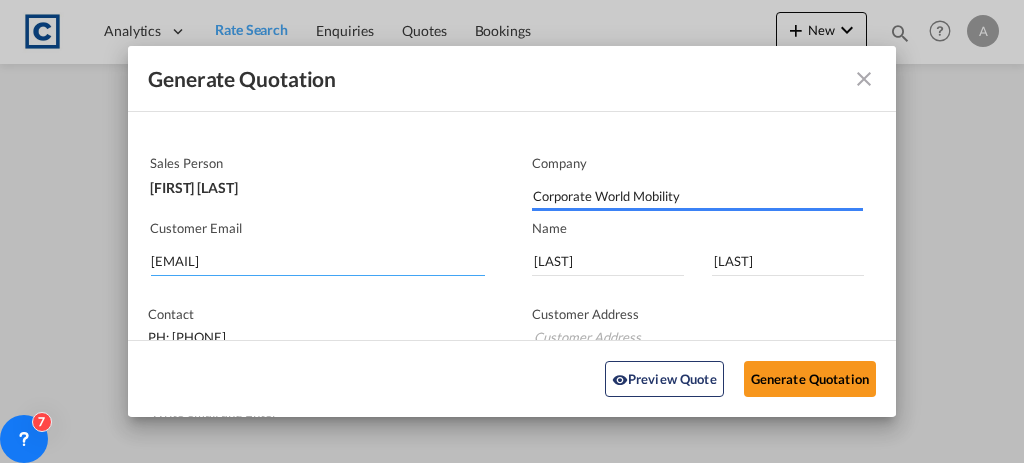 type on "Monomark House, 27 Old Gloucester Street London WC1N 3AX, United Kingdom" 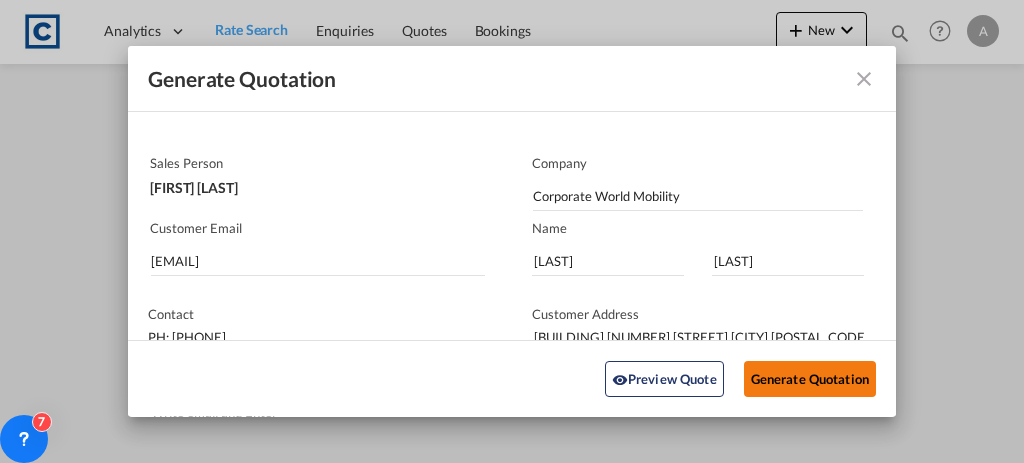 click on "Generate Quotation" at bounding box center [810, 379] 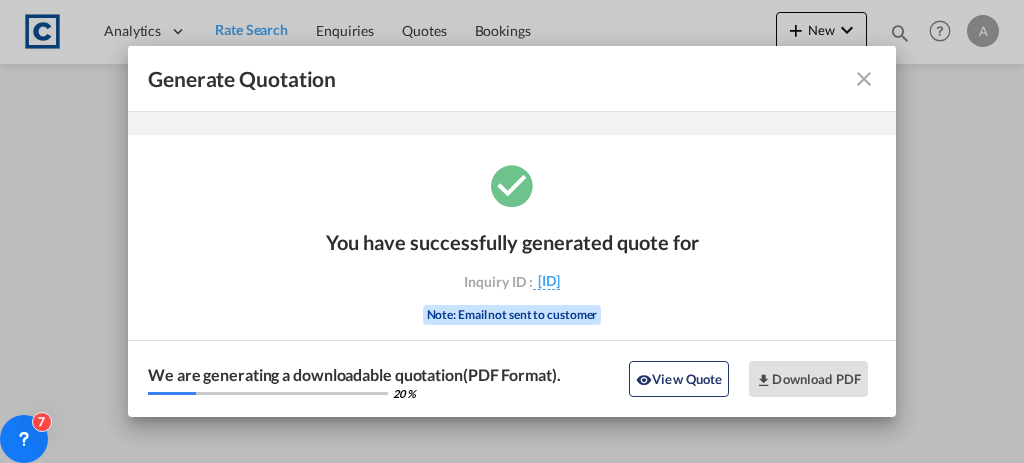 scroll, scrollTop: 66, scrollLeft: 0, axis: vertical 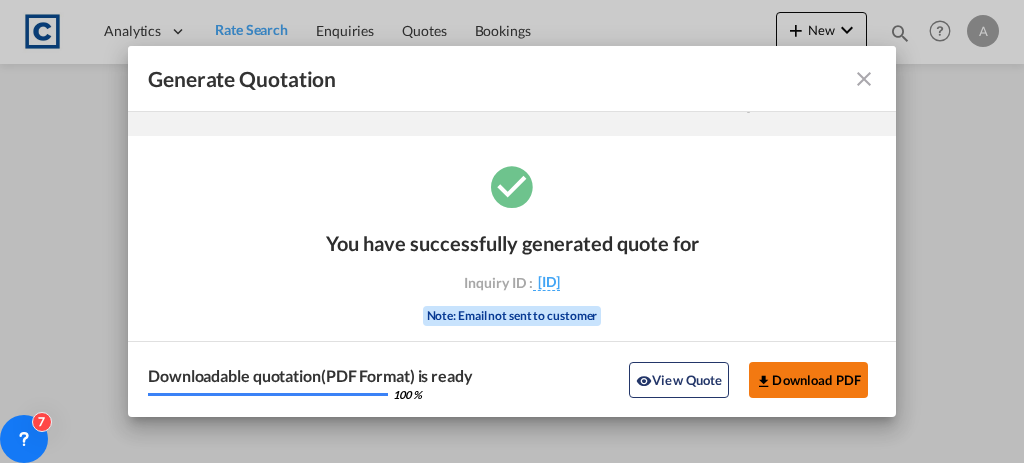 click on "Download PDF" at bounding box center (808, 380) 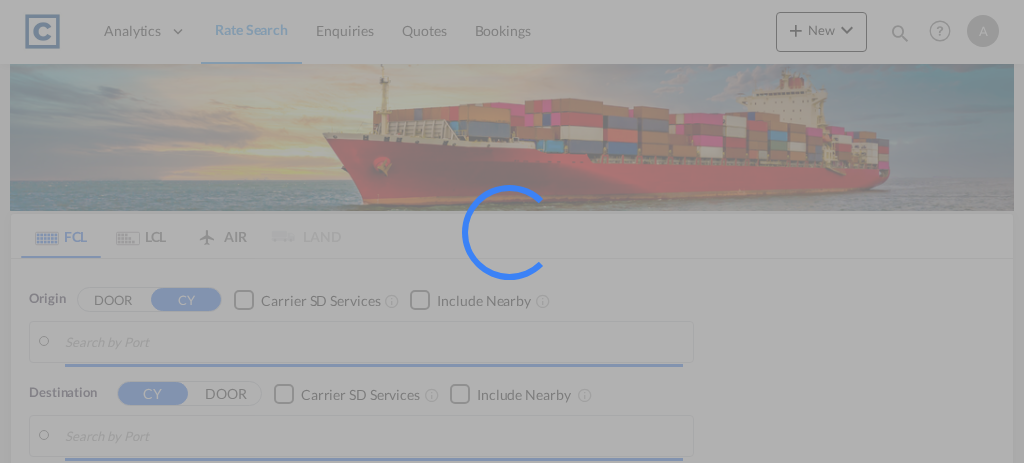 scroll, scrollTop: 0, scrollLeft: 0, axis: both 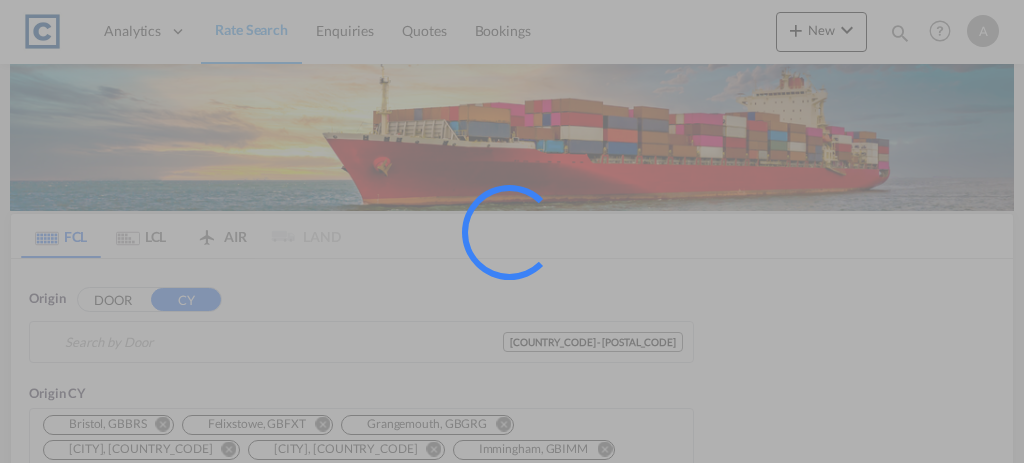 type on "[POSTAL_CODE], [CITY]" 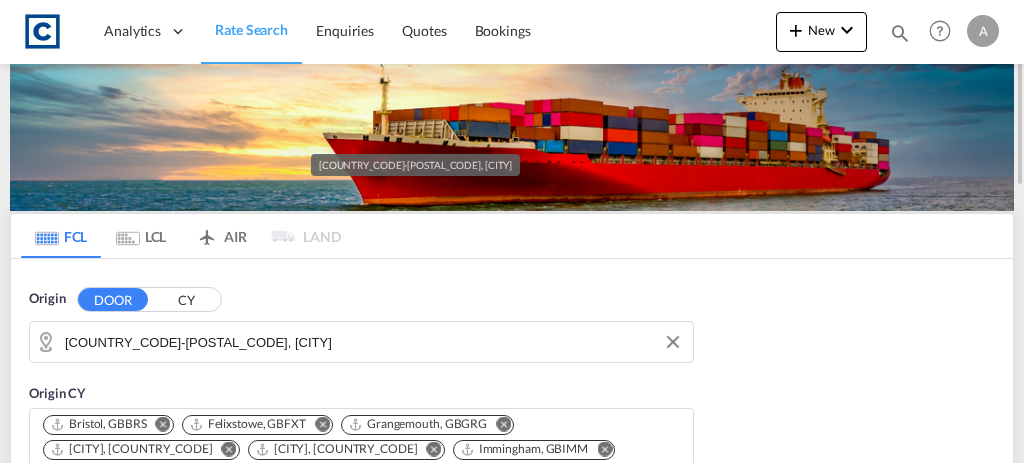 click on "[POSTAL_CODE], [CITY]" at bounding box center [374, 342] 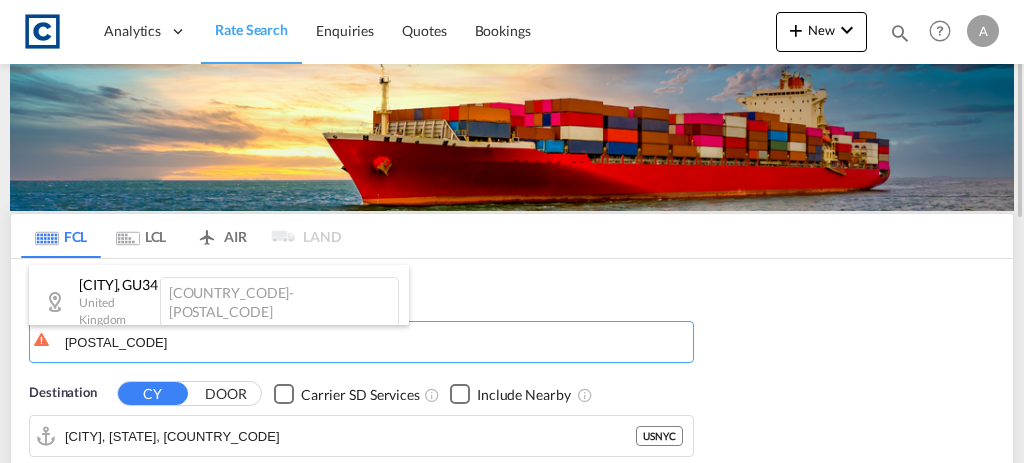 click on "East Hampshire ,
GU34
United Kingdom
GB-GU34" at bounding box center [219, 301] 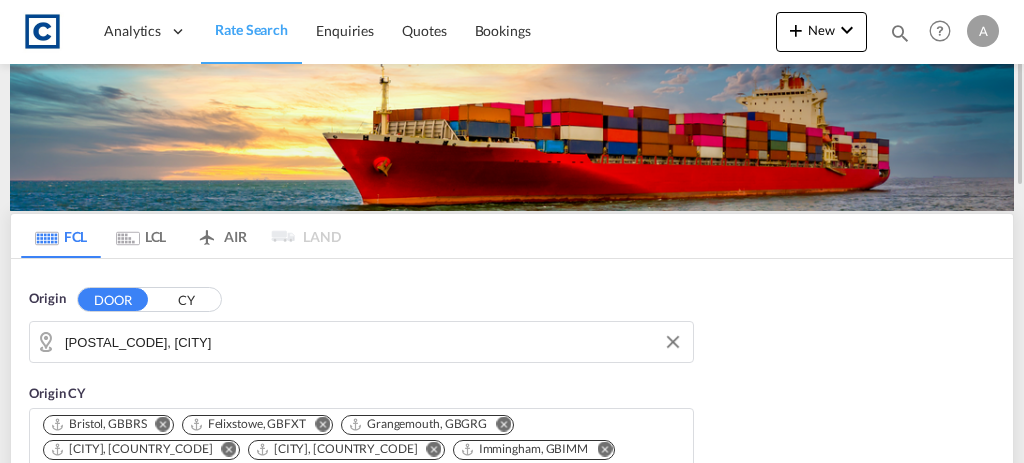 drag, startPoint x: 1023, startPoint y: 135, endPoint x: 1018, endPoint y: 186, distance: 51.24451 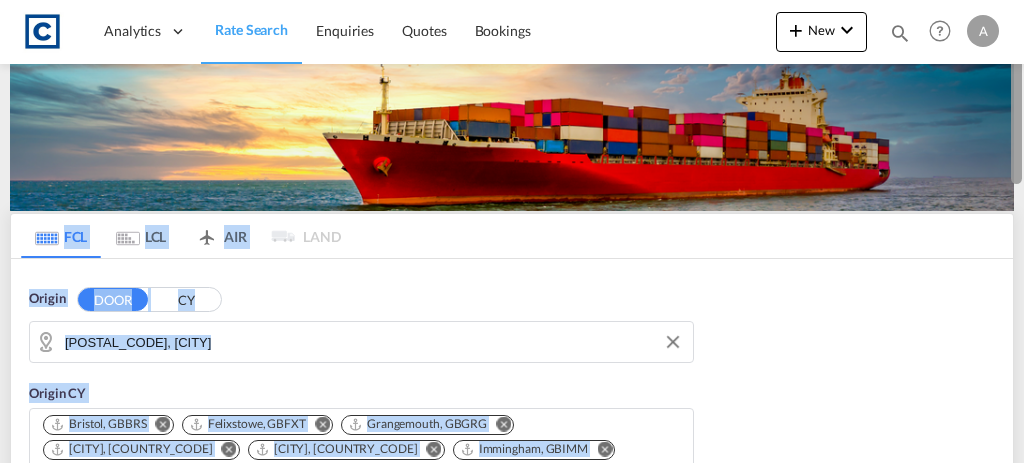 click at bounding box center [1022, 231] 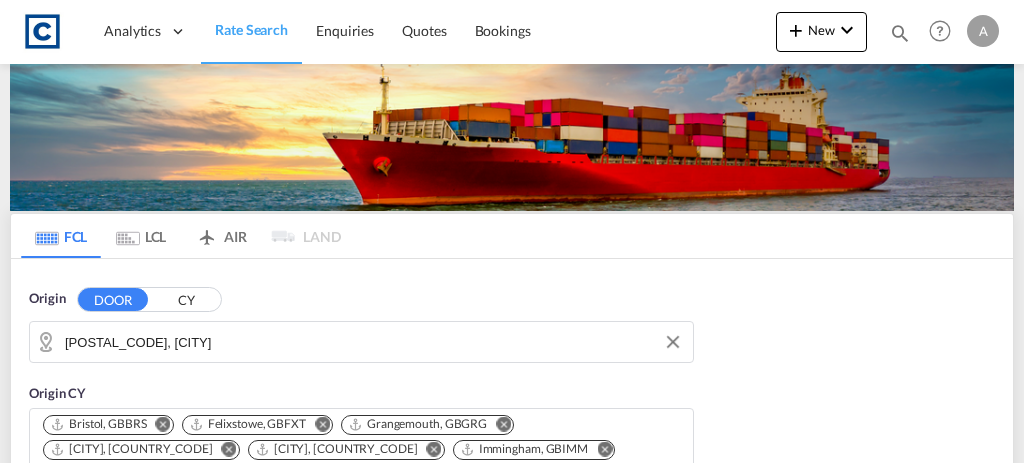 scroll, scrollTop: 462, scrollLeft: 0, axis: vertical 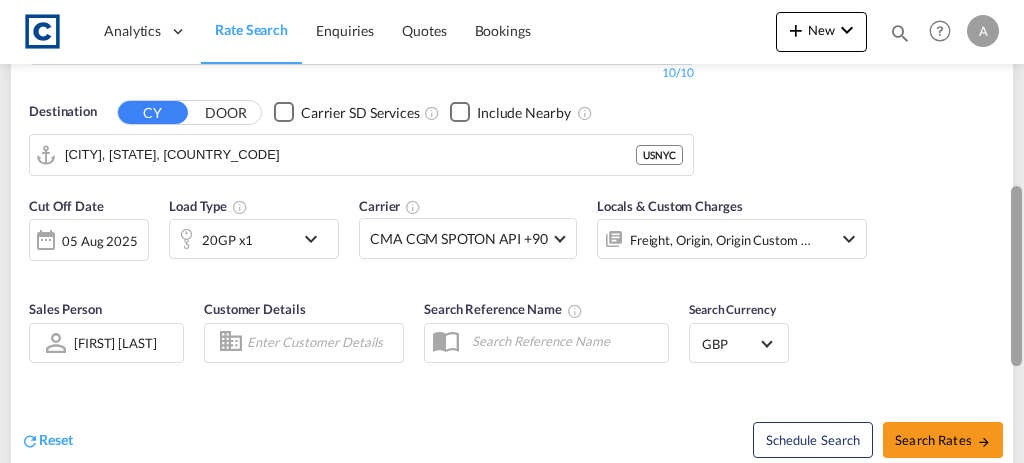 click at bounding box center [1022, 232] 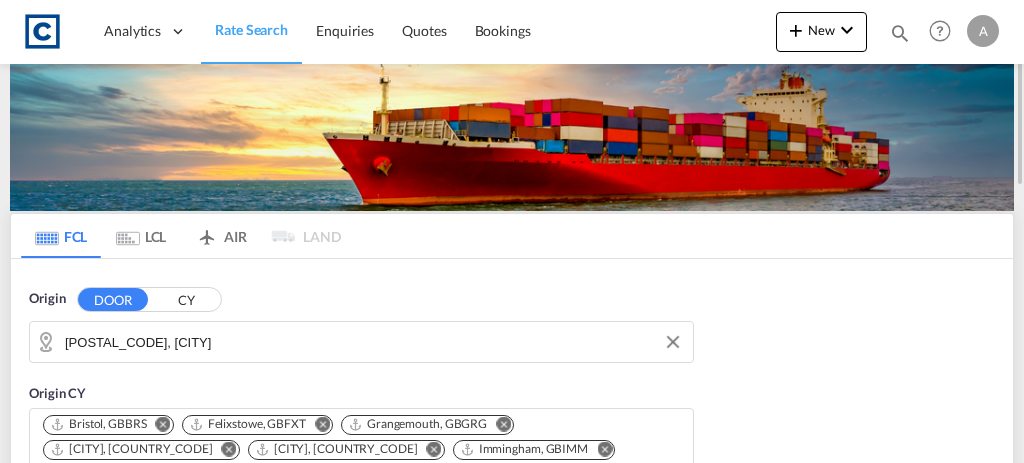 drag, startPoint x: 1022, startPoint y: 167, endPoint x: 1019, endPoint y: 205, distance: 38.118237 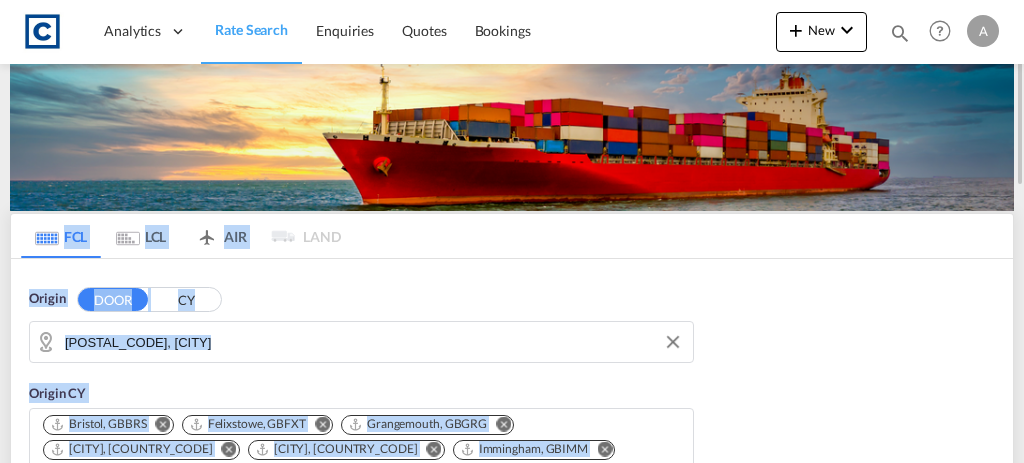 click on "FCL
LCL AIR
LAND
FCL
LCL AIR
LAND             Origin   DOOR
CY
GB-GU34, East Hampshire
Origin CY
Bristol, GBBRS
Felixstowe, GBFXT
Grangemouth, GBGRG" at bounding box center [512, 619] 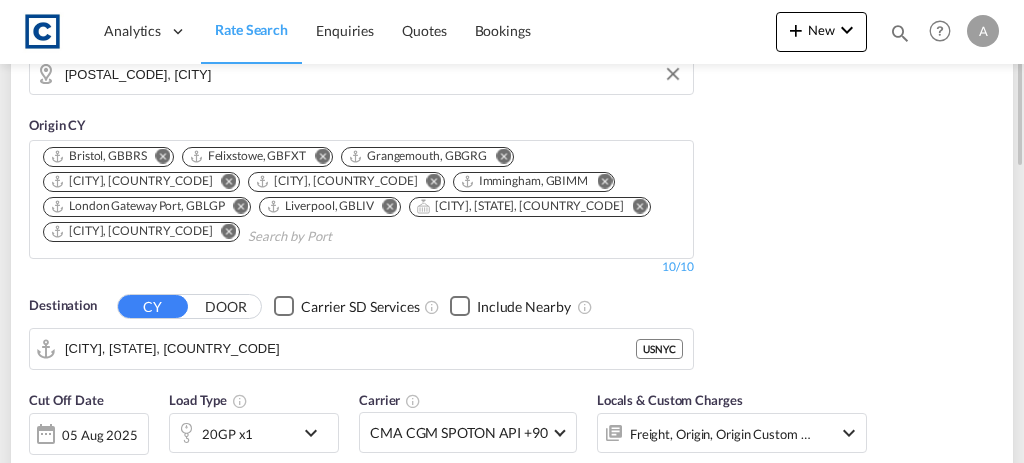 scroll, scrollTop: 298, scrollLeft: 0, axis: vertical 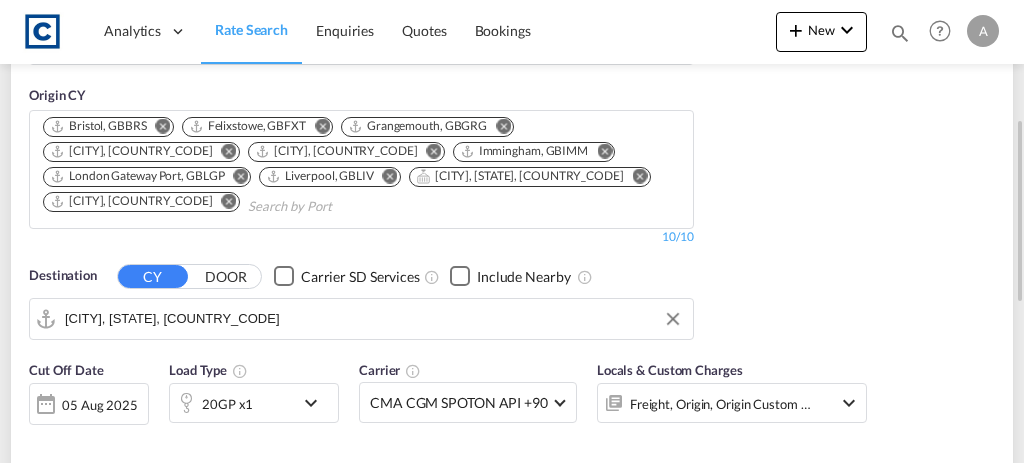 click on "[CITY], [STATE], [COUNTRY]" at bounding box center (374, 319) 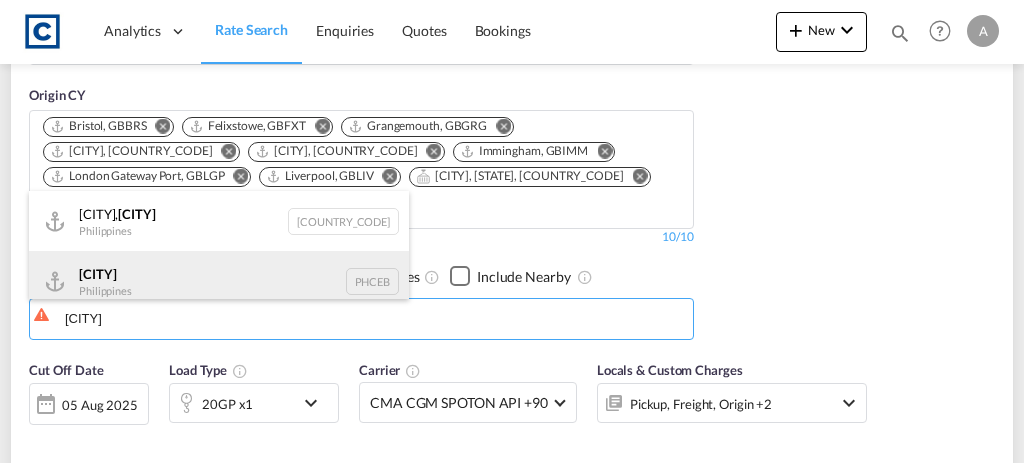 click on "Cebu
Philippines
PHCEB" at bounding box center [219, 281] 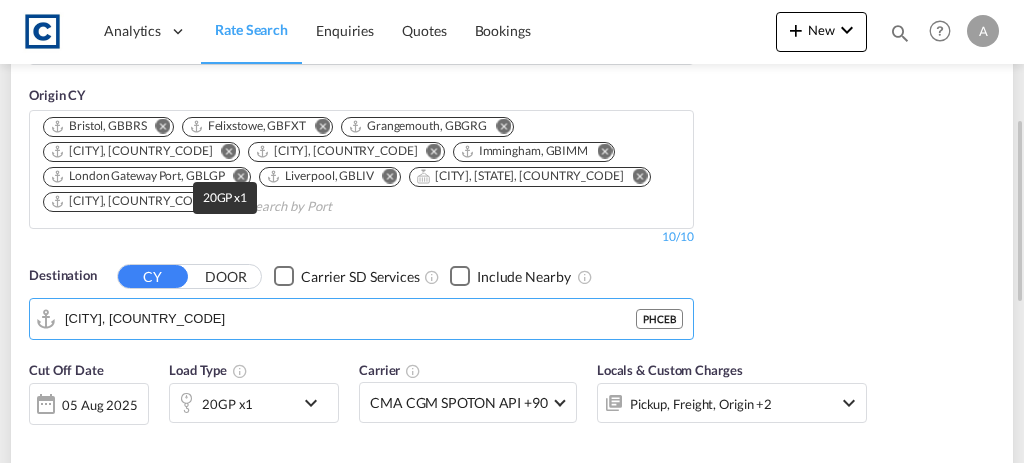 click on "20GP x1" at bounding box center [227, 404] 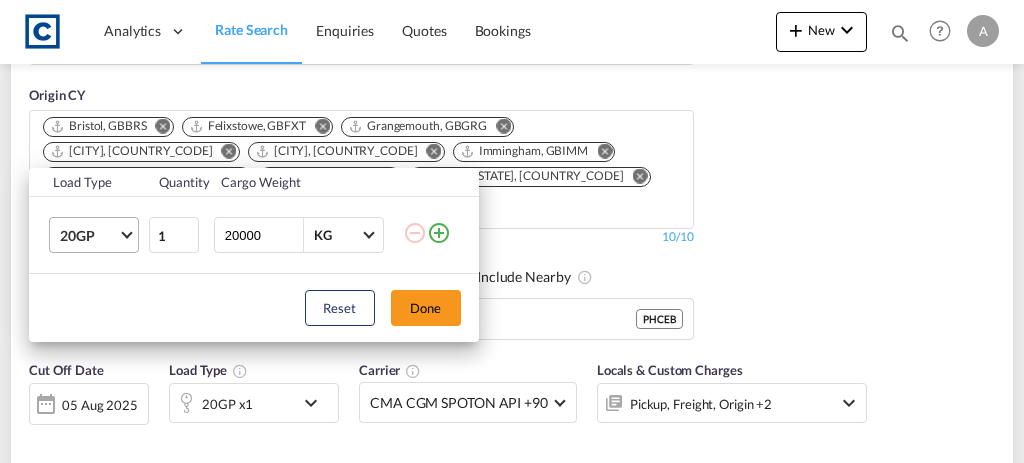 click on "20GP" at bounding box center (89, 236) 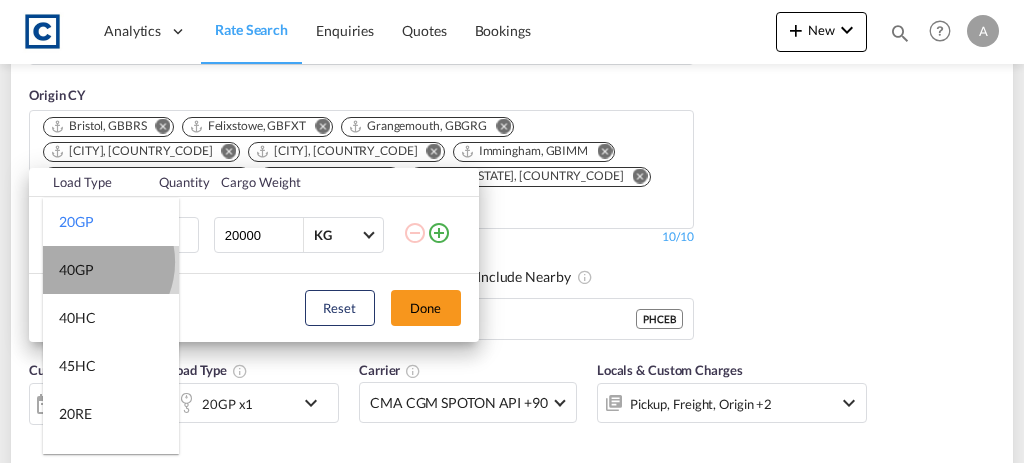 click on "40GP" at bounding box center (76, 270) 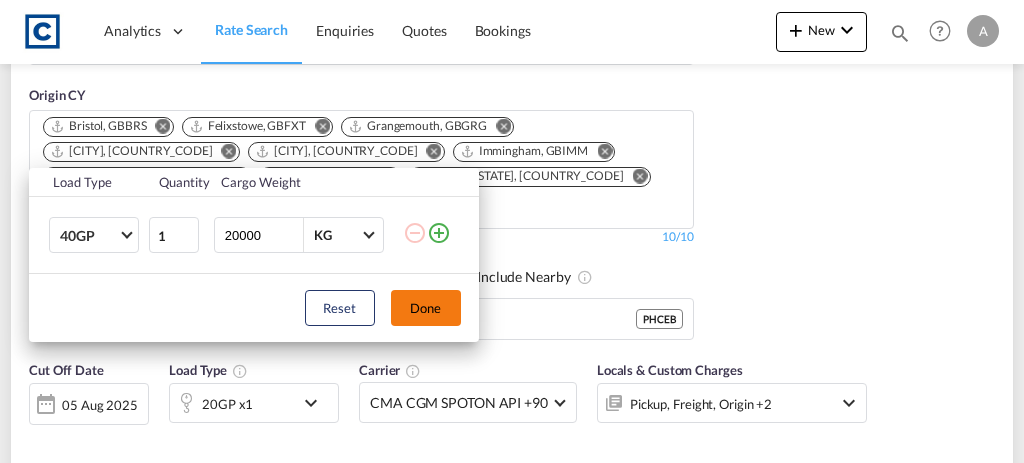click on "Done" at bounding box center (426, 308) 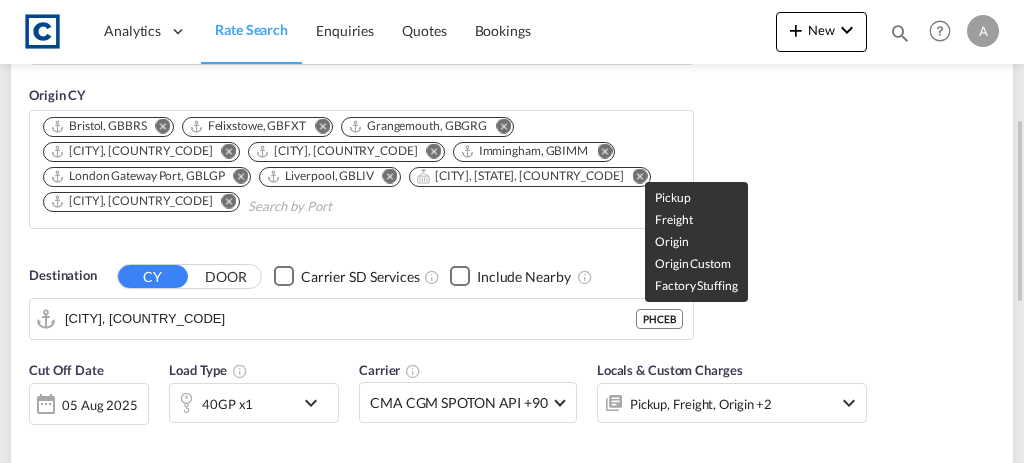 click on "Pickup,  Freight,  Origin +2" at bounding box center (701, 404) 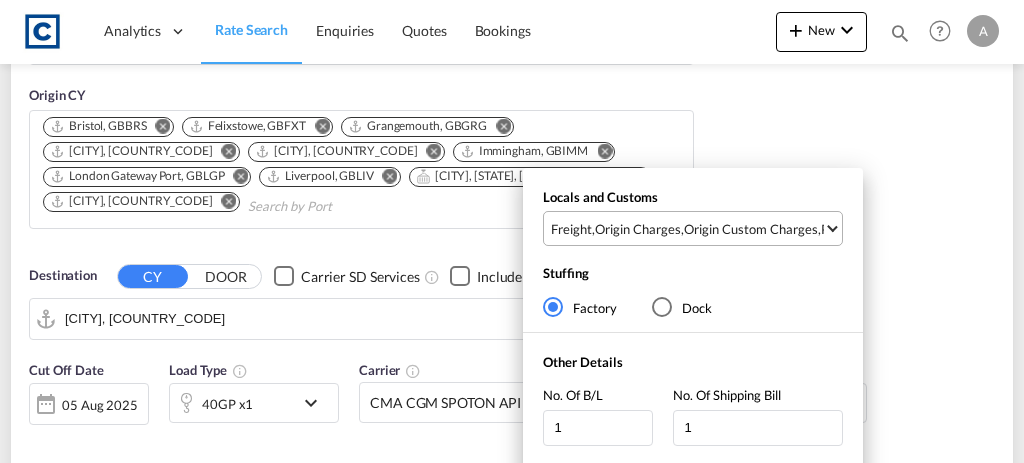 click on "Origin Charges" at bounding box center (638, 229) 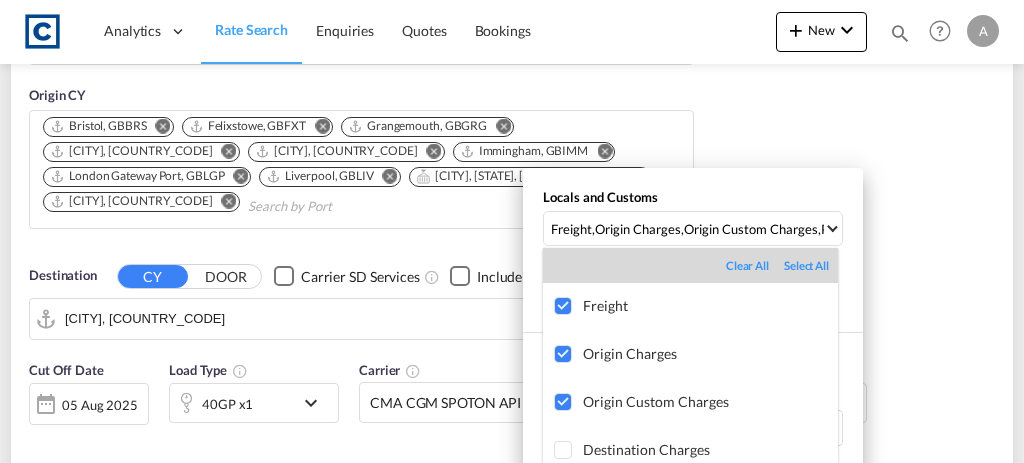 click at bounding box center [512, 231] 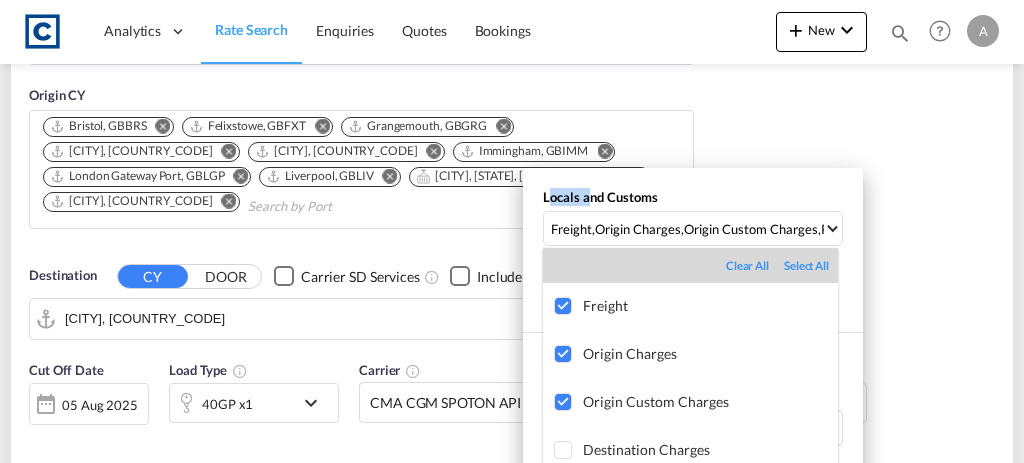 click on "Locals and Customs
Freight ,
Origin Charges ,
Origin Custom Charges ,
Pickup Charges Stuffing Factory
Dock Other Details
No. Of B/L 1
No. Of Shipping Bill
1     Reset Done" at bounding box center (512, 231) 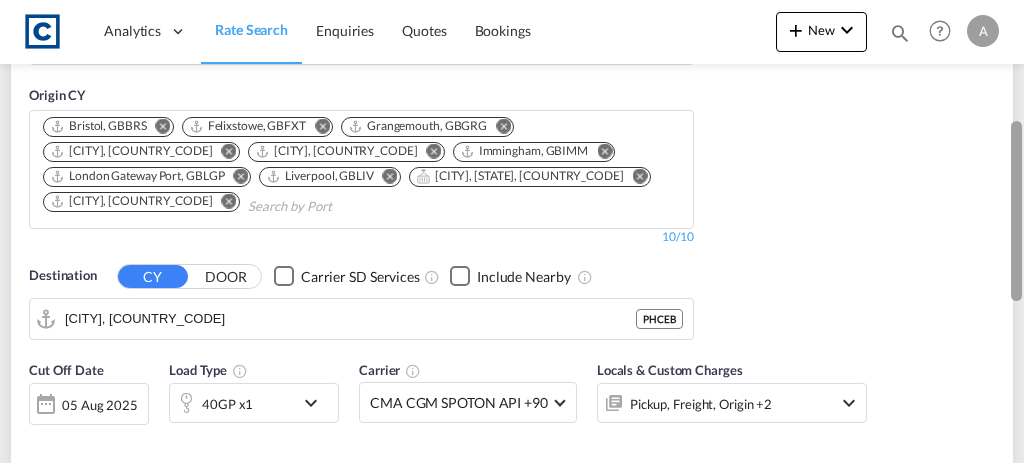 drag, startPoint x: 1022, startPoint y: 212, endPoint x: 1020, endPoint y: 239, distance: 27.073973 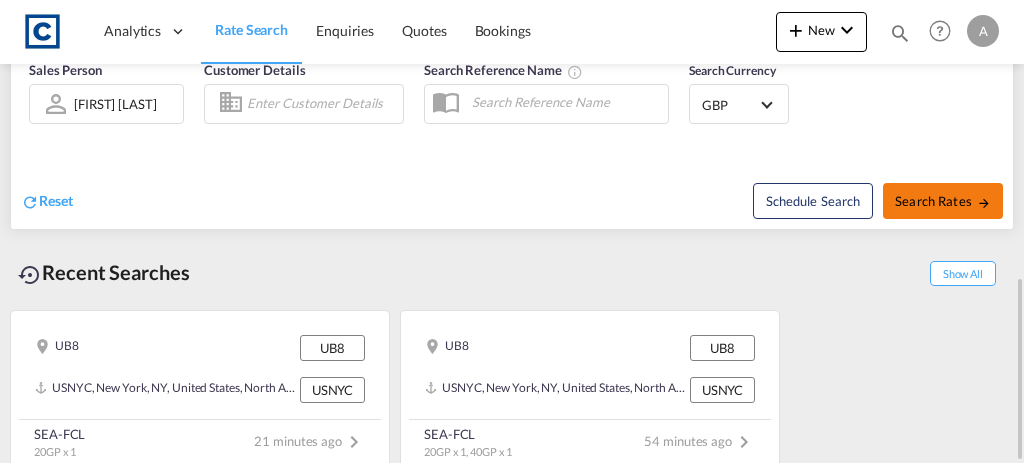 click on "Search Rates" at bounding box center [943, 201] 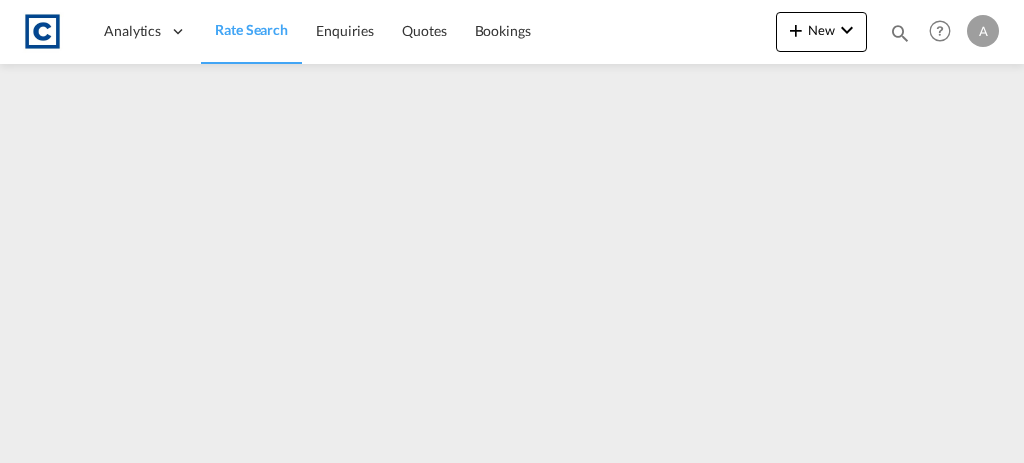 scroll, scrollTop: 0, scrollLeft: 0, axis: both 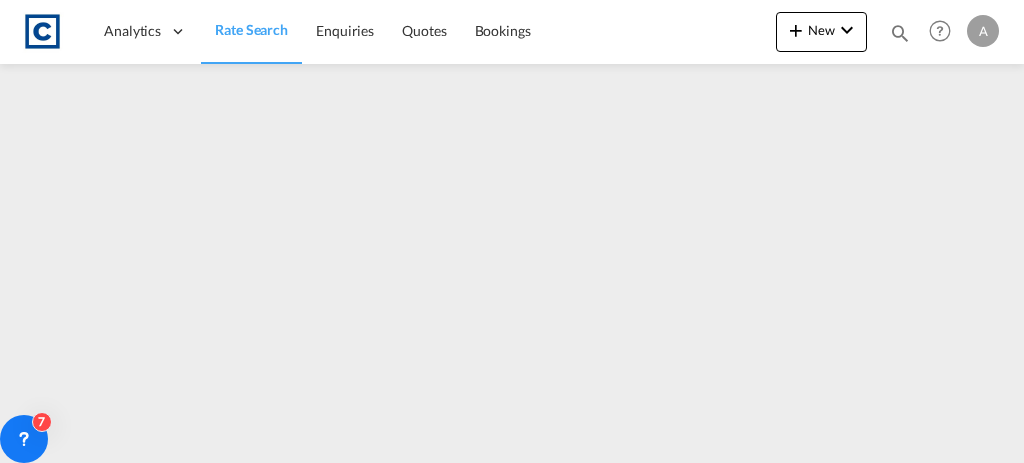 click on "Rate Search" at bounding box center [251, 29] 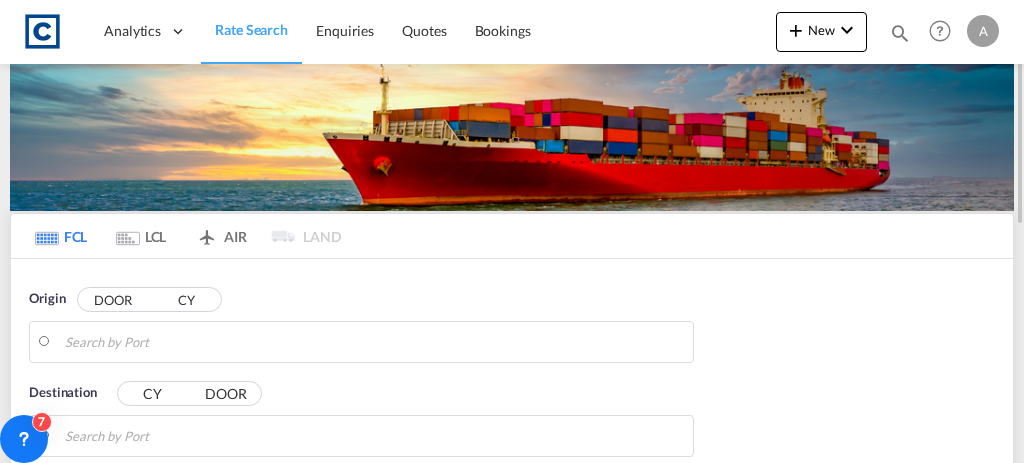 click on "Rate Search" at bounding box center [251, 29] 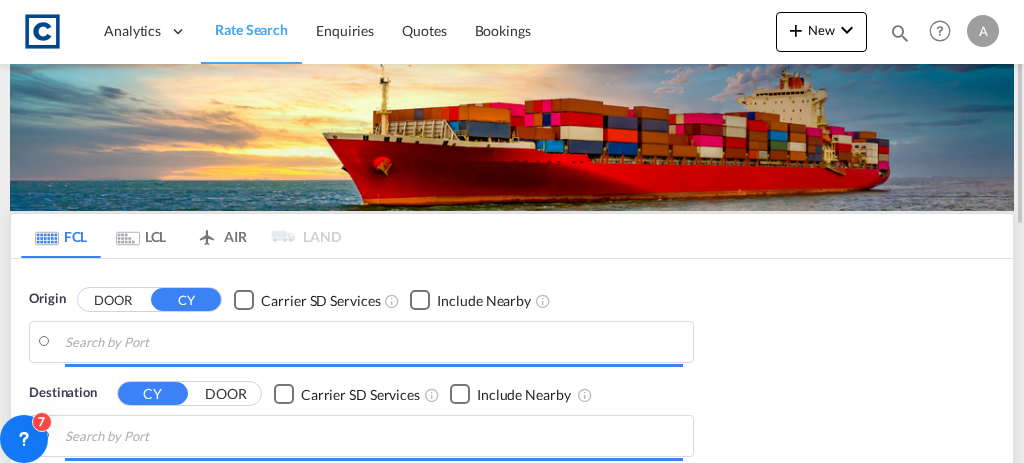 type on "GB-GU34, East Hampshire" 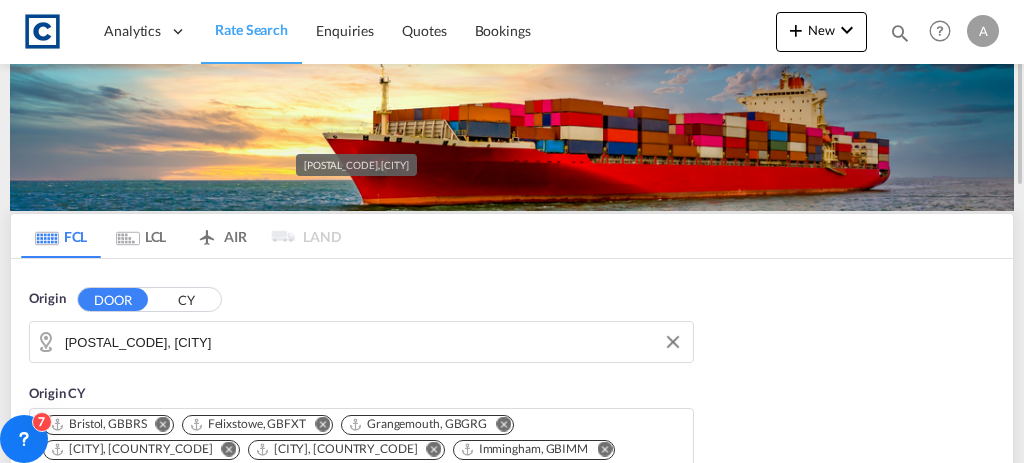 click on "GB-GU34, East Hampshire" at bounding box center (374, 342) 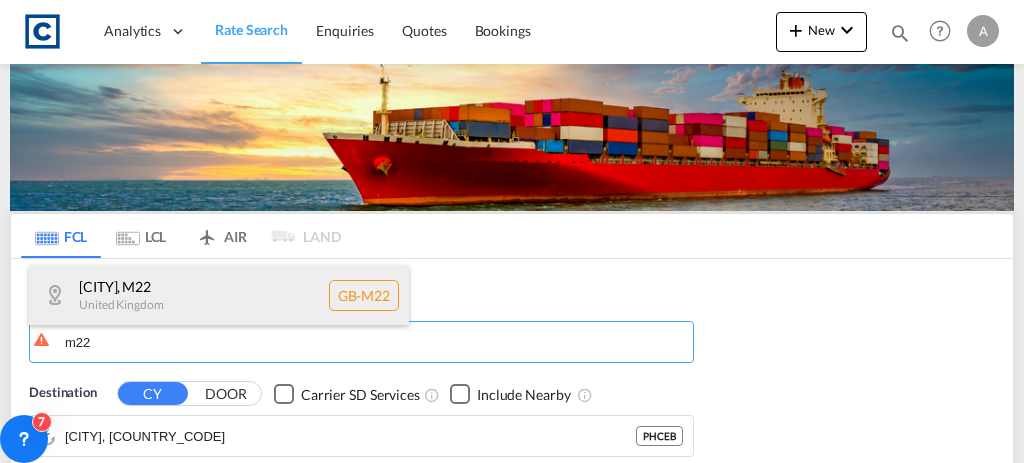 click on "Manchester ,
M22
United Kingdom
GB-M22" at bounding box center (219, 295) 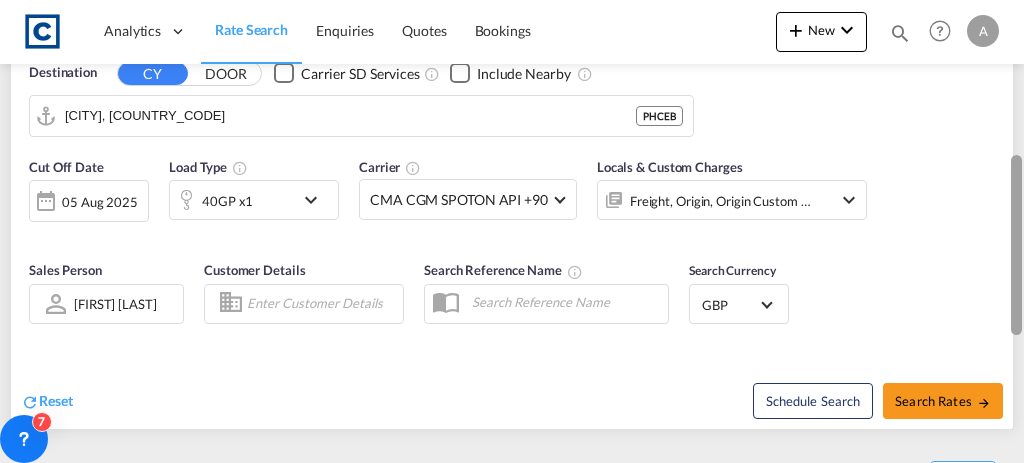 drag, startPoint x: 1020, startPoint y: 146, endPoint x: 1023, endPoint y: 348, distance: 202.02228 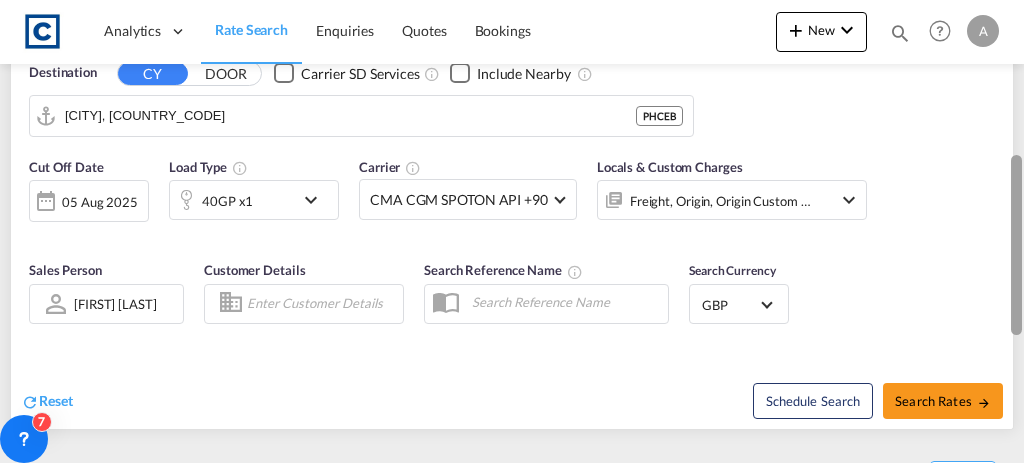 click at bounding box center (1022, 199) 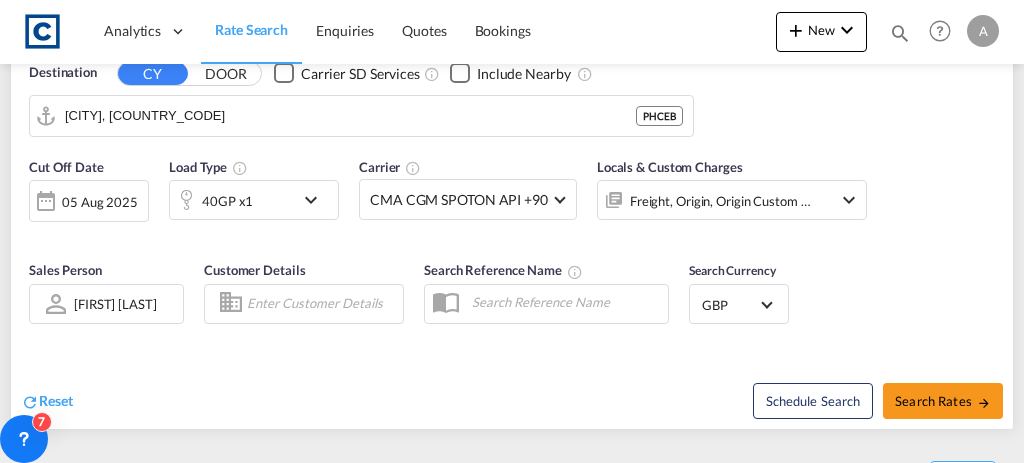 scroll, scrollTop: 701, scrollLeft: 0, axis: vertical 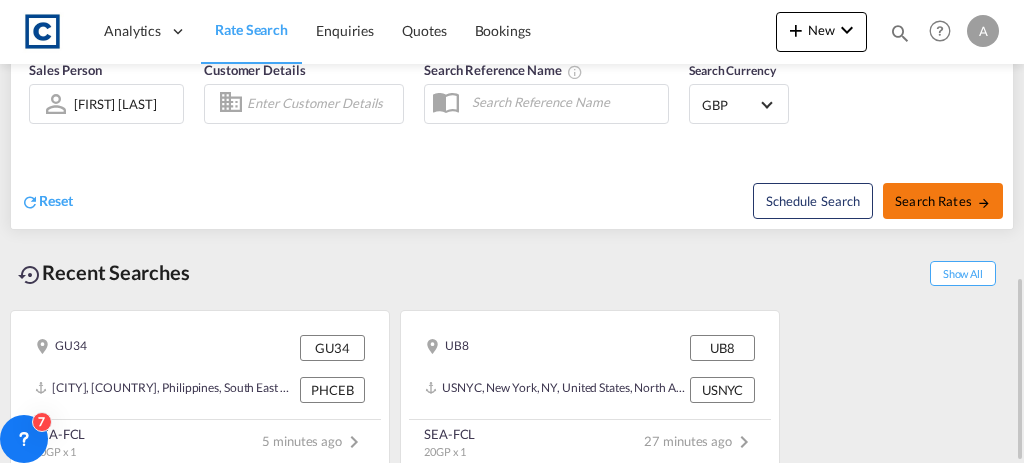 click on "Search Rates" at bounding box center (943, 201) 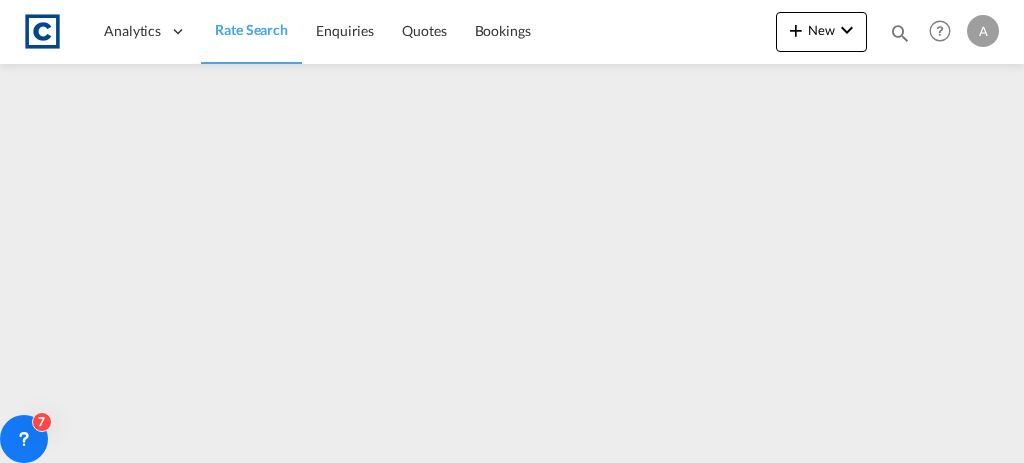 scroll, scrollTop: 0, scrollLeft: 0, axis: both 